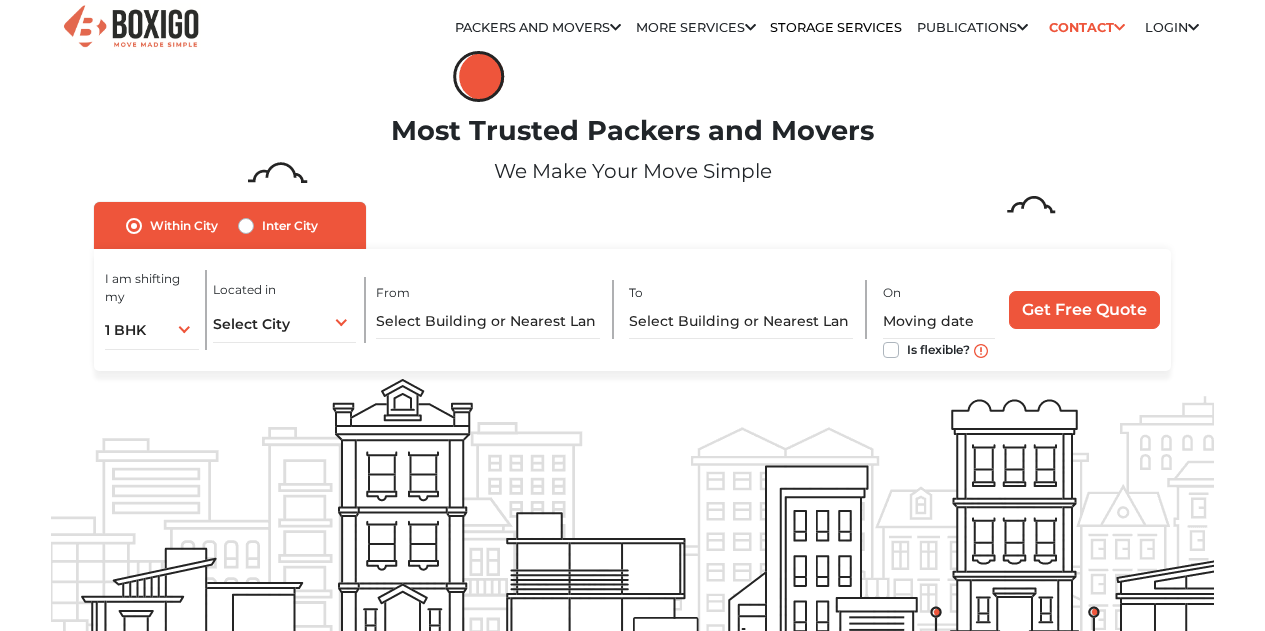 scroll, scrollTop: 0, scrollLeft: 0, axis: both 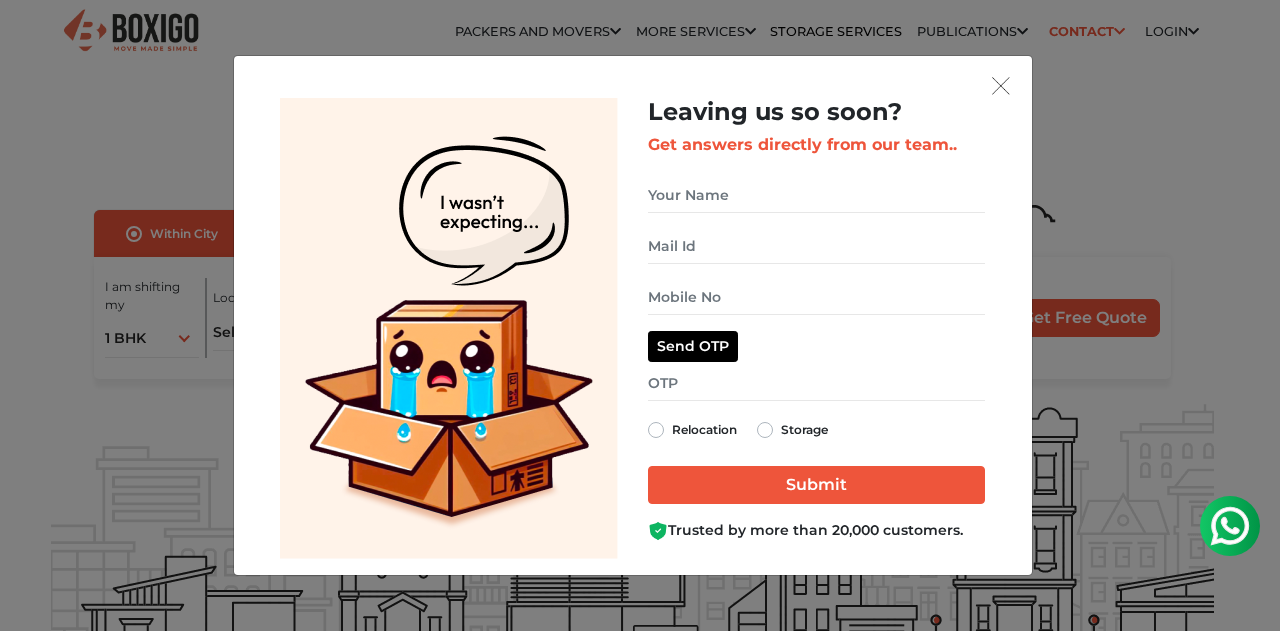 click on "Relocation" at bounding box center [704, 430] 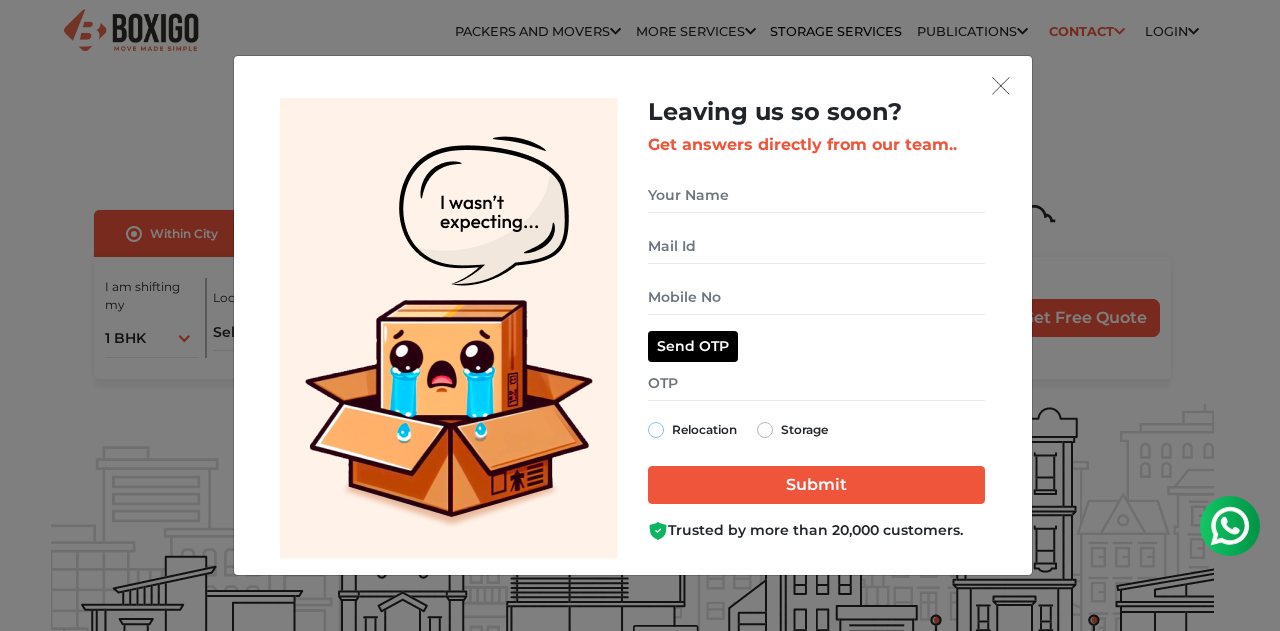 click on "Relocation" at bounding box center (656, 428) 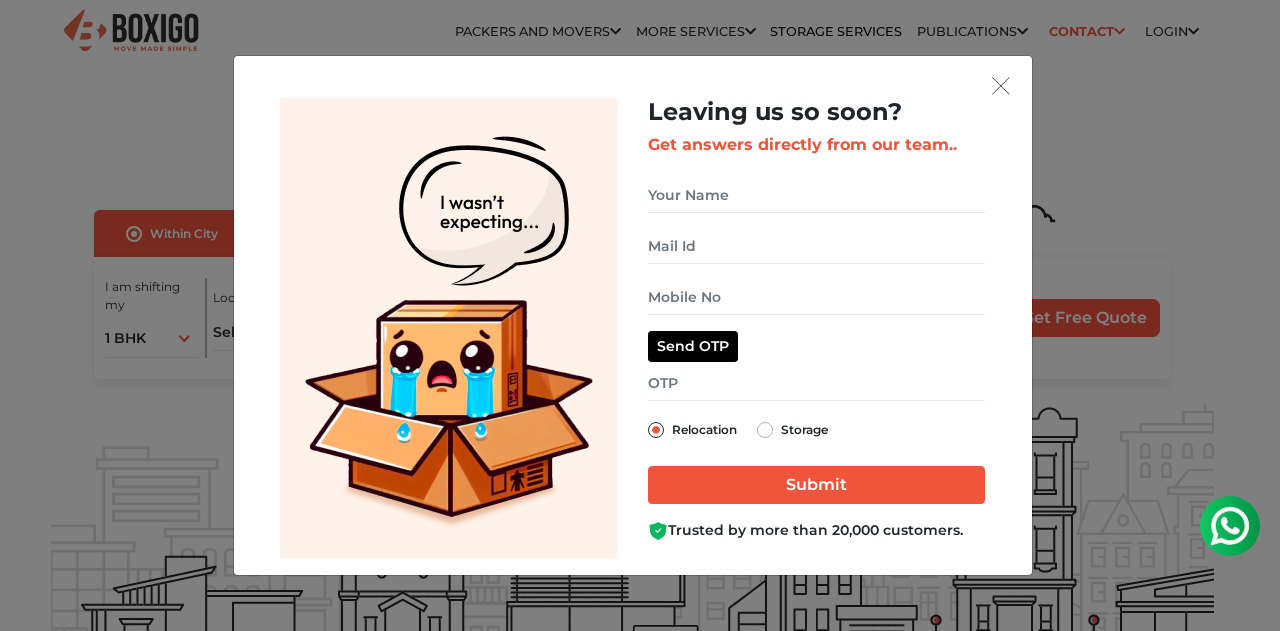 click on "Storage" at bounding box center (804, 430) 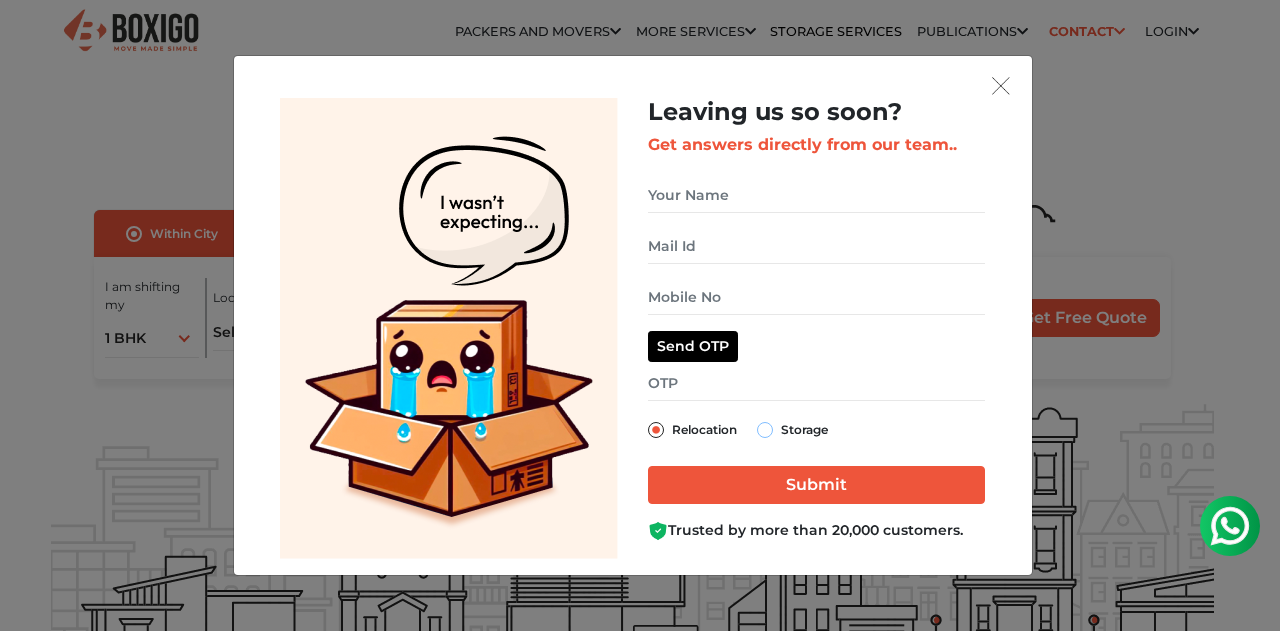 click on "Storage" at bounding box center [765, 428] 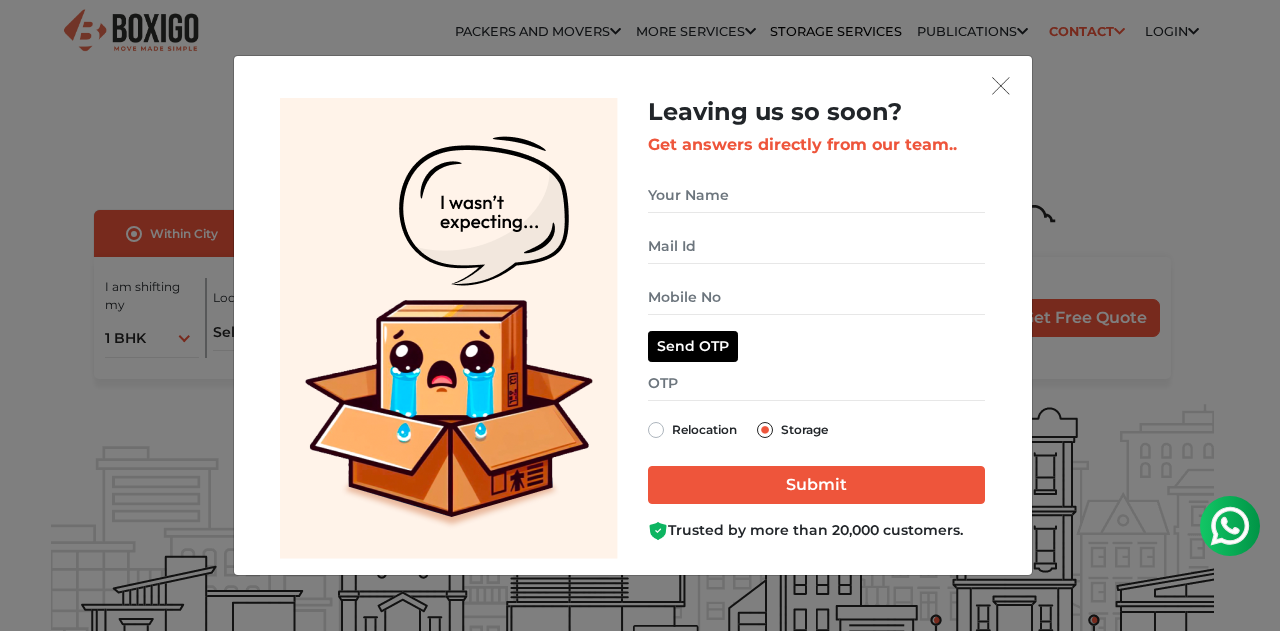 click on "Relocation" at bounding box center [704, 430] 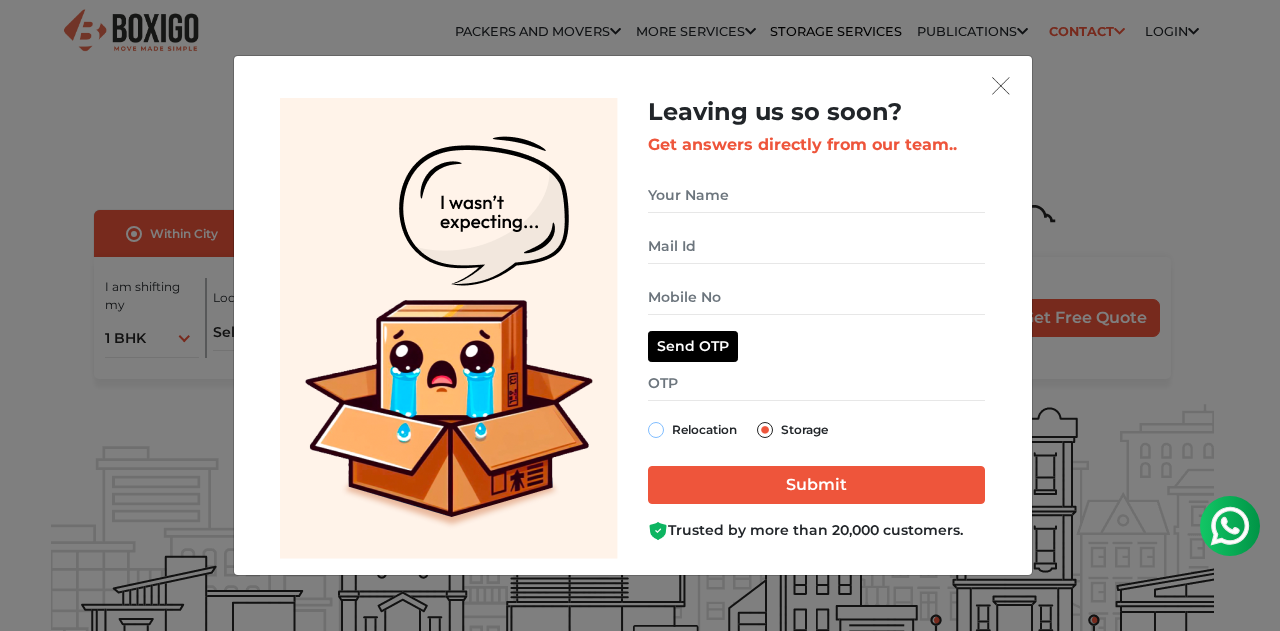 click on "Relocation" at bounding box center [656, 428] 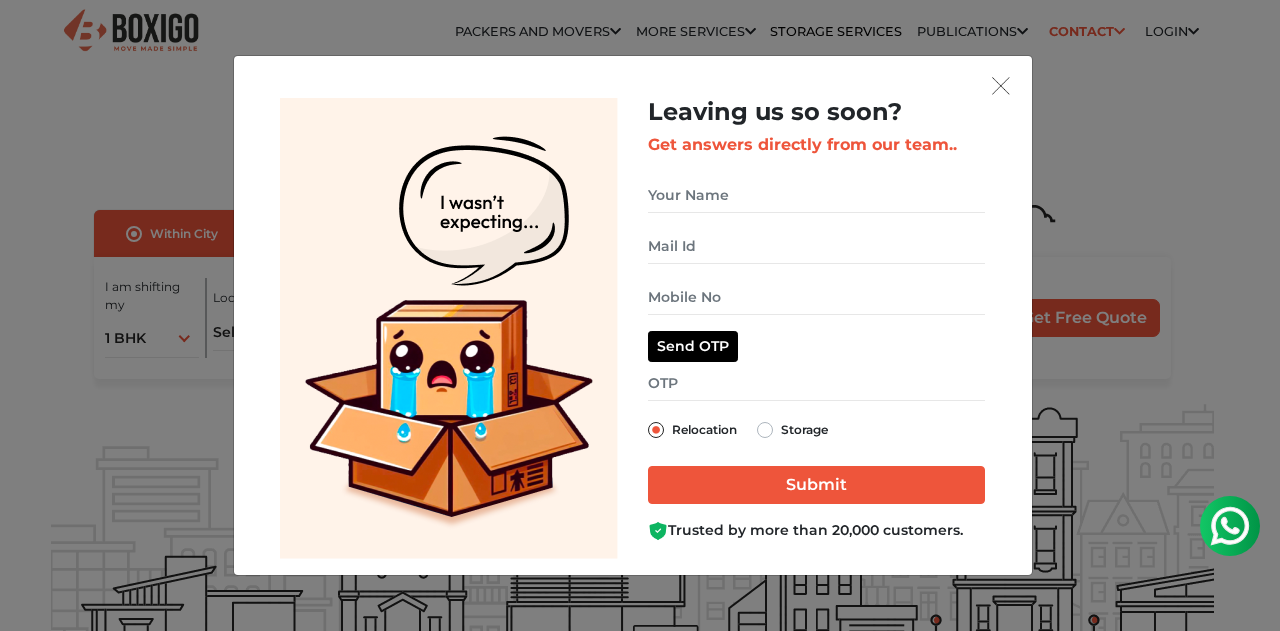 click on "Storage" at bounding box center [804, 430] 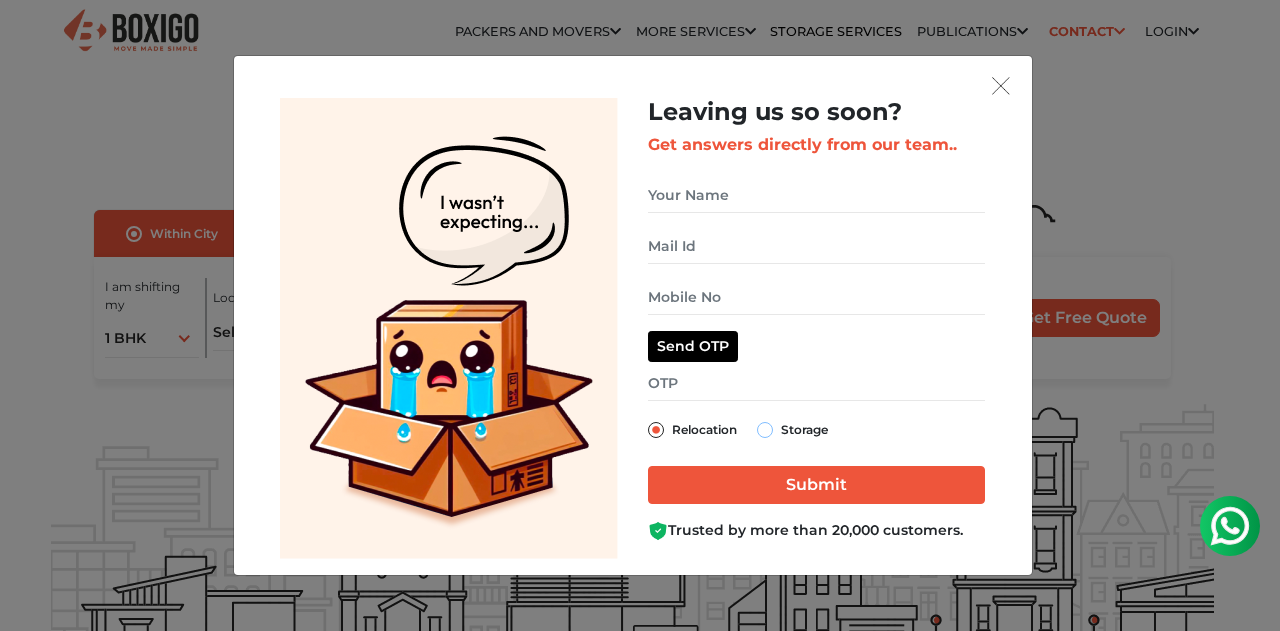 click on "Storage" at bounding box center [765, 428] 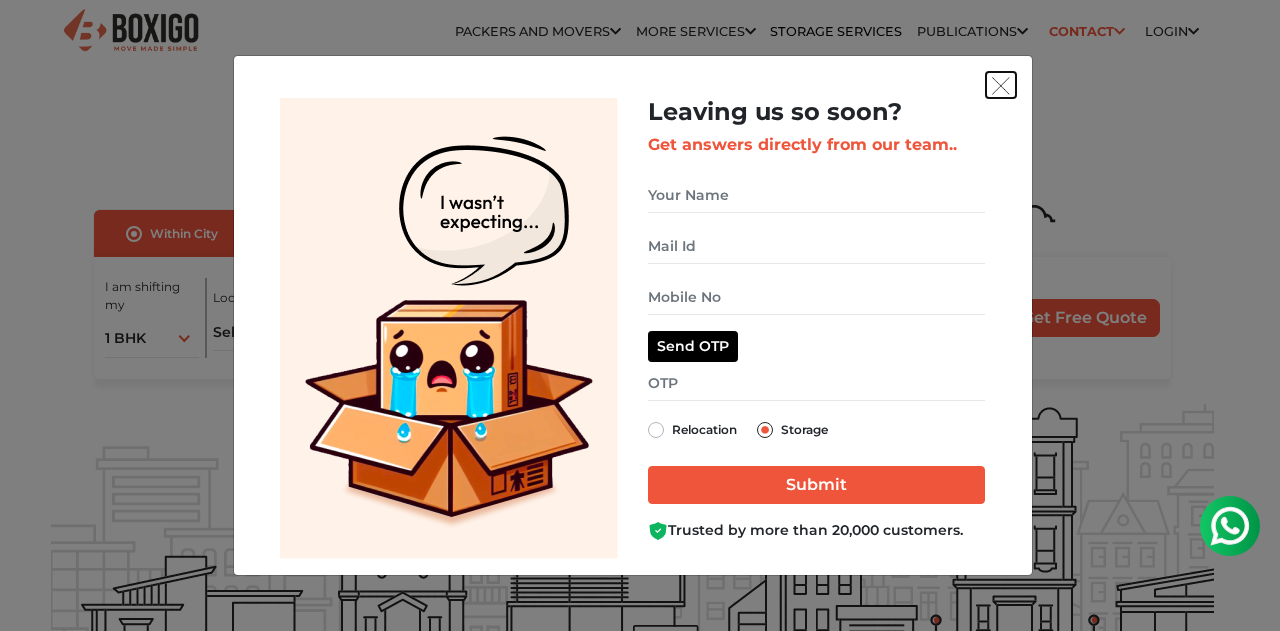 click at bounding box center (1001, 86) 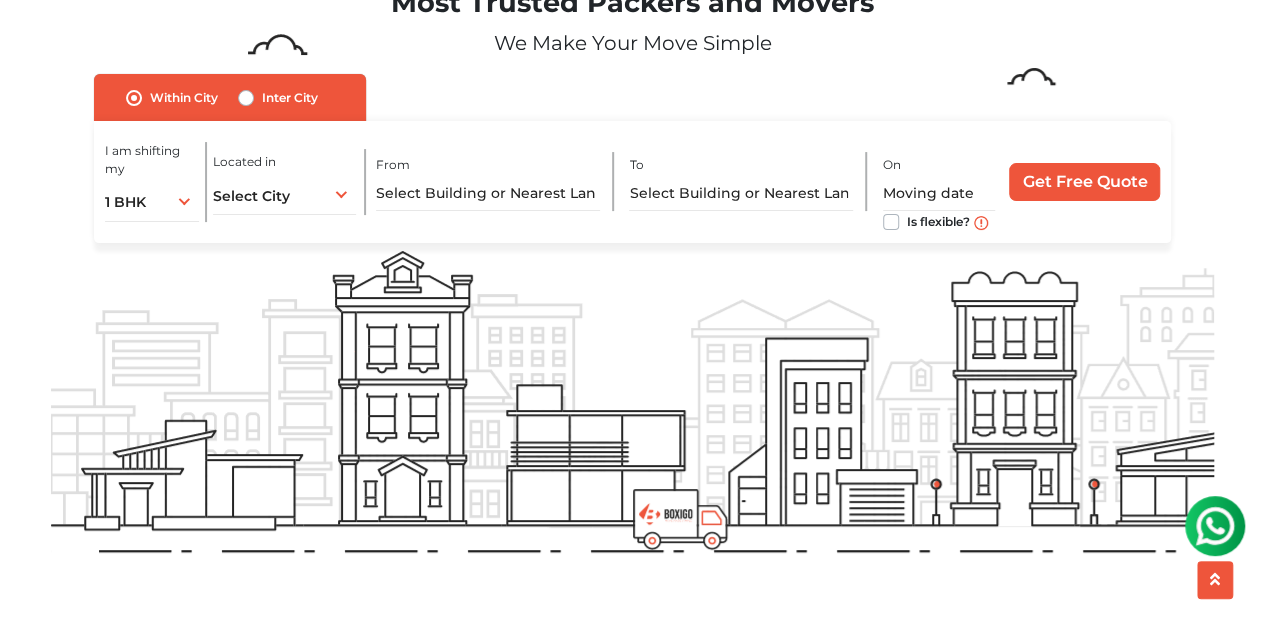 scroll, scrollTop: 0, scrollLeft: 0, axis: both 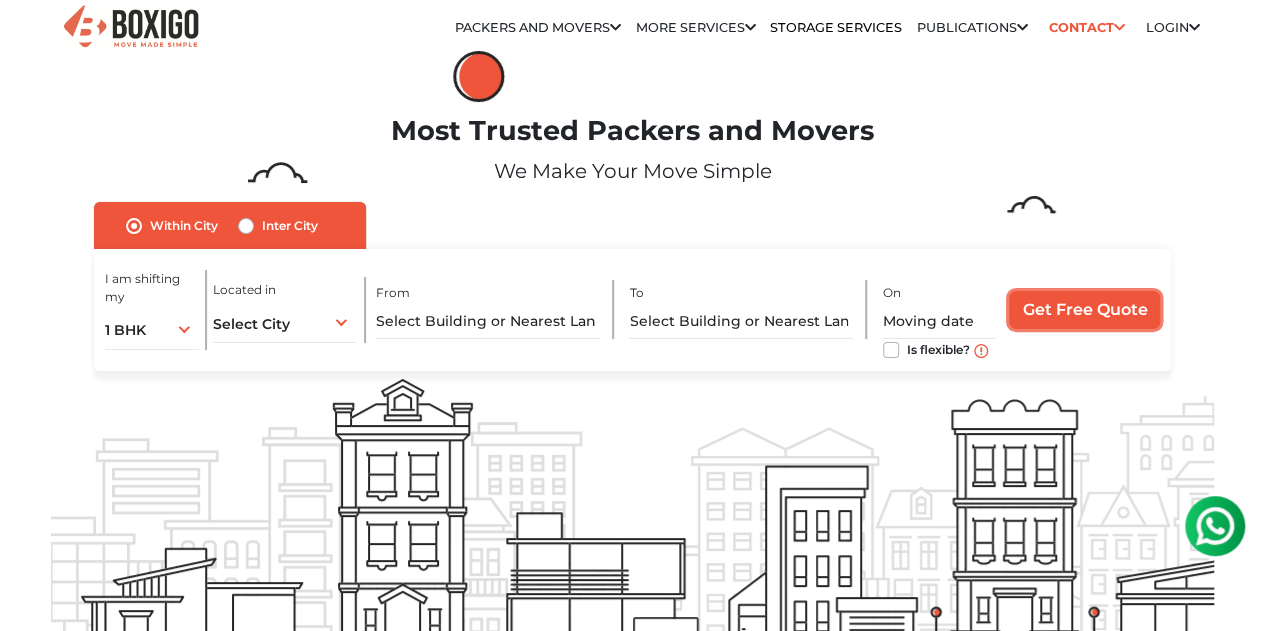 click on "Get Free Quote" at bounding box center (1084, 310) 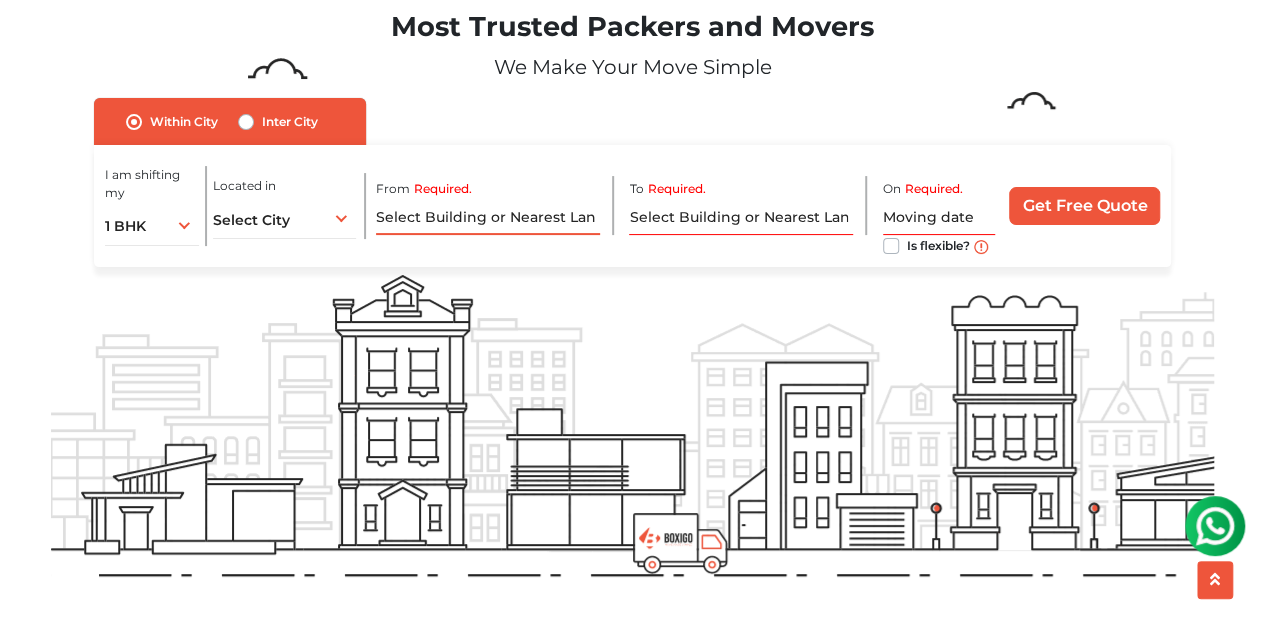 scroll, scrollTop: 0, scrollLeft: 0, axis: both 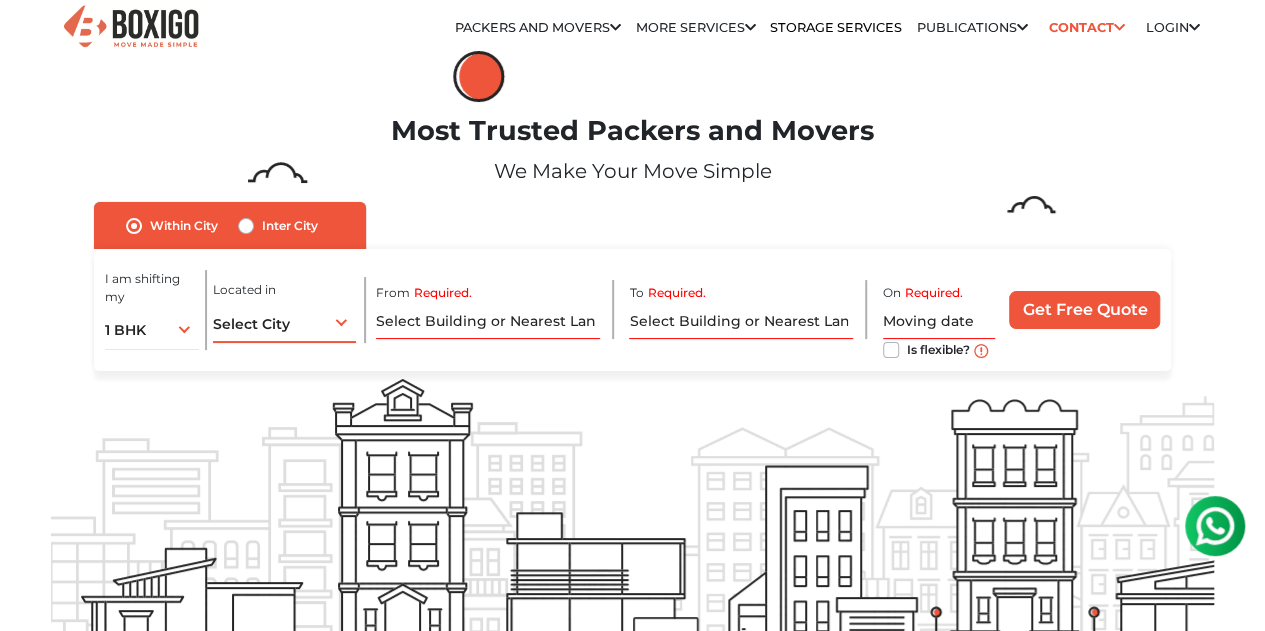 click on "Select City   Select City  Bangalore Bengaluru Bhopal Bhubaneswar Chennai Coimbatore Cuttack Delhi Gulbarga Gurugram Guwahati Hyderabad Indore Jaipur Kalyan & Dombivali Kochi Kolkata Lucknow Madurai Mangalore Mumbai Mysore Navi Mumbai Noida Patna Pune Raipur Secunderabad Siliguri Srirangam Thane Thiruvananthapuram Vijayawada Visakhapatnam Warangal" at bounding box center (284, 322) 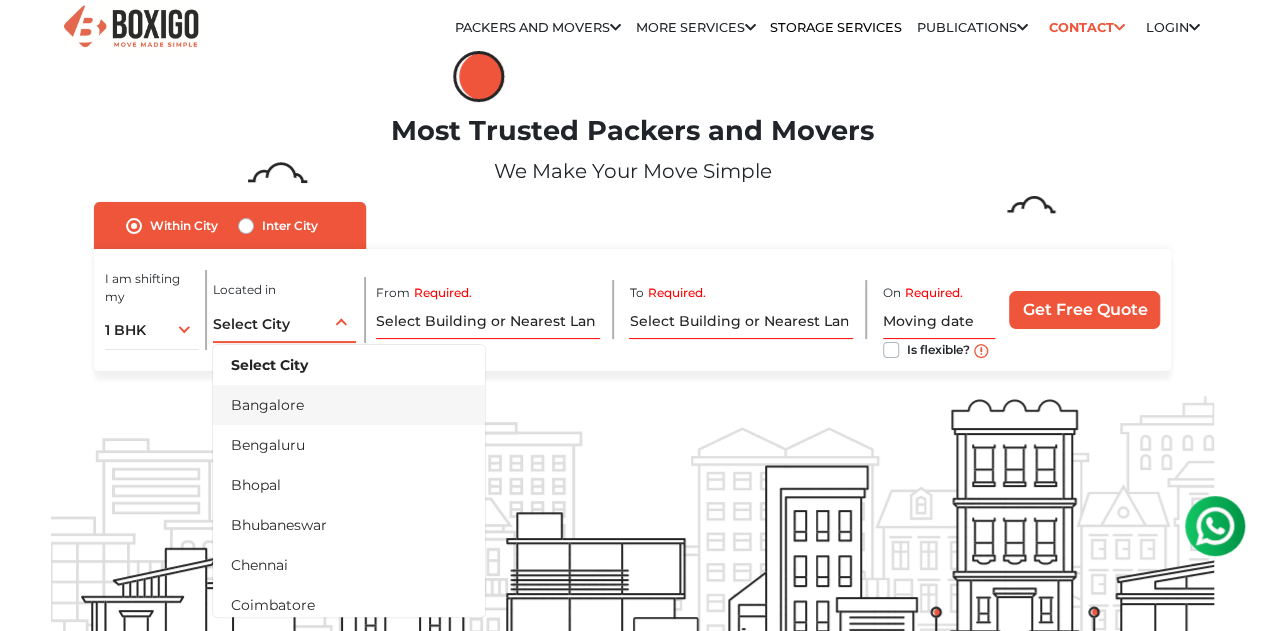 click on "Bangalore" at bounding box center (349, 405) 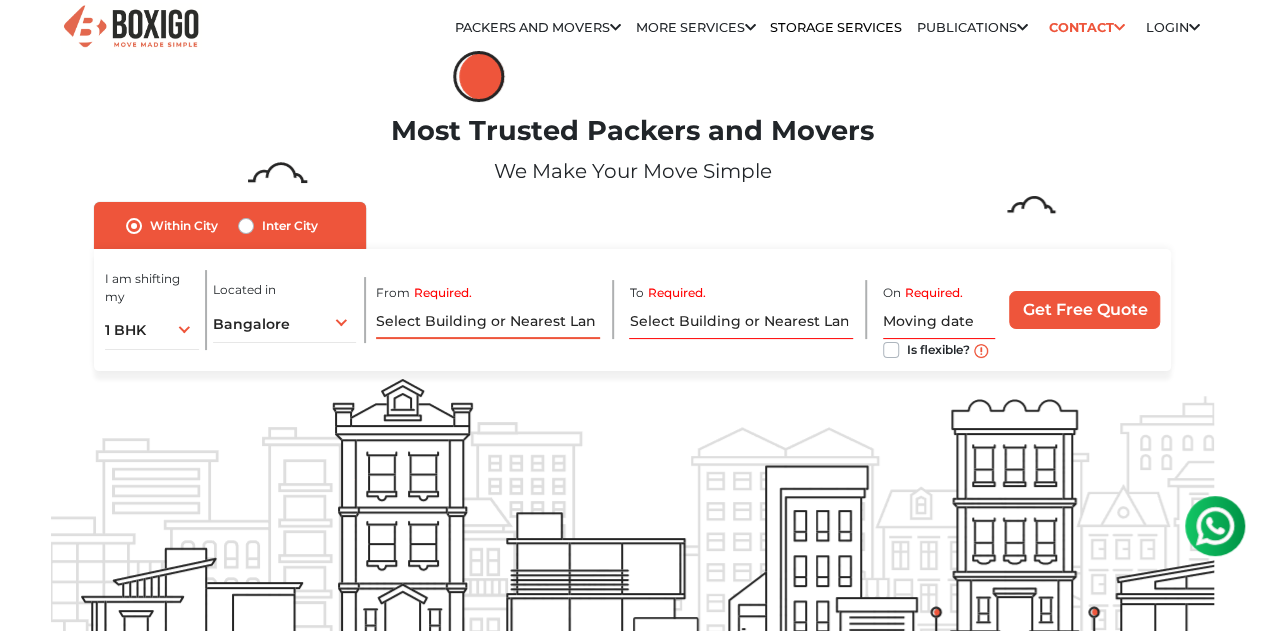 click on "Required." at bounding box center [487, 321] 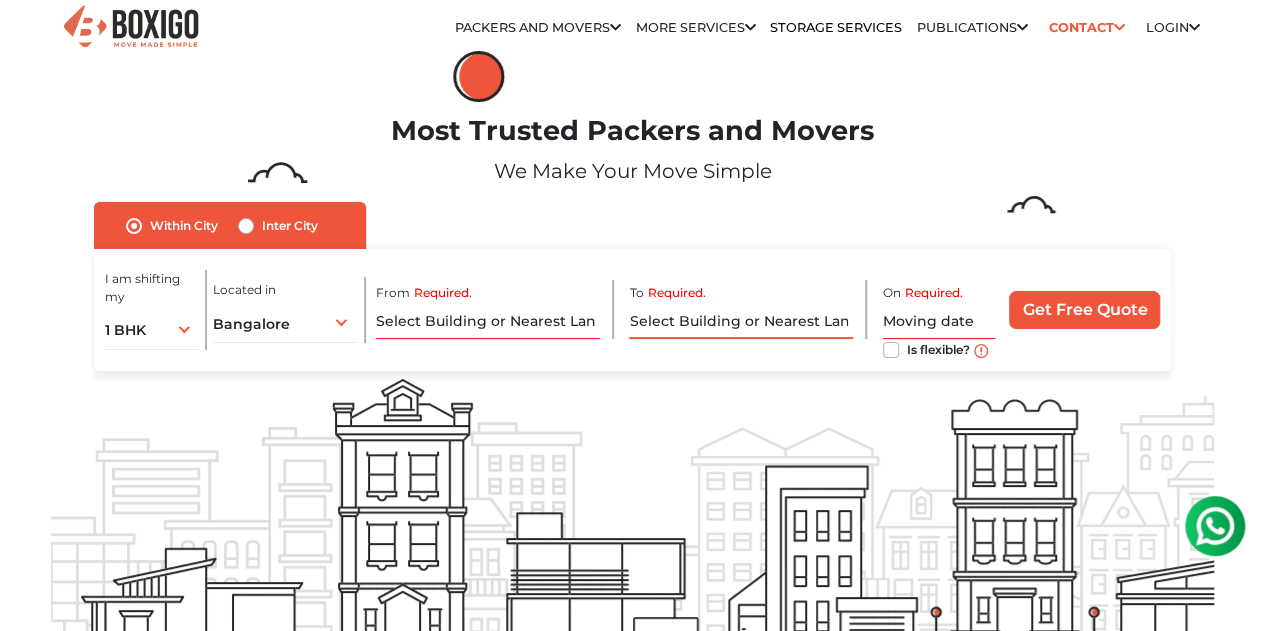 click on "Required." at bounding box center (740, 321) 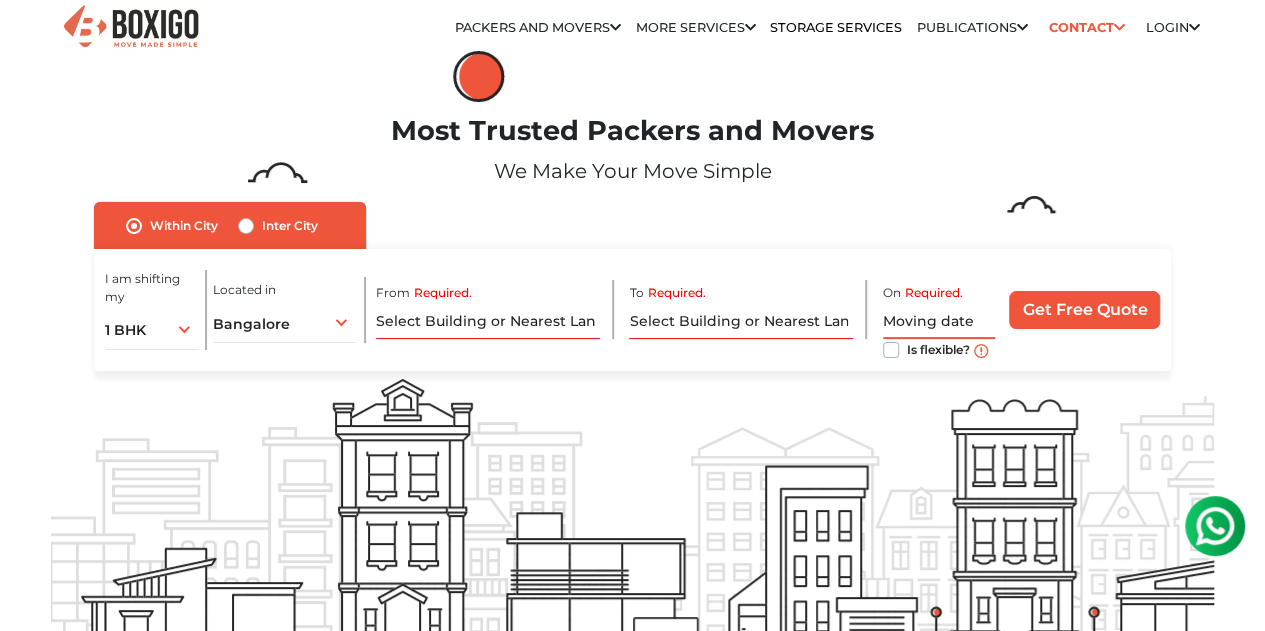 click at bounding box center (939, 321) 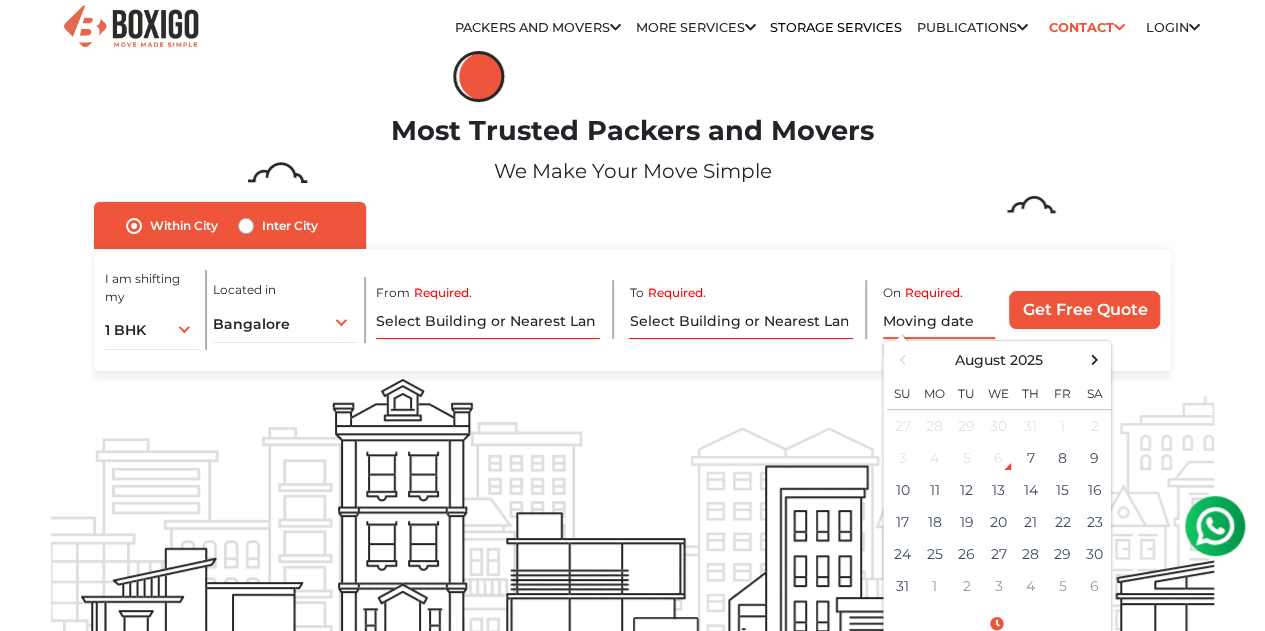 click at bounding box center (939, 321) 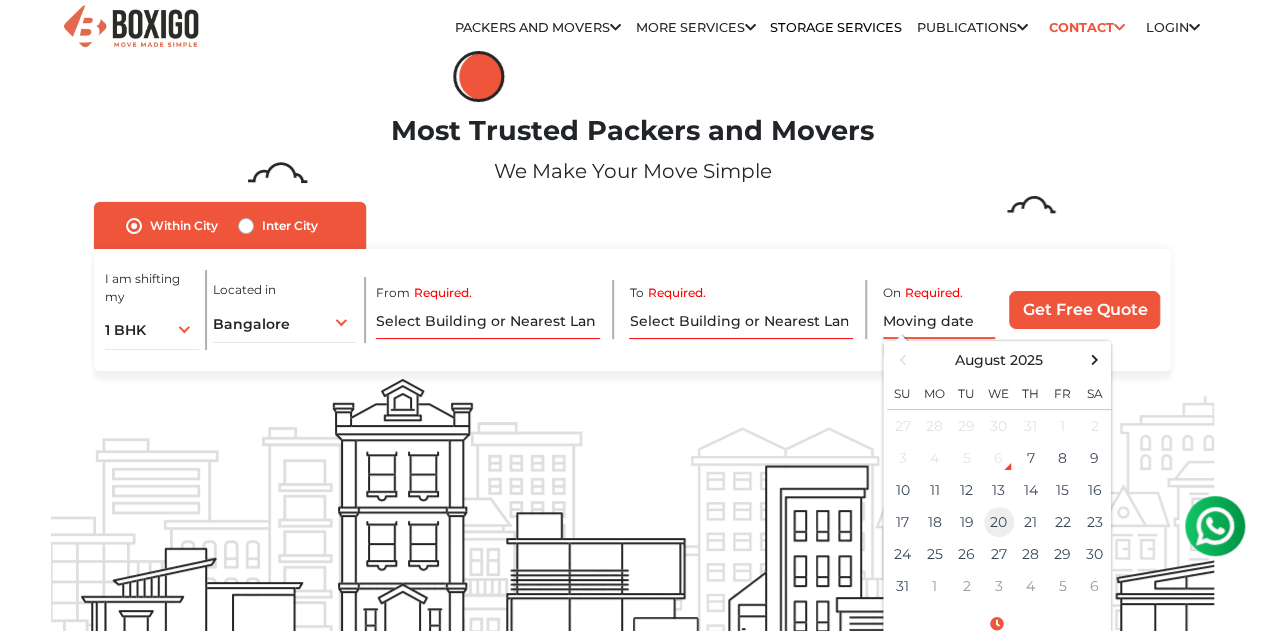 click on "20" at bounding box center [999, 522] 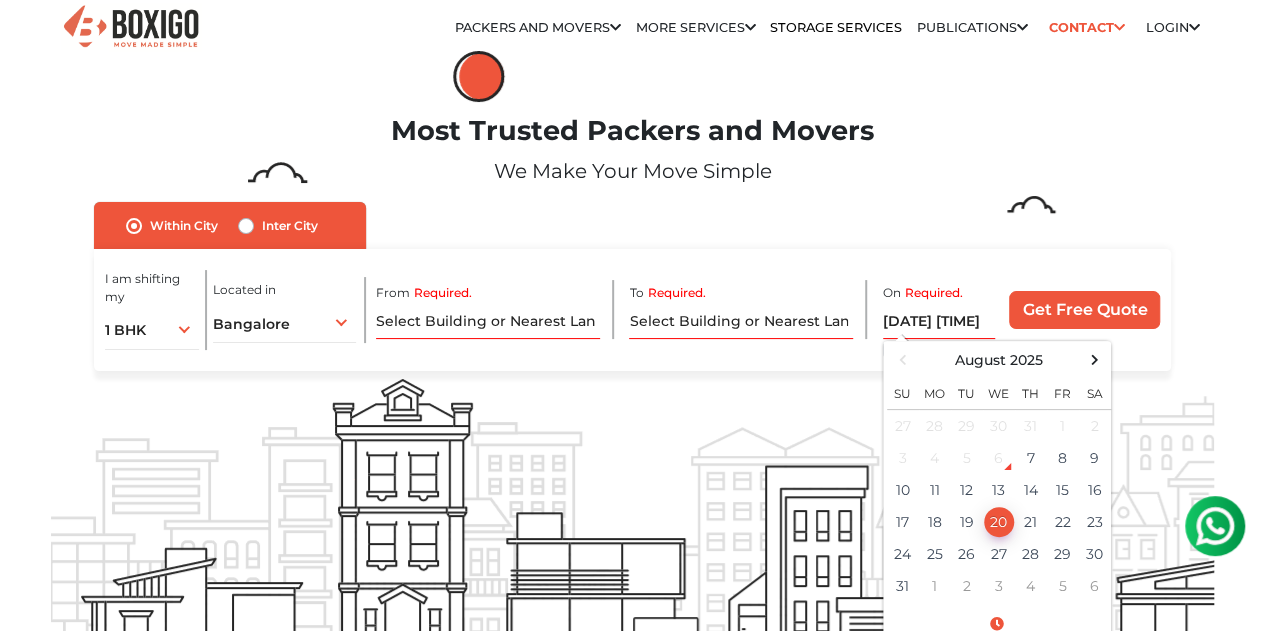 click on "We Make Your Move Simple" at bounding box center (633, 171) 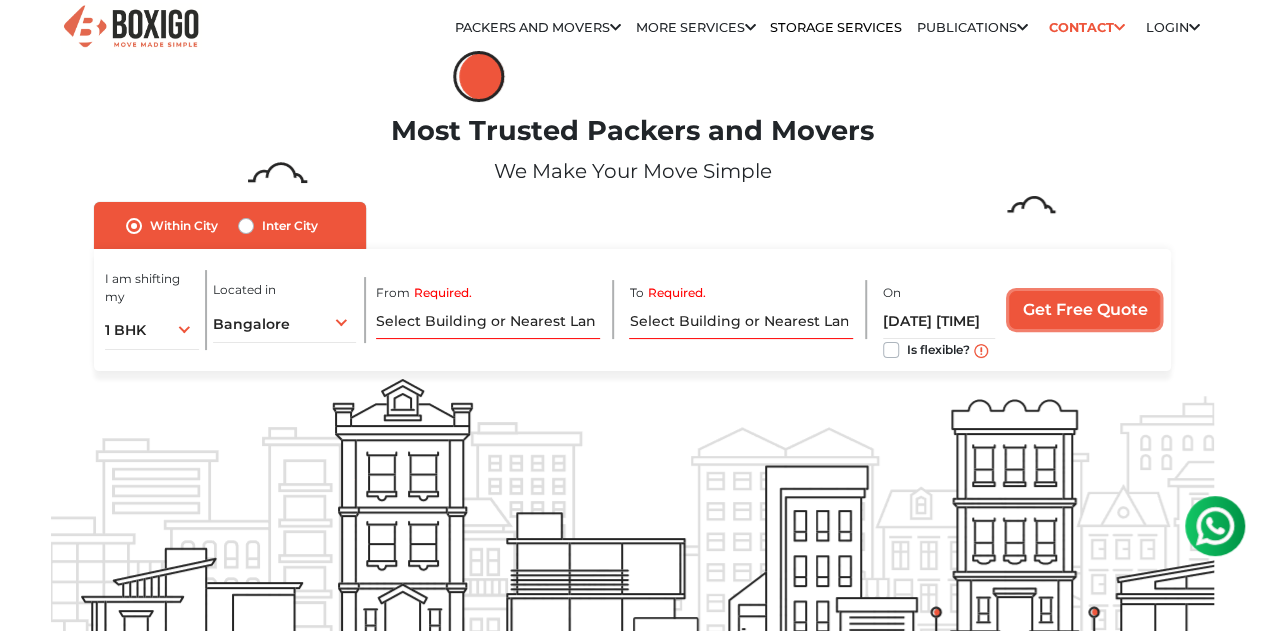 click on "Get Free Quote" at bounding box center [1084, 310] 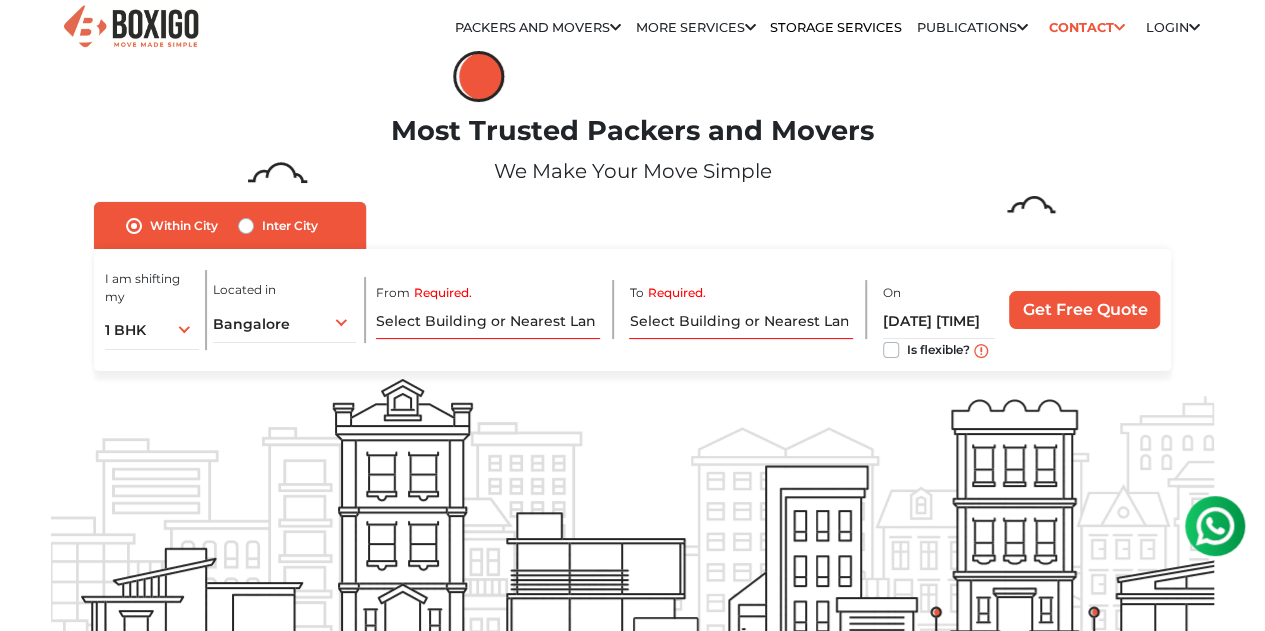click on "Is flexible?" at bounding box center (938, 348) 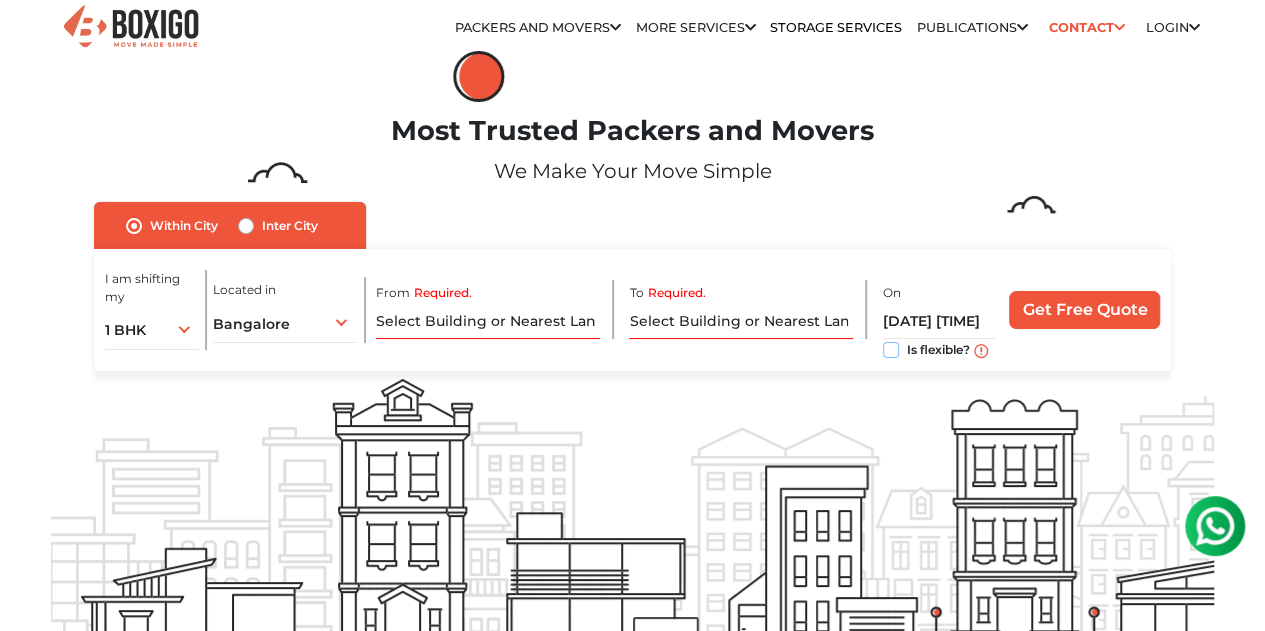 click on "Is flexible?" at bounding box center (891, 348) 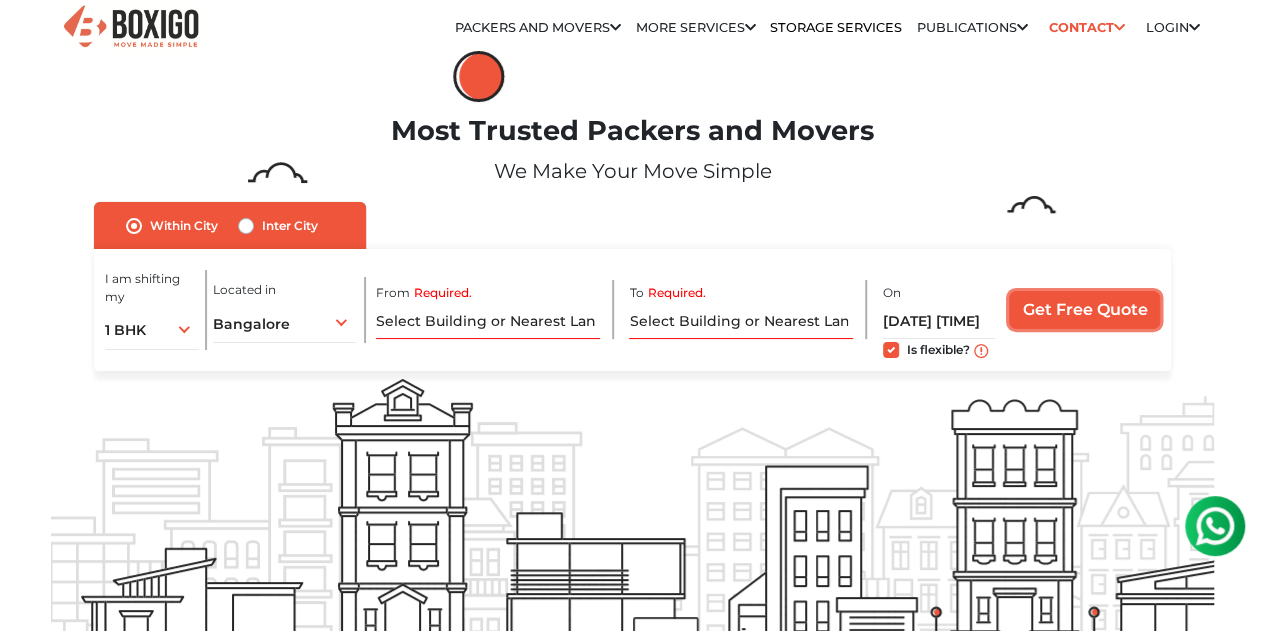 click on "Get Free Quote" at bounding box center [1084, 310] 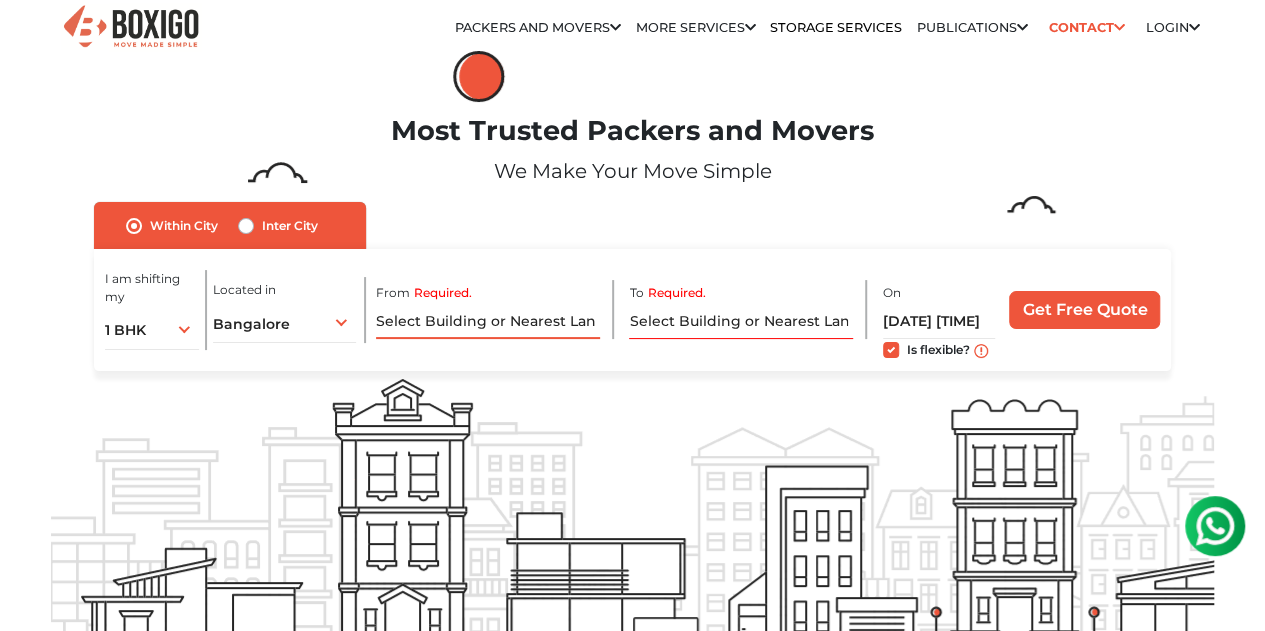 click on "Required." at bounding box center [487, 321] 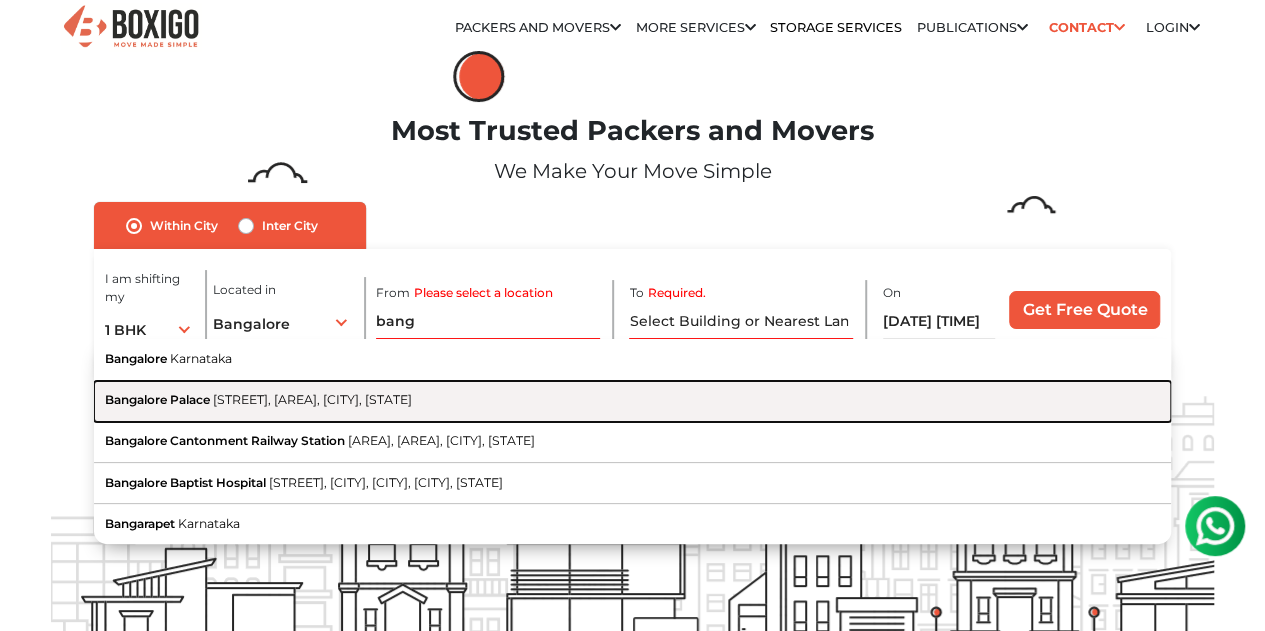 click on "Palace Cross Road, [NEIGHBORHOOD], [CITY], [STATE]" at bounding box center (312, 399) 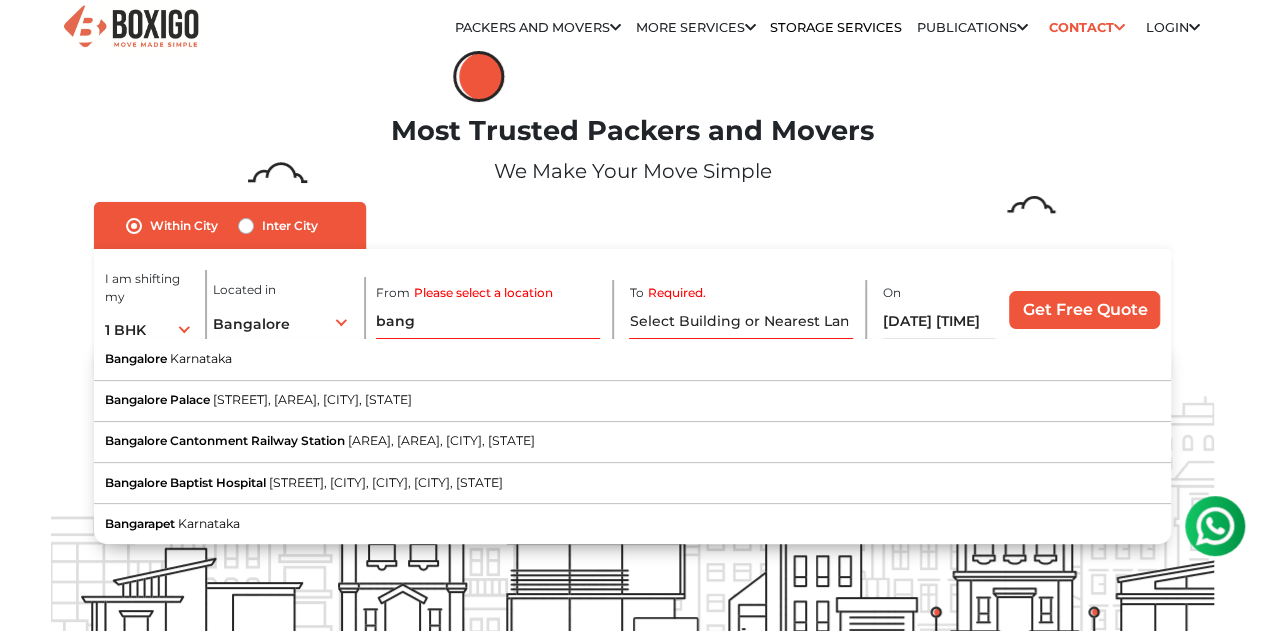 type on "[CITY] Palace, Palace Cross Road, [NEIGHBORHOOD], [CITY], [STATE]" 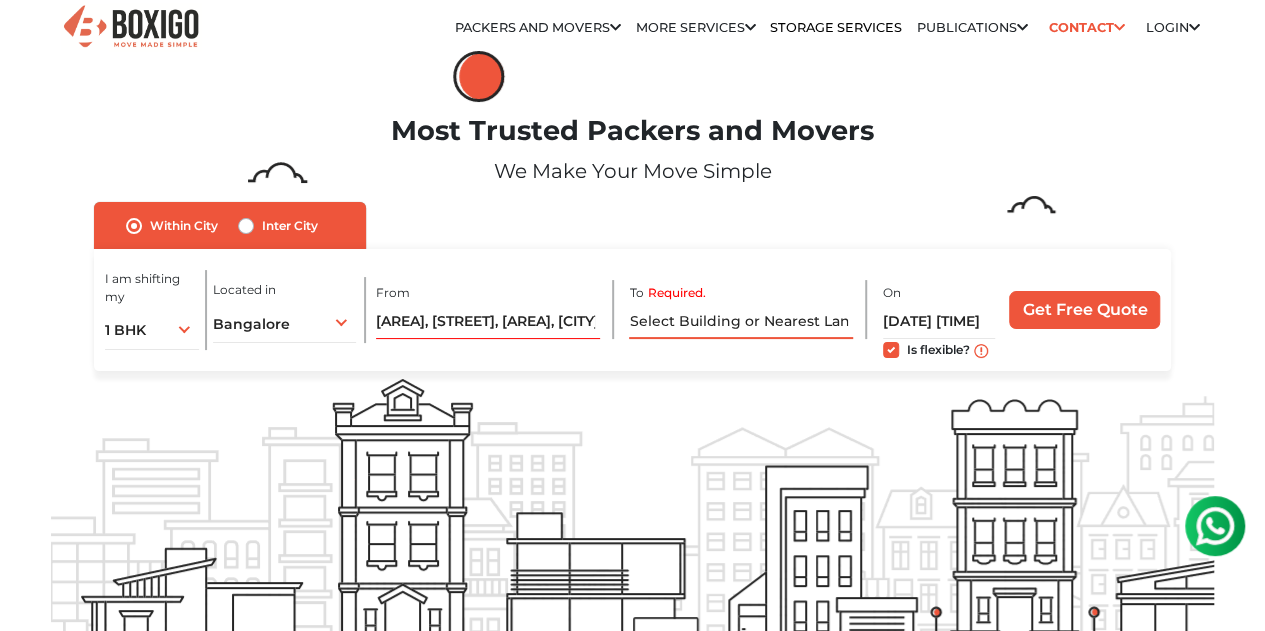 click on "Required." at bounding box center [740, 321] 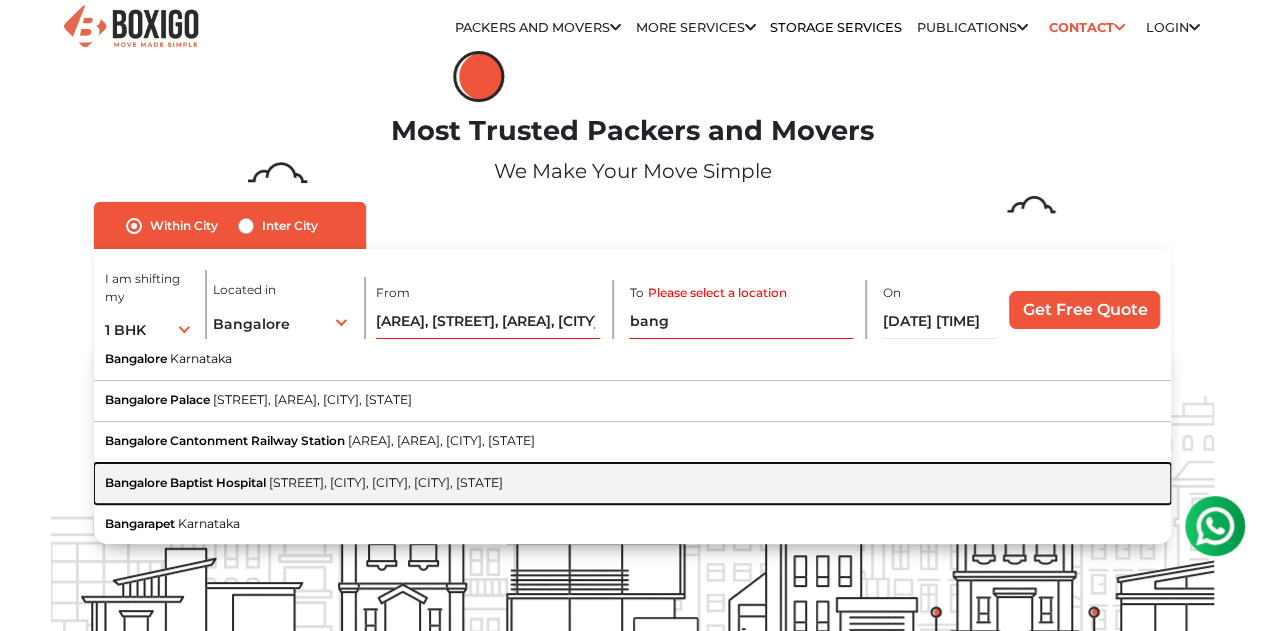 click on "[STREET], [NEIGHBORHOOD], [NEIGHBORHOOD], [CITY], [STATE]" at bounding box center (386, 482) 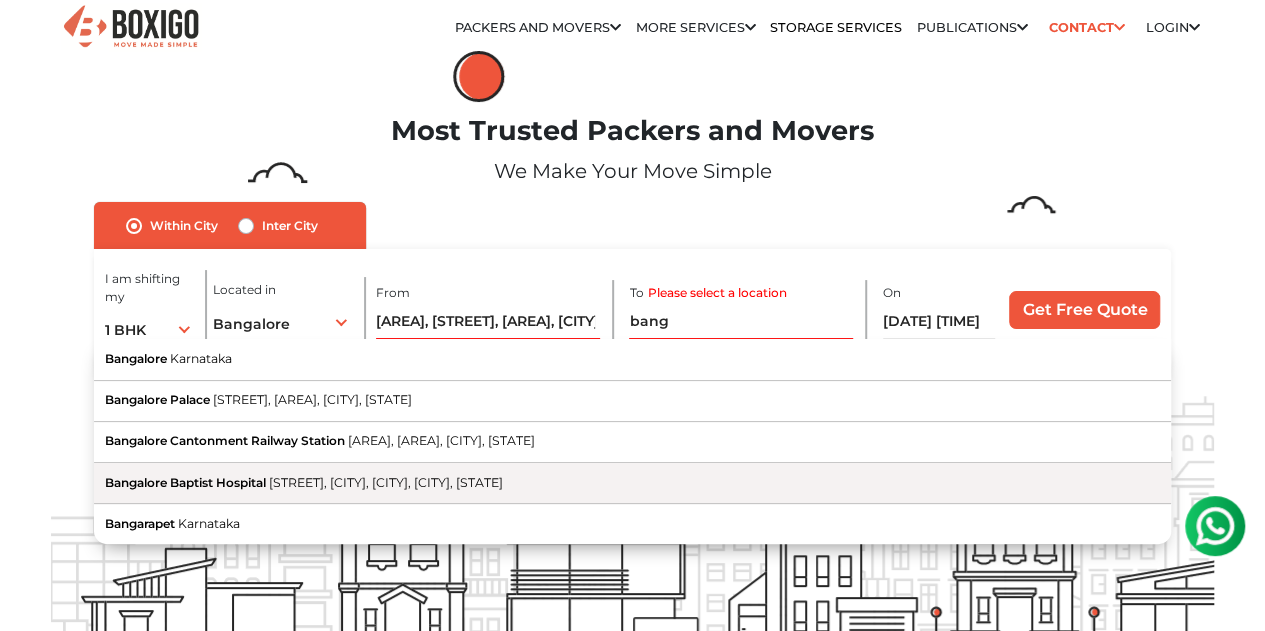 type on "Bangalore Baptist Hospital, Bellary Road, Vinayakanagar, Hebbal, Bengaluru, Karnataka" 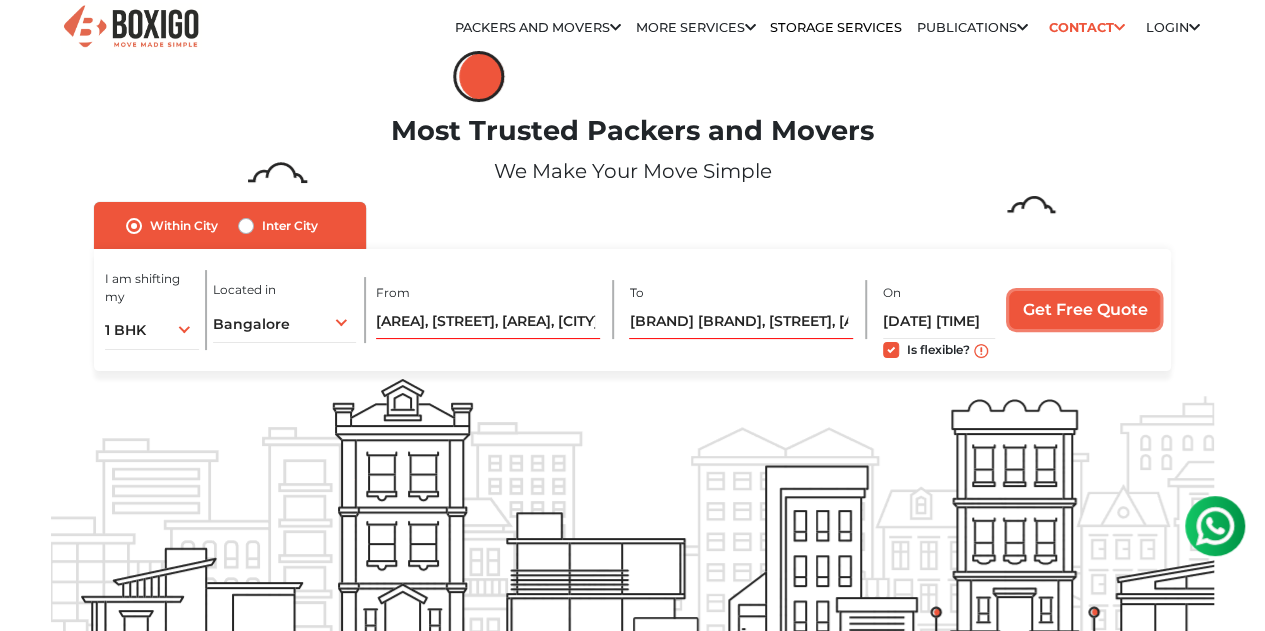 click on "Get Free Quote" at bounding box center (1084, 310) 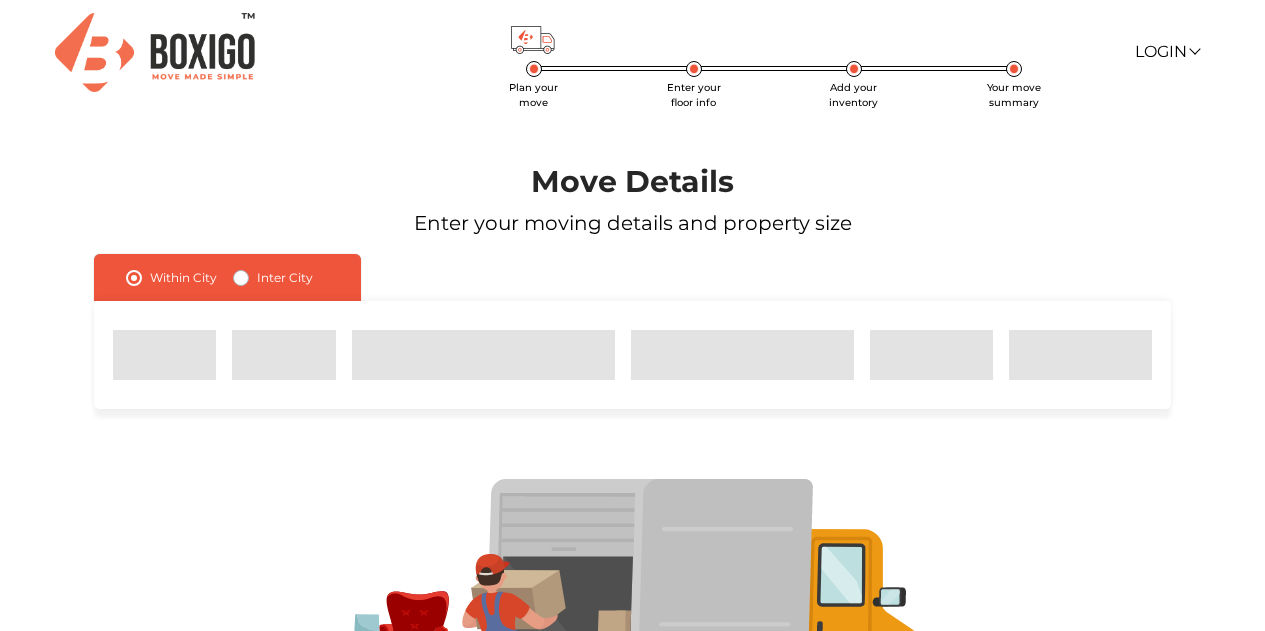 scroll, scrollTop: 0, scrollLeft: 0, axis: both 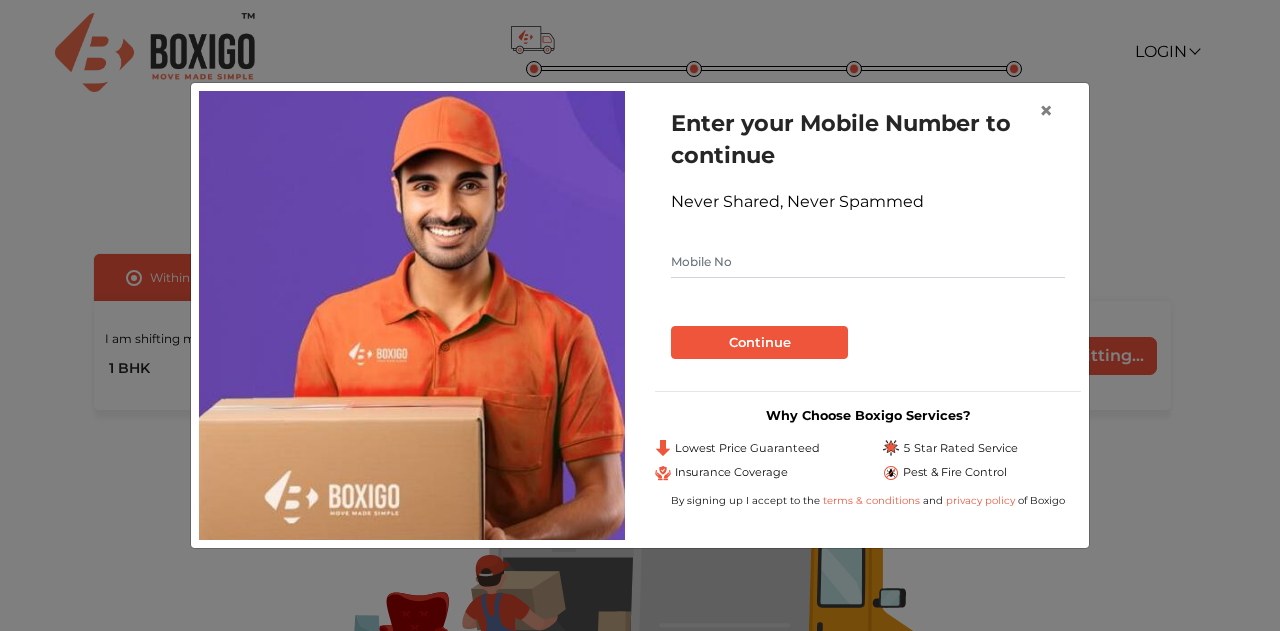 click at bounding box center [868, 262] 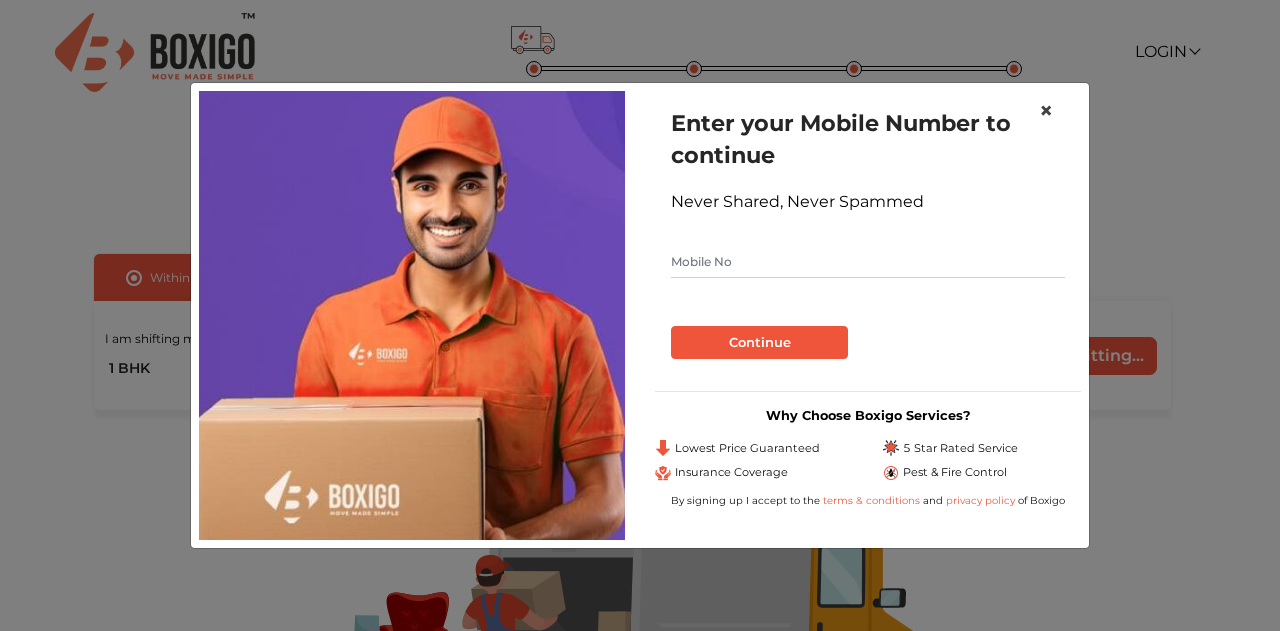 click on "×" at bounding box center (1046, 110) 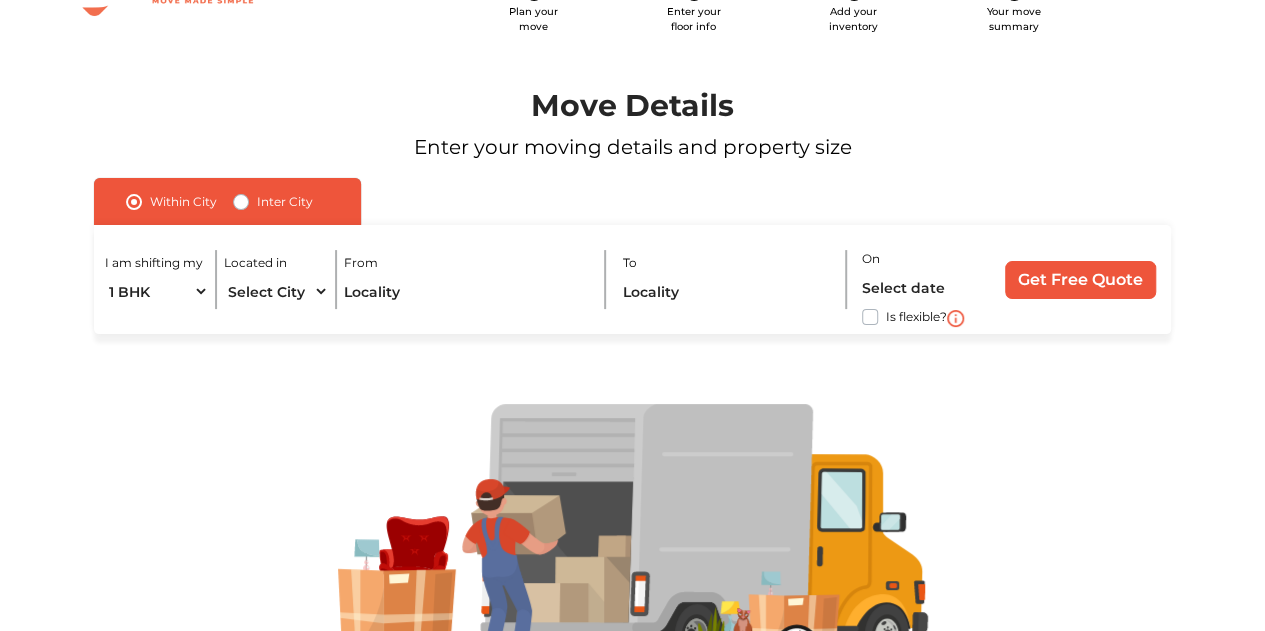scroll, scrollTop: 0, scrollLeft: 0, axis: both 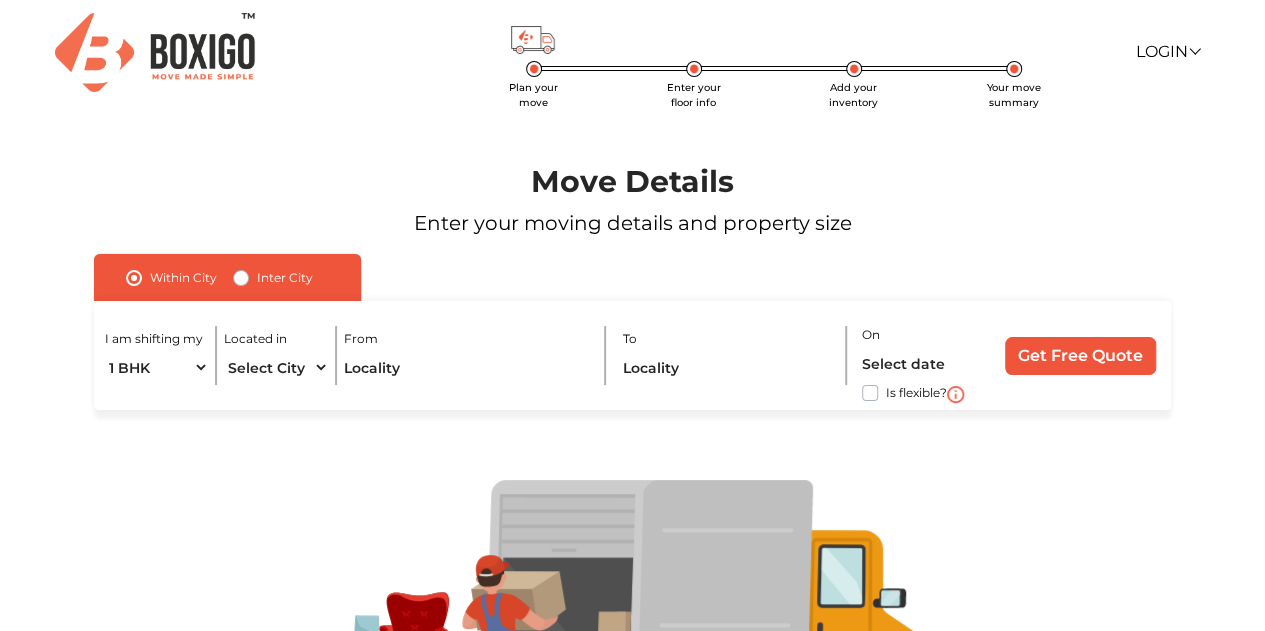 click at bounding box center (155, 52) 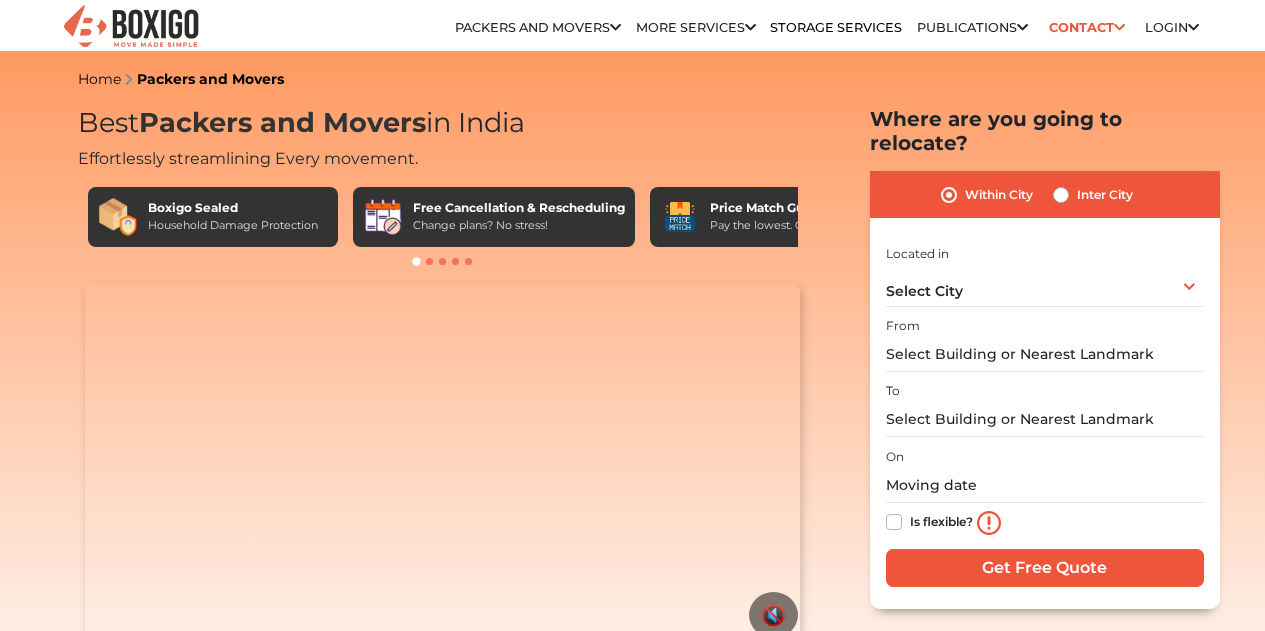 scroll, scrollTop: 0, scrollLeft: 0, axis: both 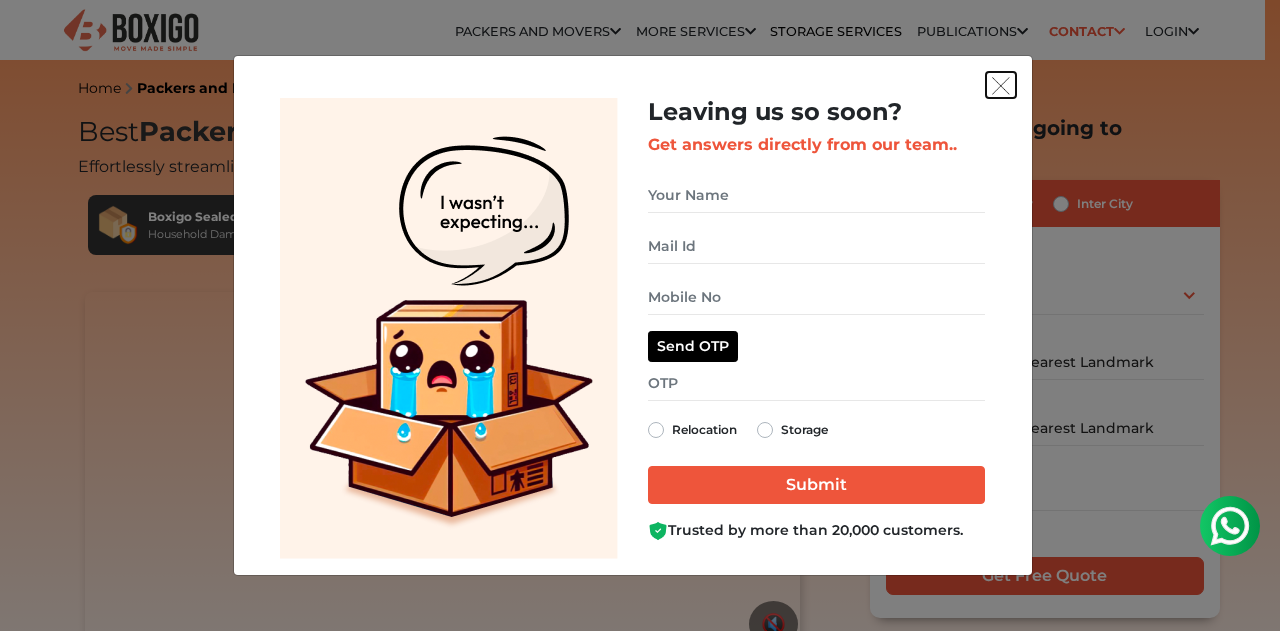 click at bounding box center (1001, 86) 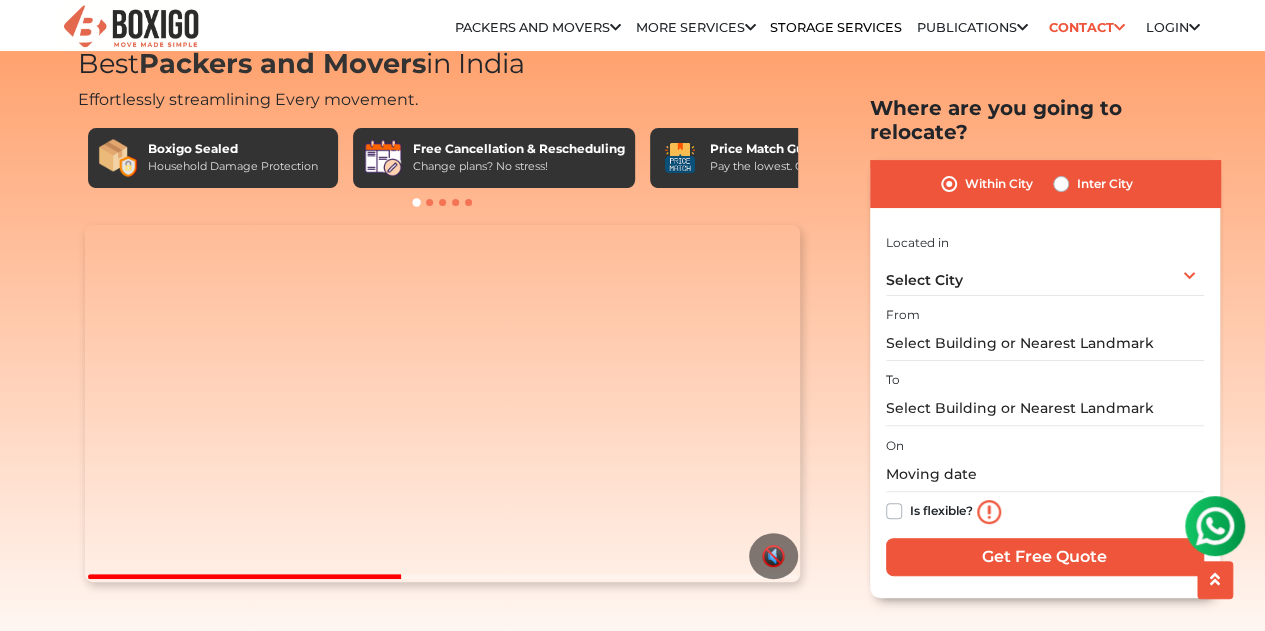 scroll, scrollTop: 100, scrollLeft: 0, axis: vertical 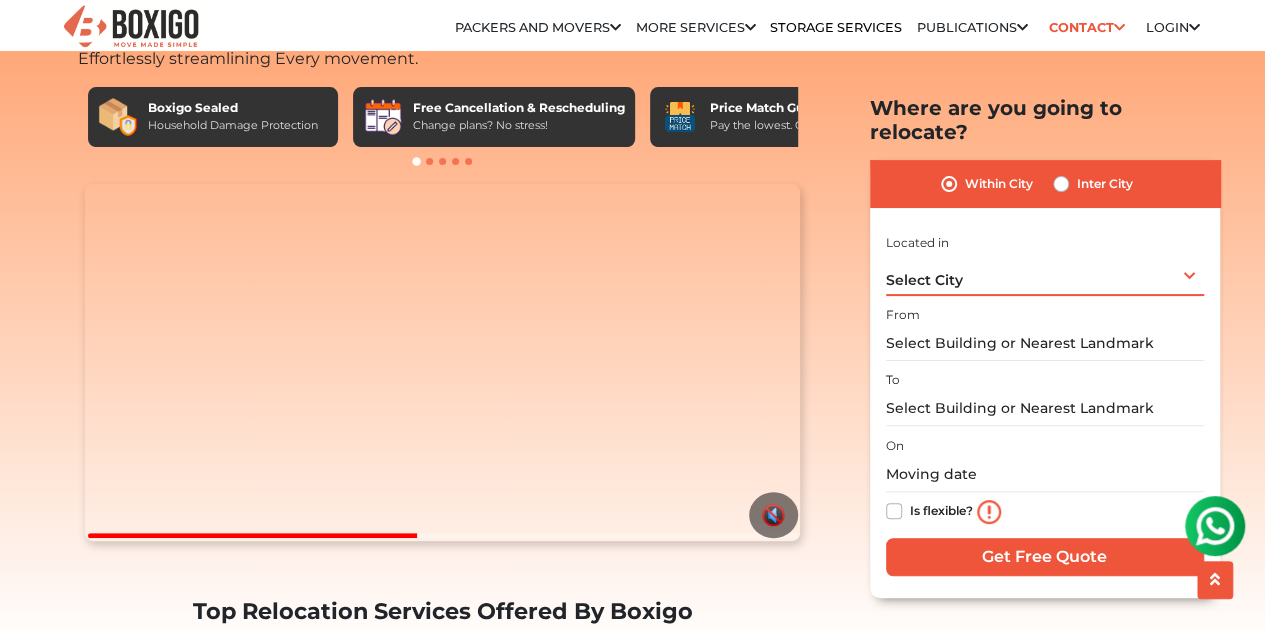 click on "[CITY] [CITY] [CITY] [CITY] [CITY] [CITY] [CITY] [CITY] [CITY] [CITY] [CITY] [CITY] [CITY] [CITY] [CITY] [CITY] [CITY] [CITY] [CITY] [CITY] [CITY] [CITY] [CITY] [CITY] [CITY] [CITY] [CITY]" at bounding box center [1045, 274] 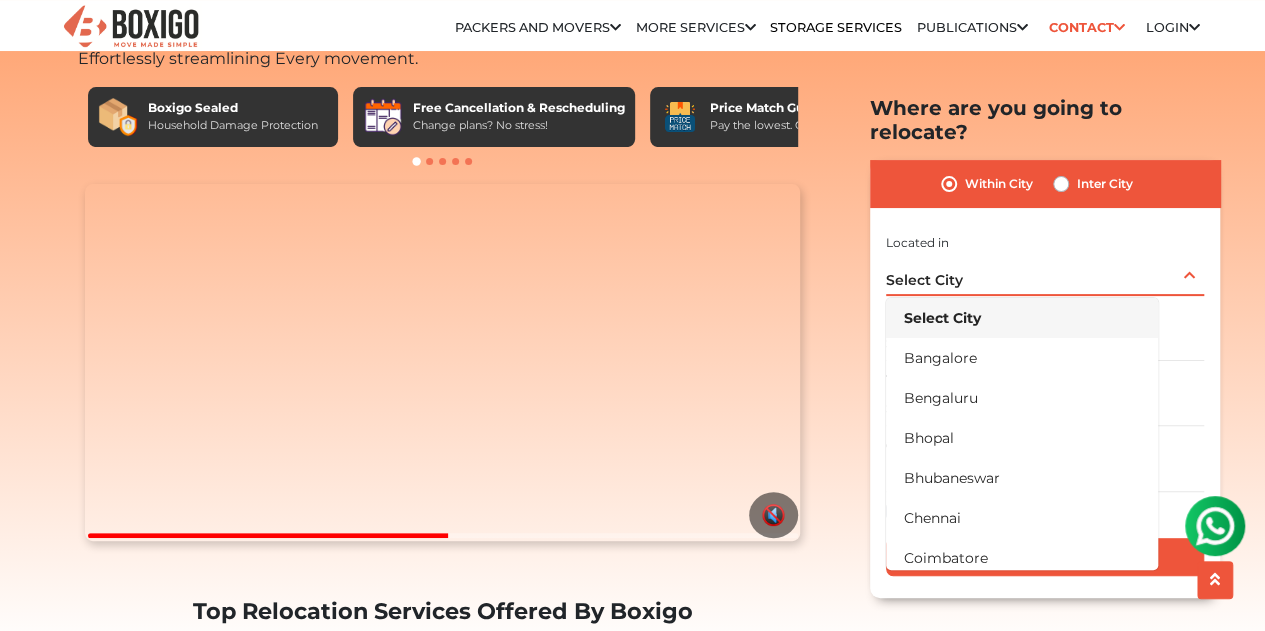 click on "Bangalore" at bounding box center (1022, 357) 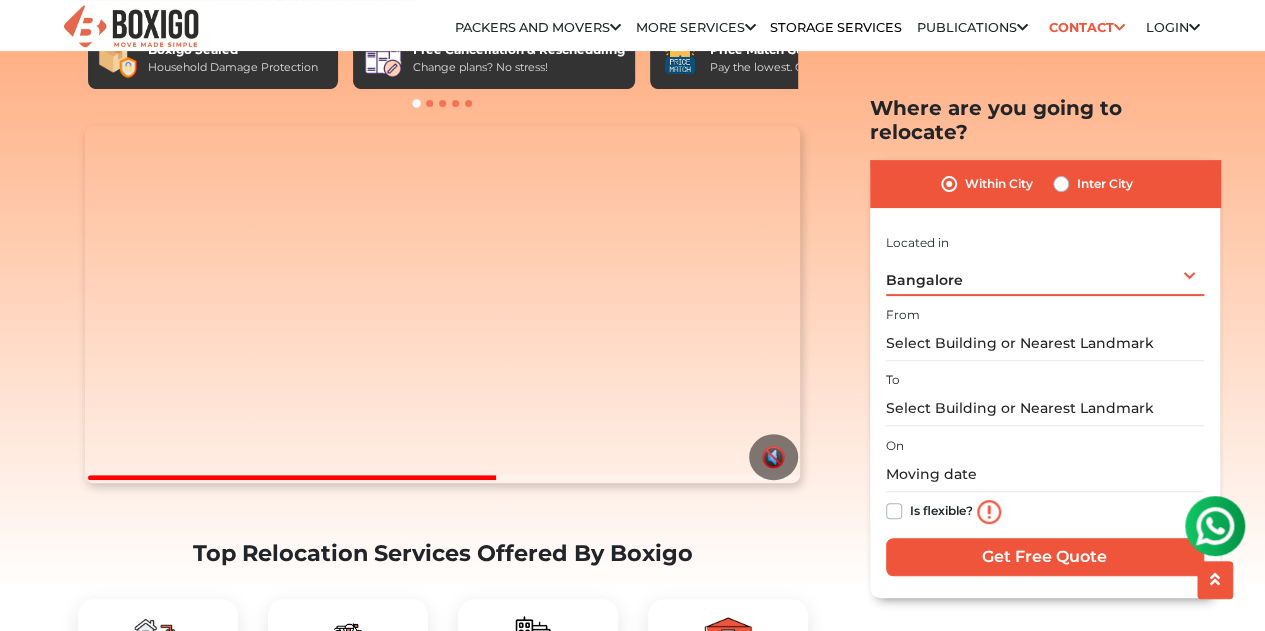 scroll, scrollTop: 300, scrollLeft: 0, axis: vertical 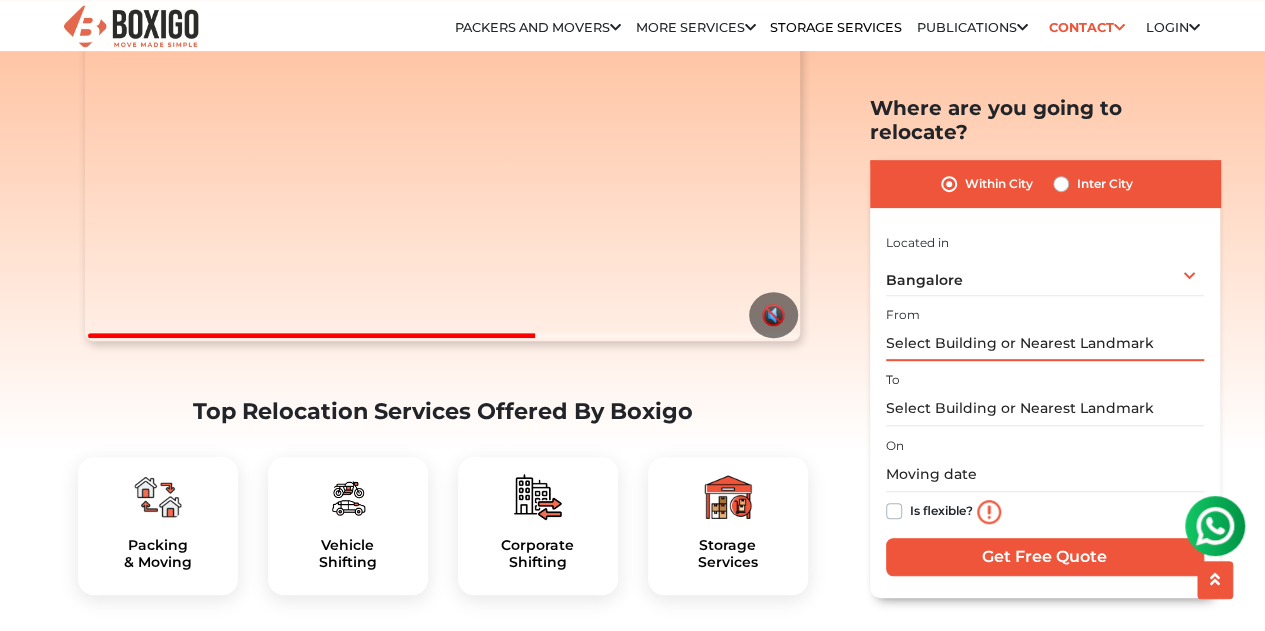 click at bounding box center (1045, 343) 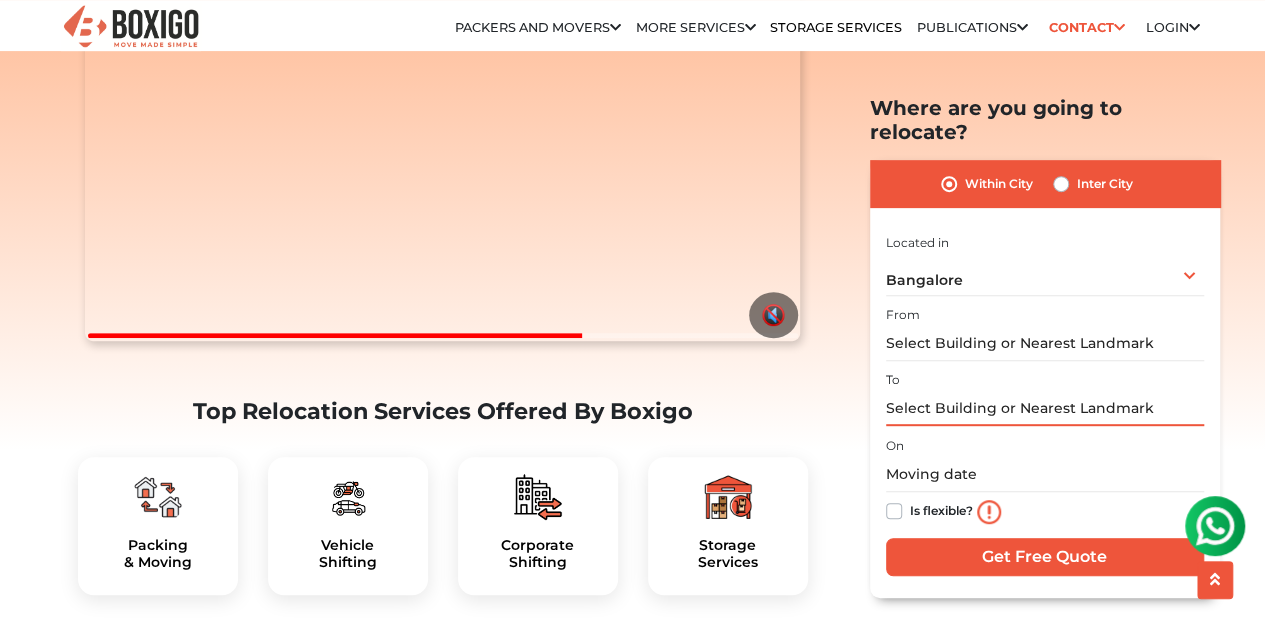 click at bounding box center (1045, 408) 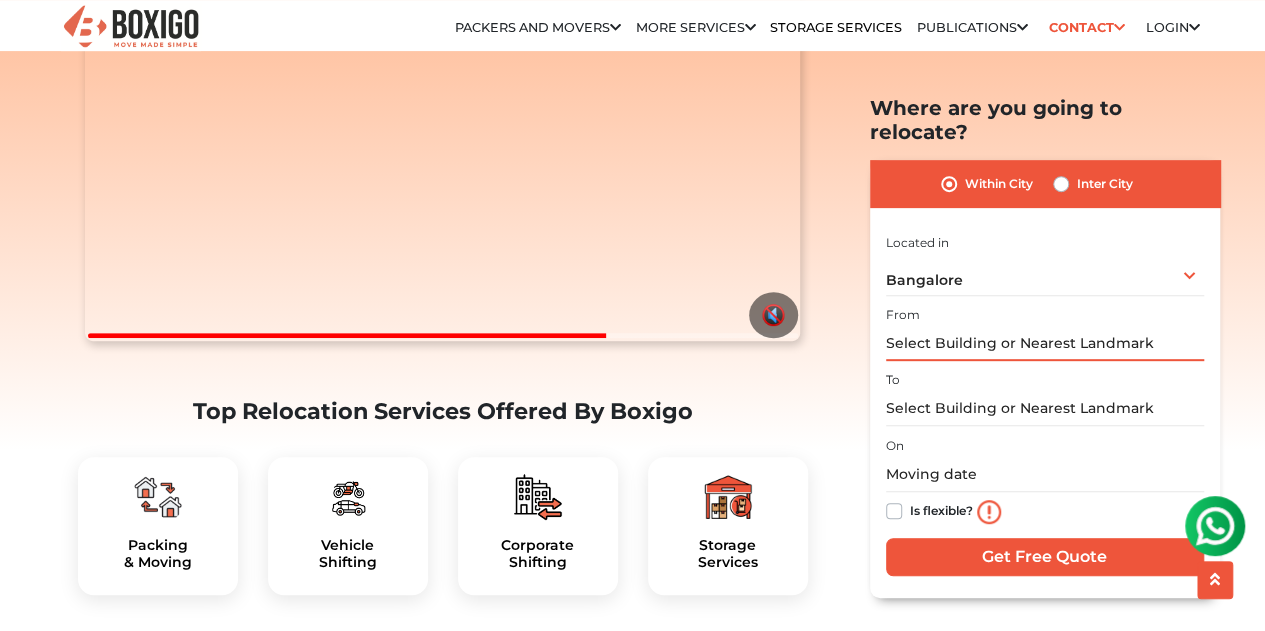 click at bounding box center [1045, 343] 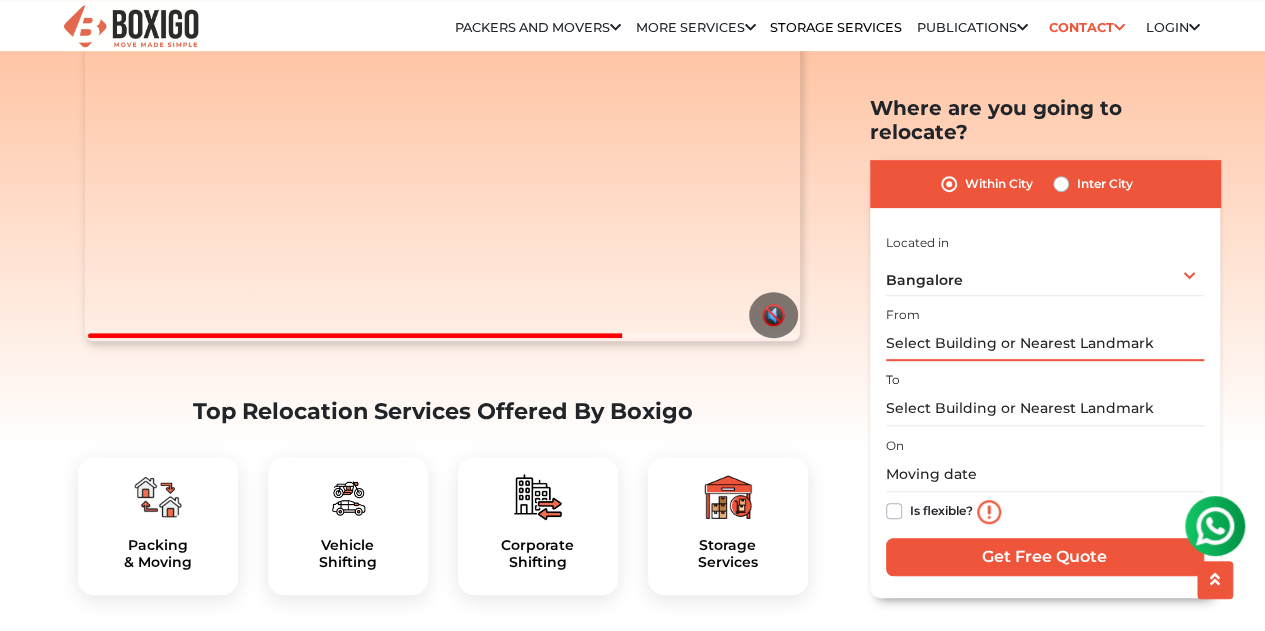click at bounding box center [1045, 343] 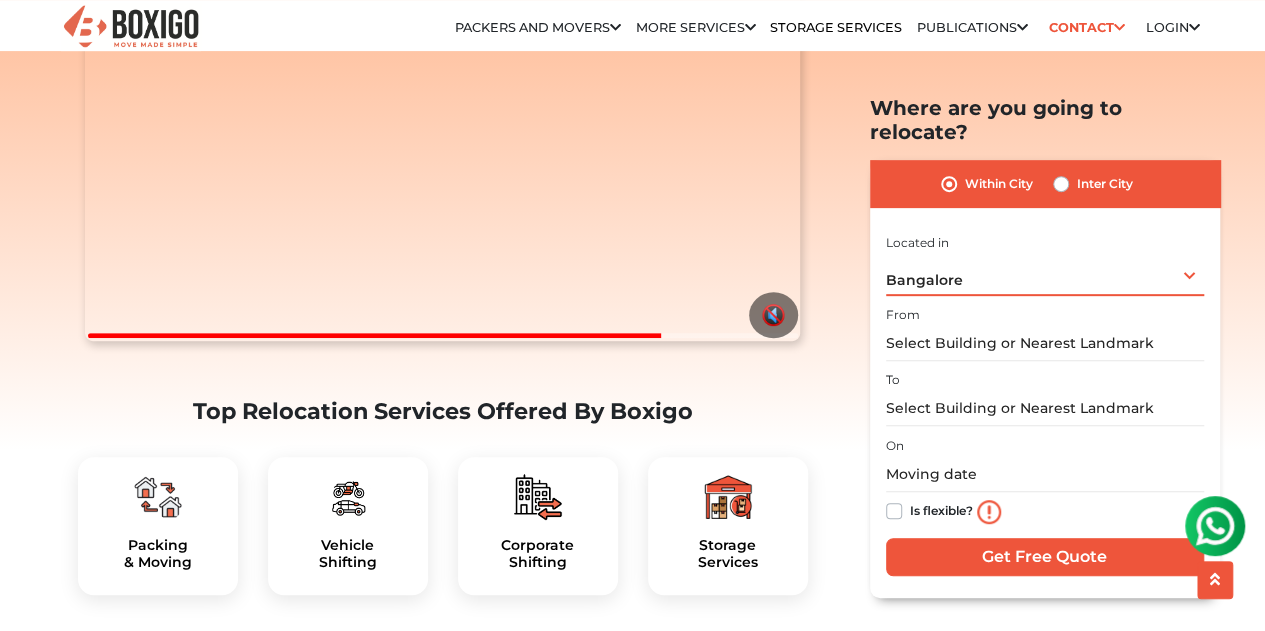 click on "Bangalore  Select City  Bangalore Bengaluru Bhopal Bhubaneswar Chennai Coimbatore Cuttack Delhi Gulbarga Gurugram Guwahati Hyderabad Indore Jaipur Kalyan & Dombivali Kochi Kolkata Lucknow Madurai Mangalore Mumbai Mysore Navi Mumbai Noida Patna Pune Raipur Secunderabad Siliguri Srirangam Thane Thiruvananthapuram Vijayawada Visakhapatnam Warangal" at bounding box center [1045, 274] 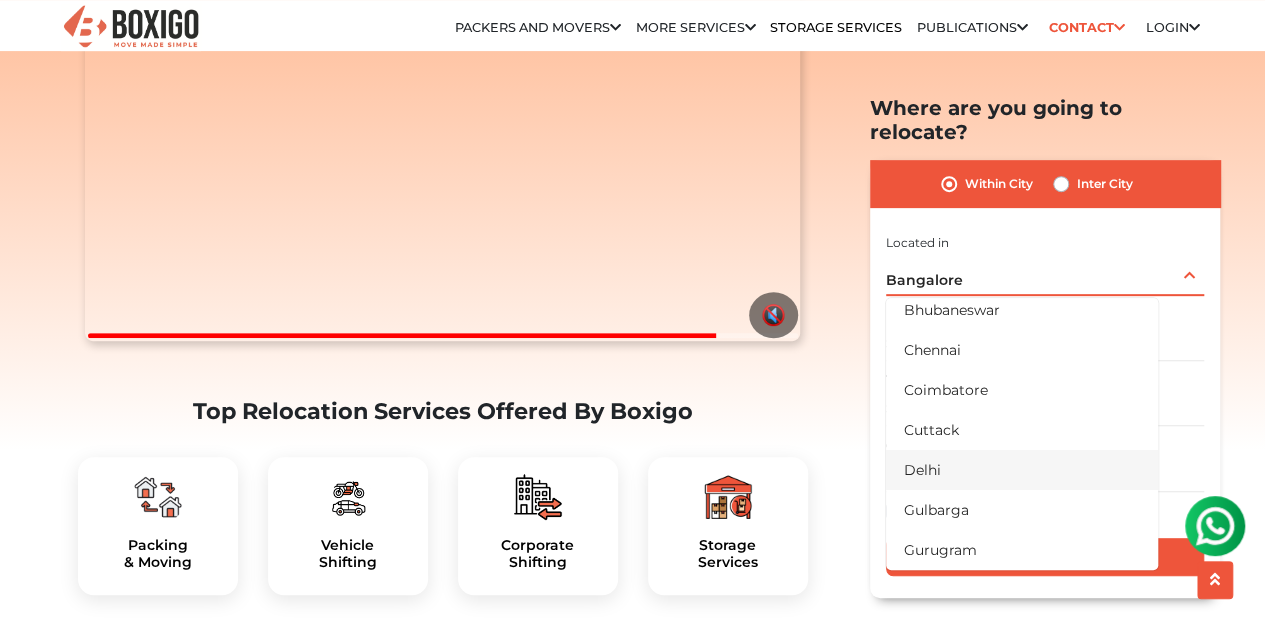scroll, scrollTop: 200, scrollLeft: 0, axis: vertical 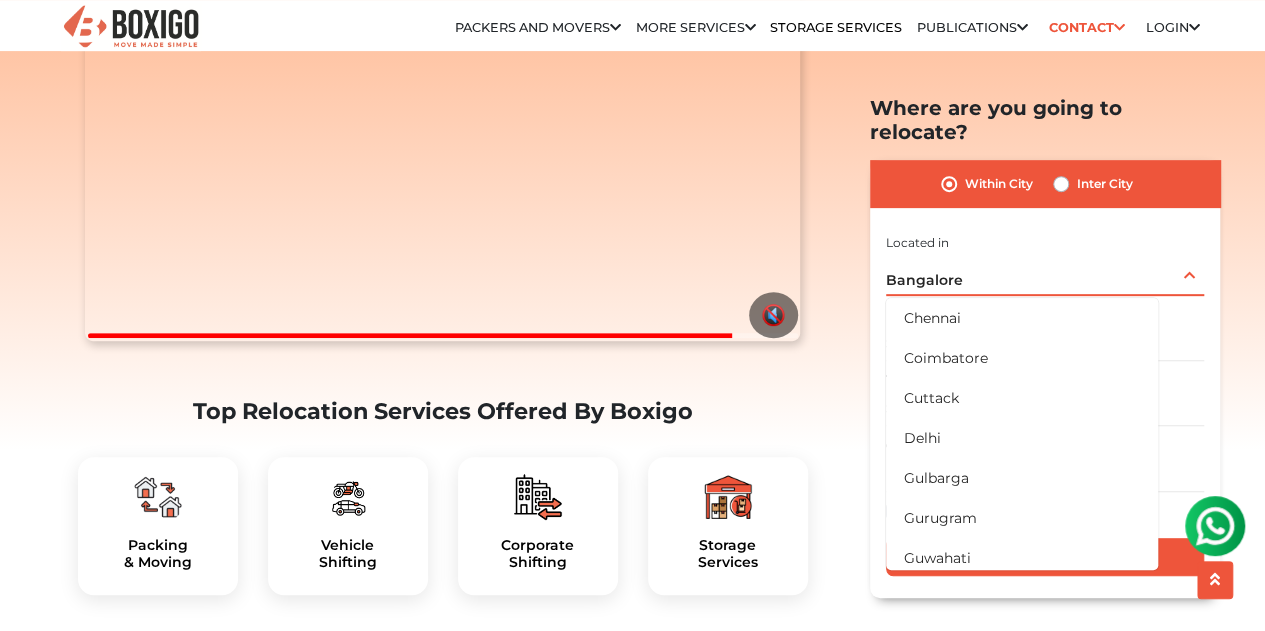 click on "Delhi" at bounding box center [1022, 437] 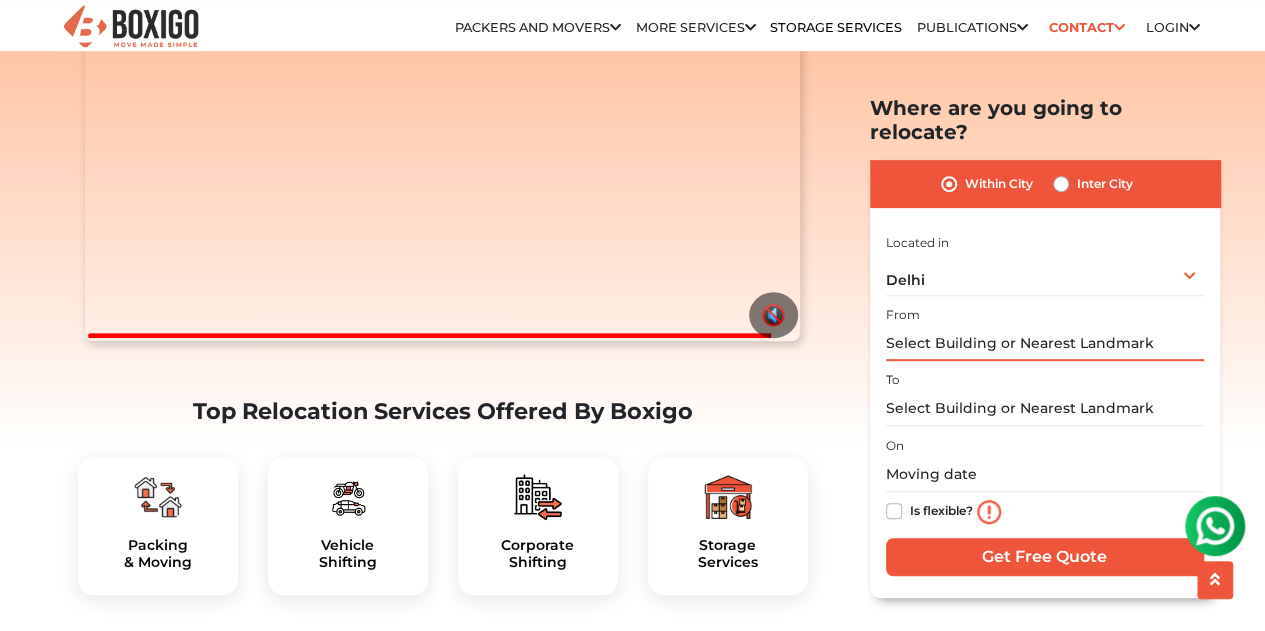 click at bounding box center (1045, 343) 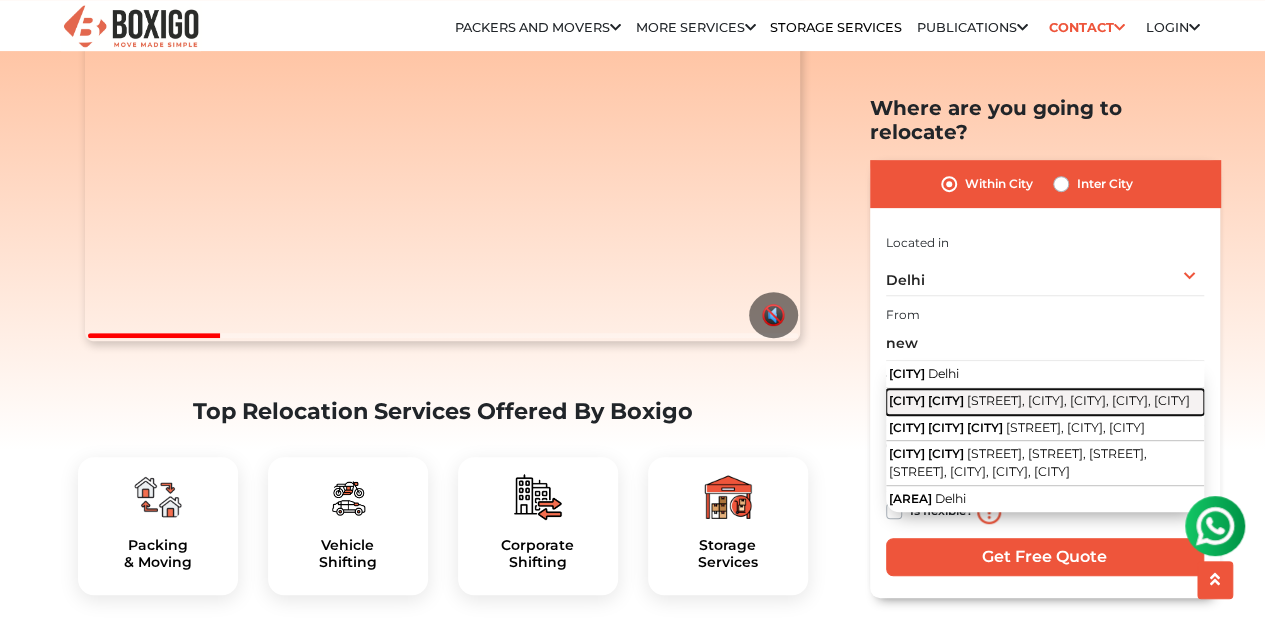 click on "New Delhi Railway Station Retiring Rooms" at bounding box center [926, 400] 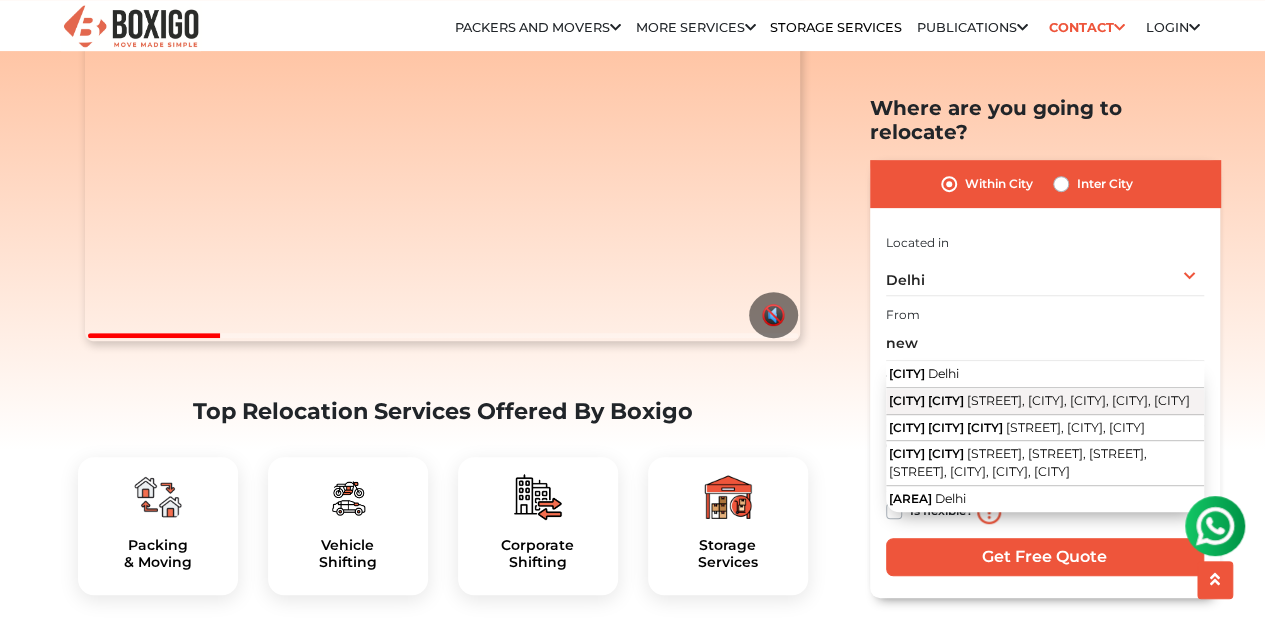 type on "New Delhi Railway Station Retiring Rooms, Ratan Lal Market, Kaseru Walan, Ajmeri Gate, New Delhi, Delhi" 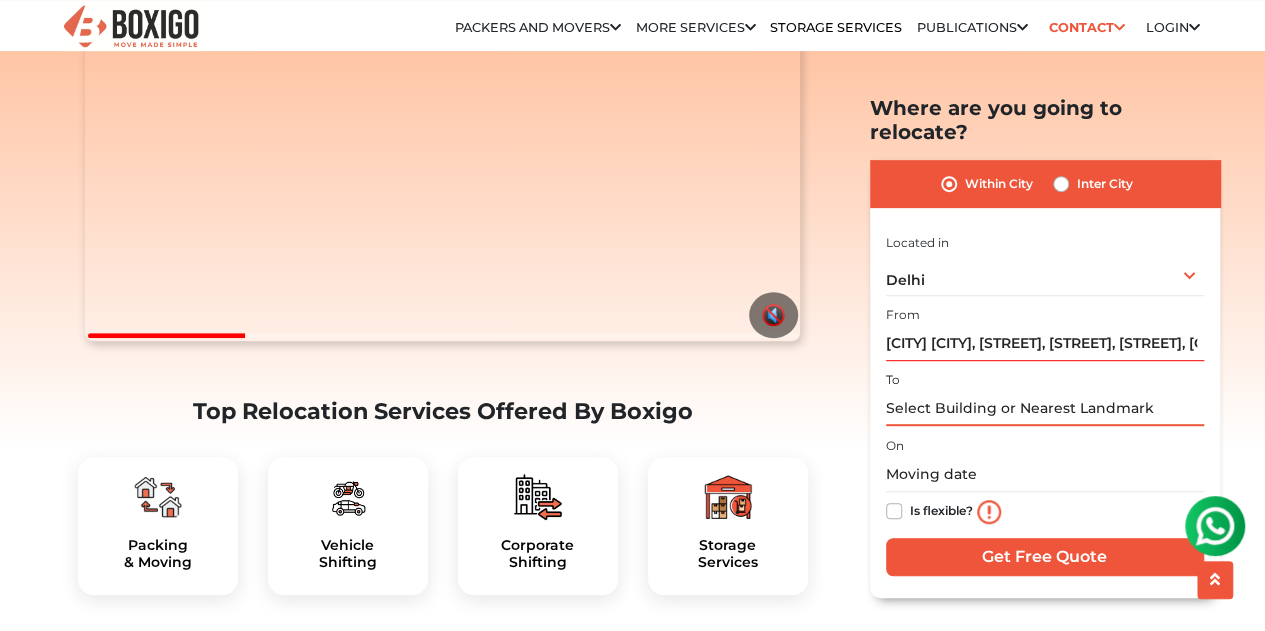 click at bounding box center [1045, 408] 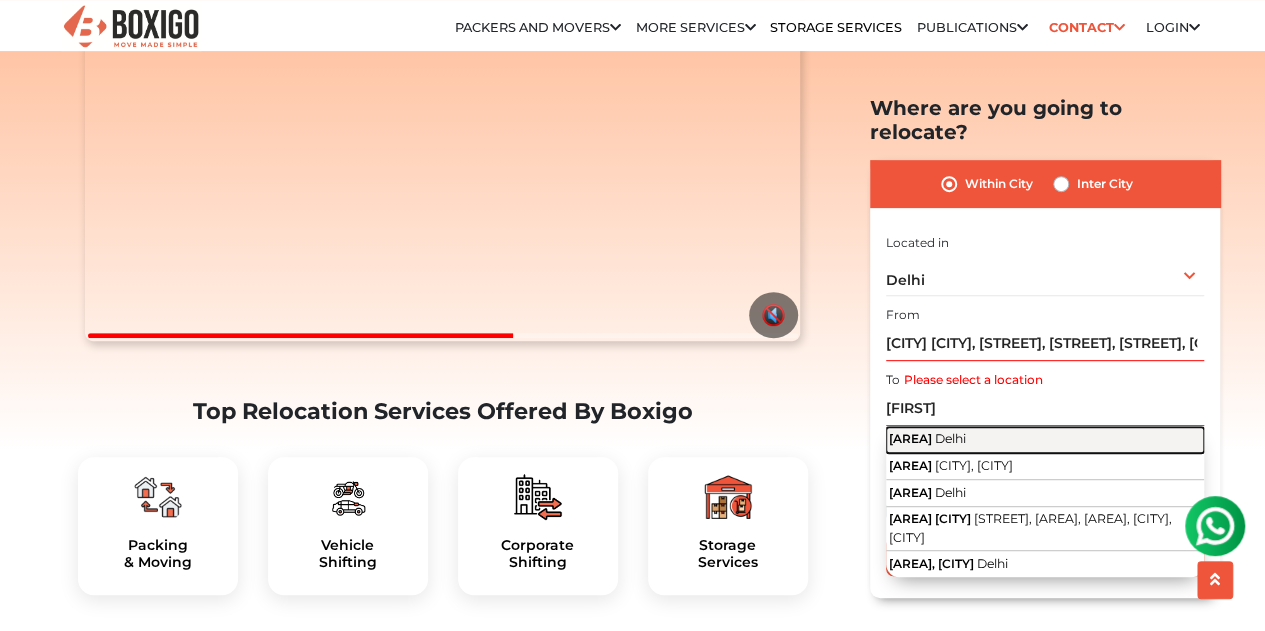 click on "Mayur Vihar Phase I" at bounding box center [910, 438] 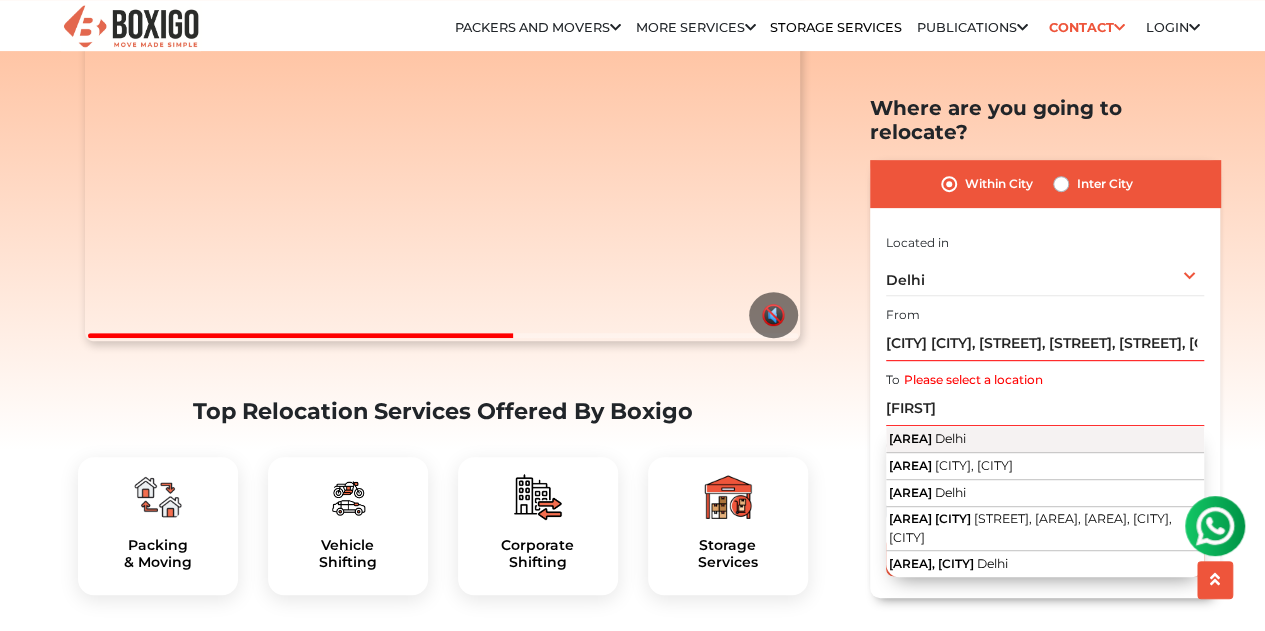 type on "Mayur Vihar Phase I, Delhi" 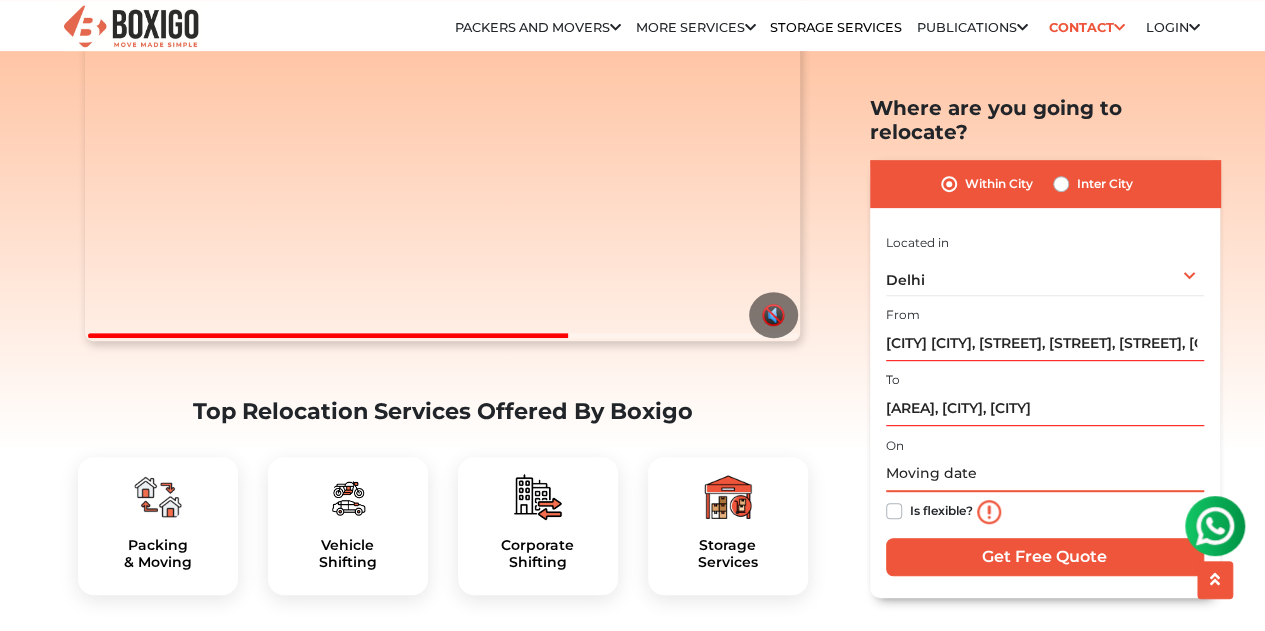 click at bounding box center (1045, 474) 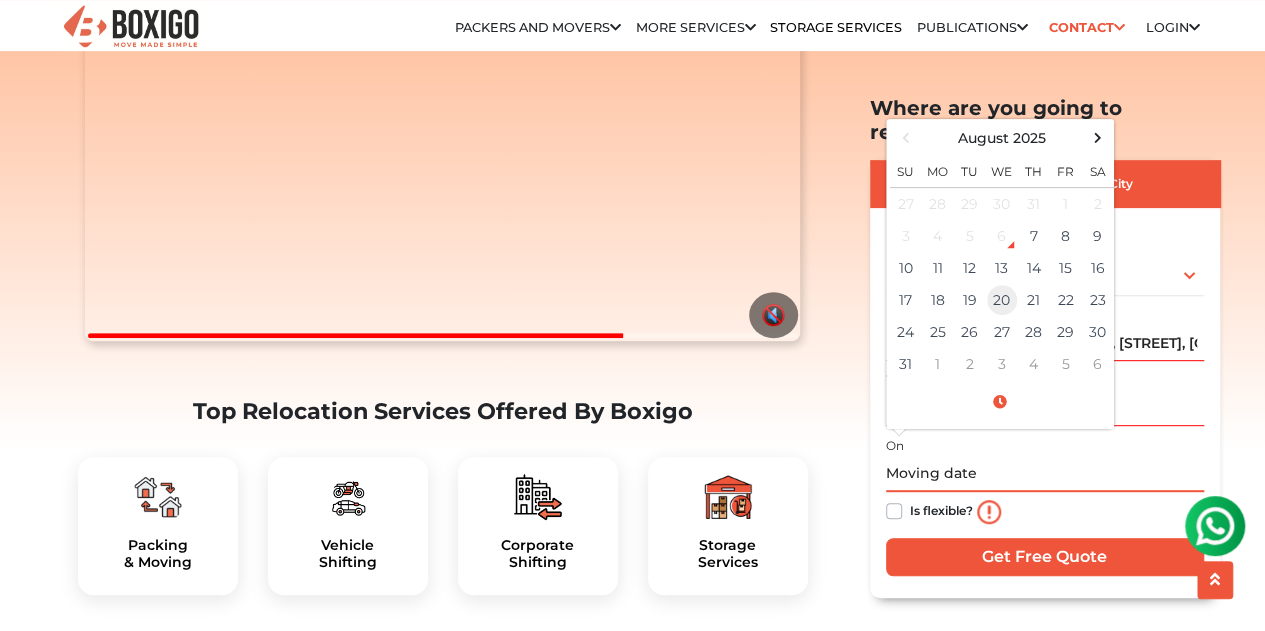 click on "20" at bounding box center [1002, 300] 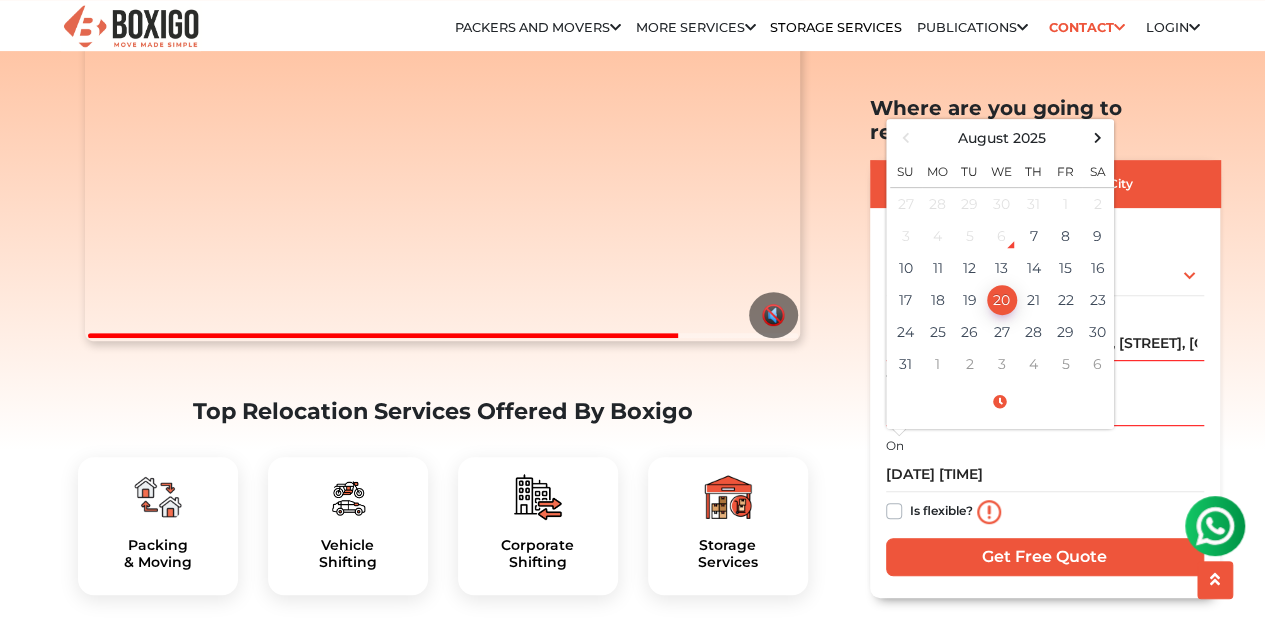 click on "Is flexible?" at bounding box center (941, 509) 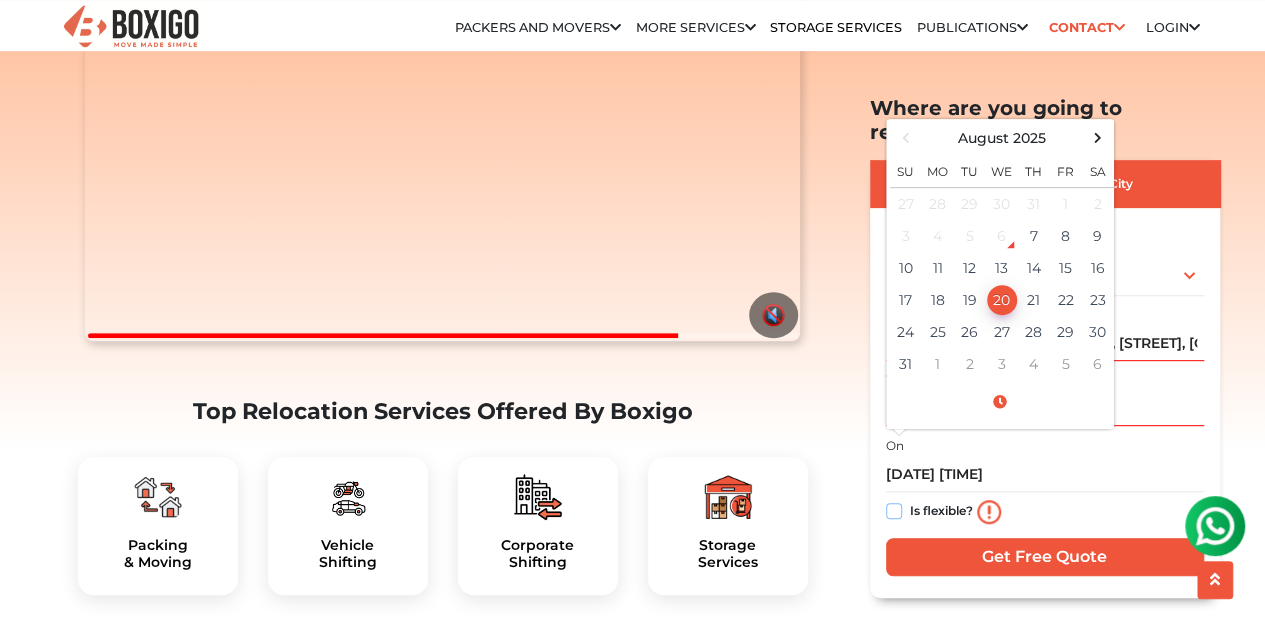 click on "Is flexible?" at bounding box center (894, 509) 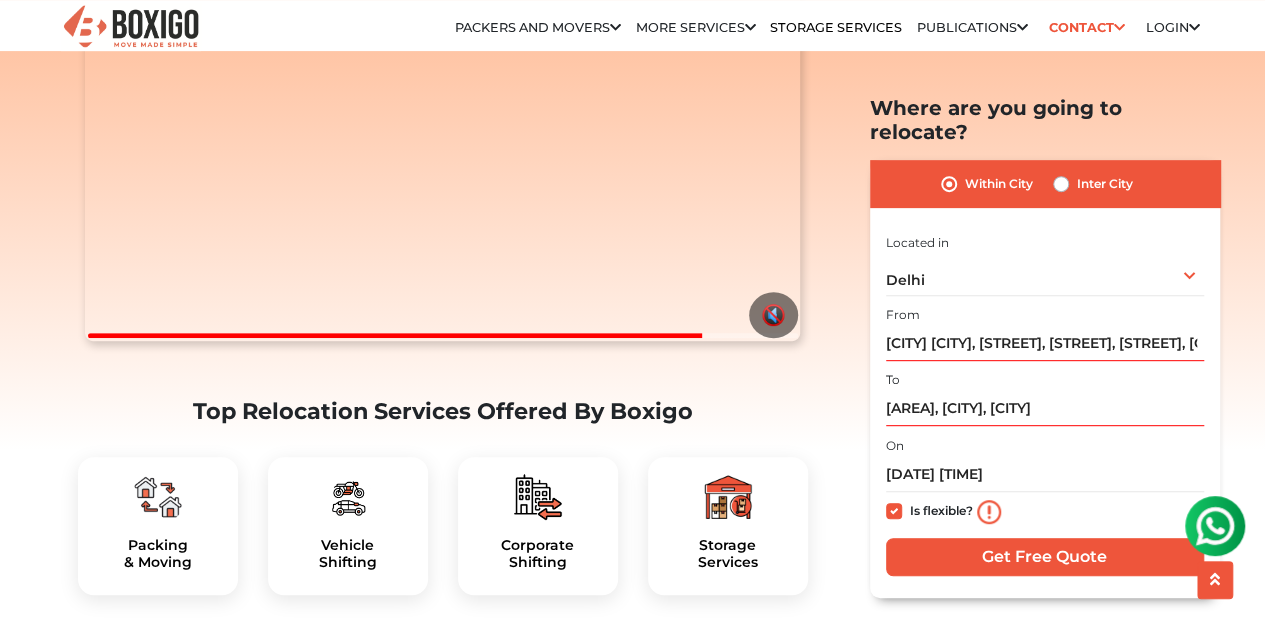 click on "Best  Packers and Movers  in India
Effortlessly streamlining Every movement.
Boxigo Sealed
Household Damage Protection
Free Cancellation & Rescheduling
Change plans? No stress!
Price Match Guarantee" at bounding box center (1013, 3032) 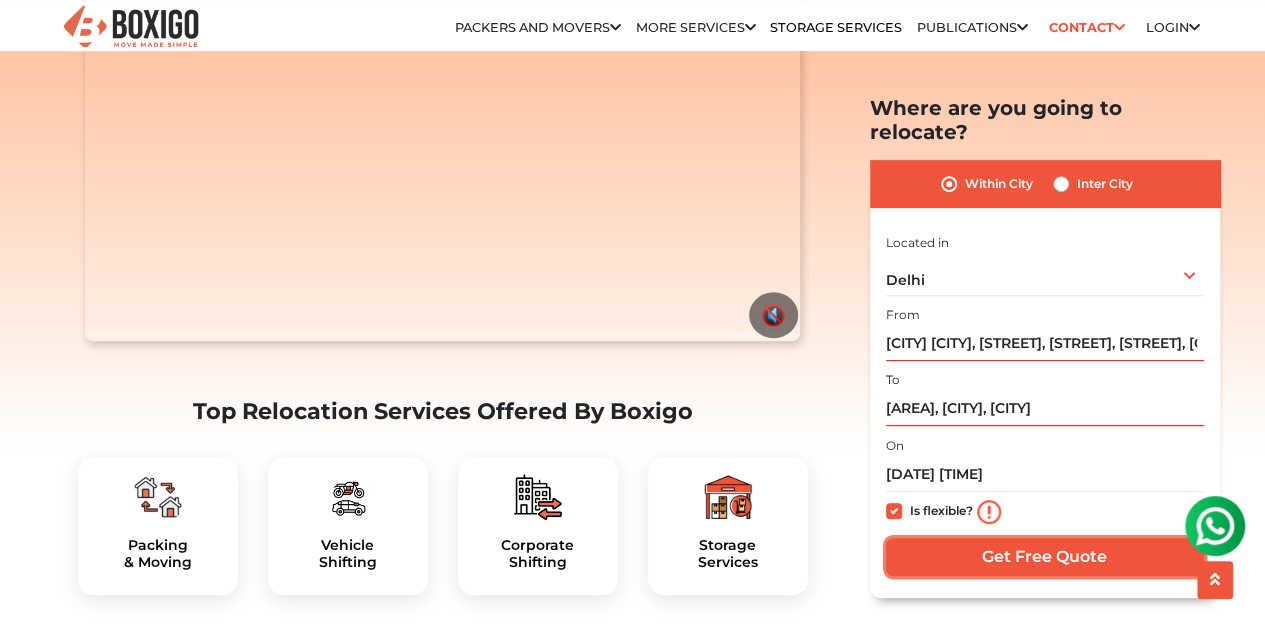 click on "Get Free Quote" at bounding box center (1045, 557) 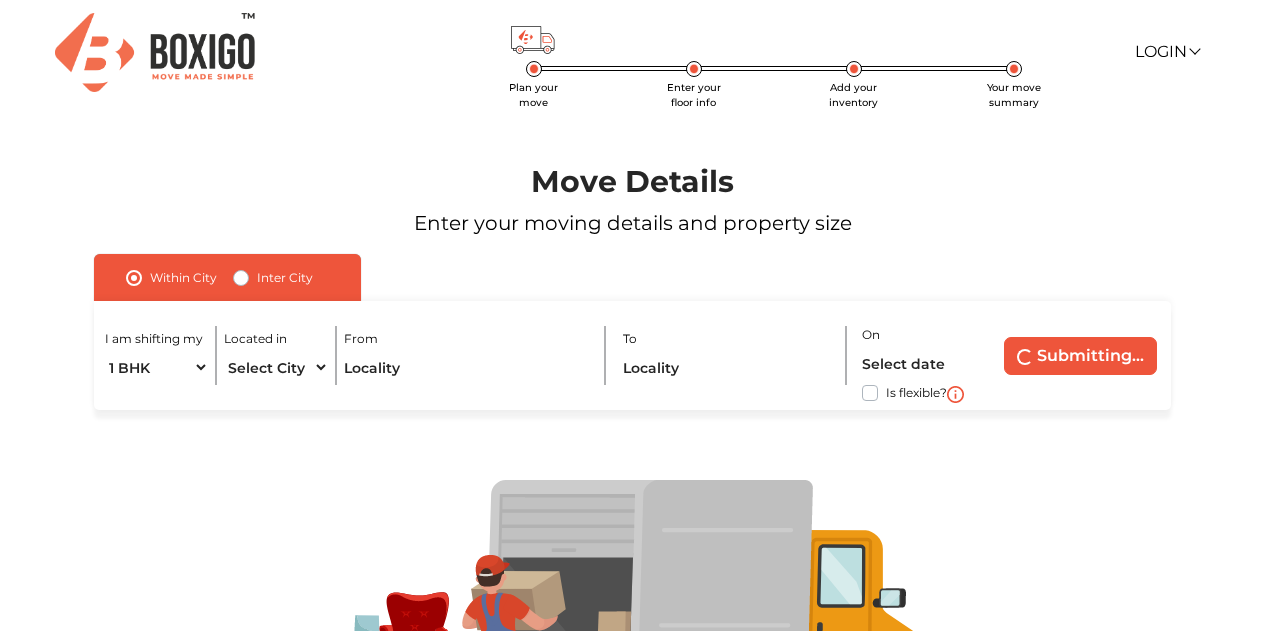 scroll, scrollTop: 0, scrollLeft: 0, axis: both 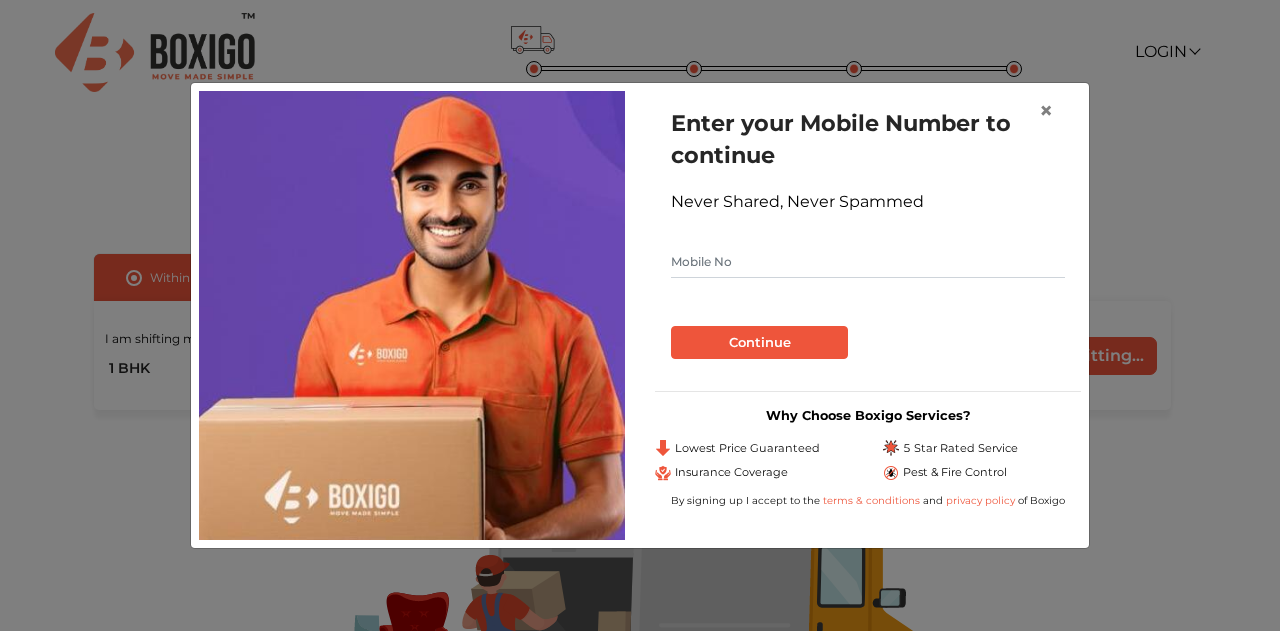 click at bounding box center [868, 262] 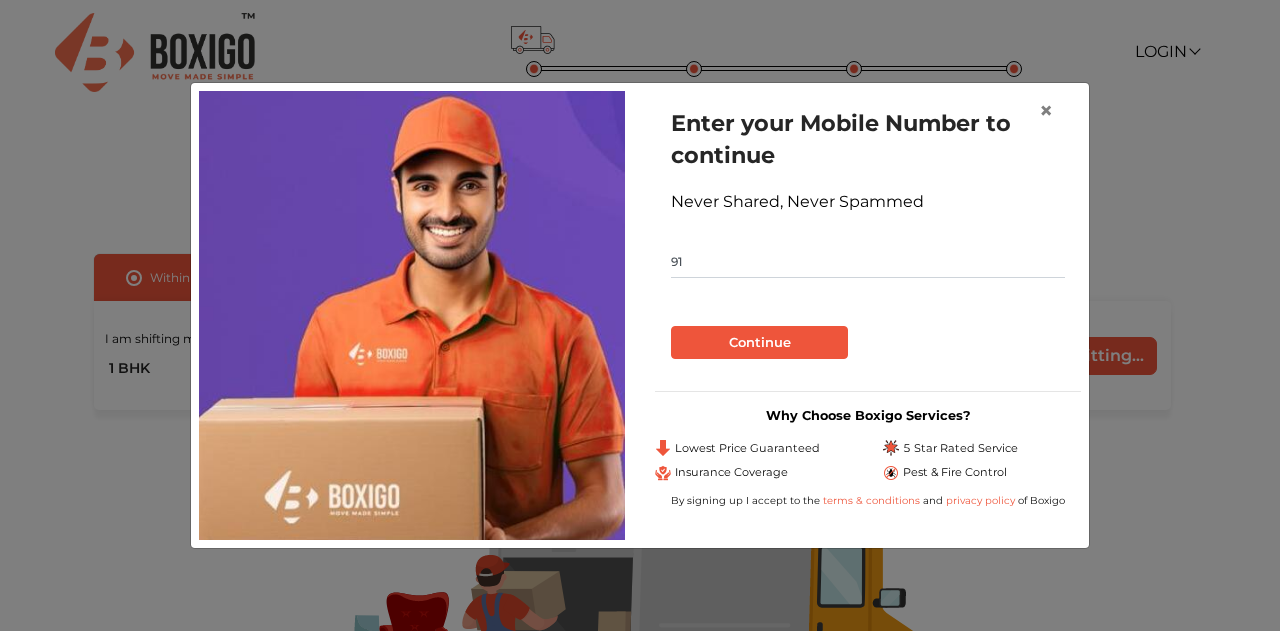 click on "91" at bounding box center [868, 262] 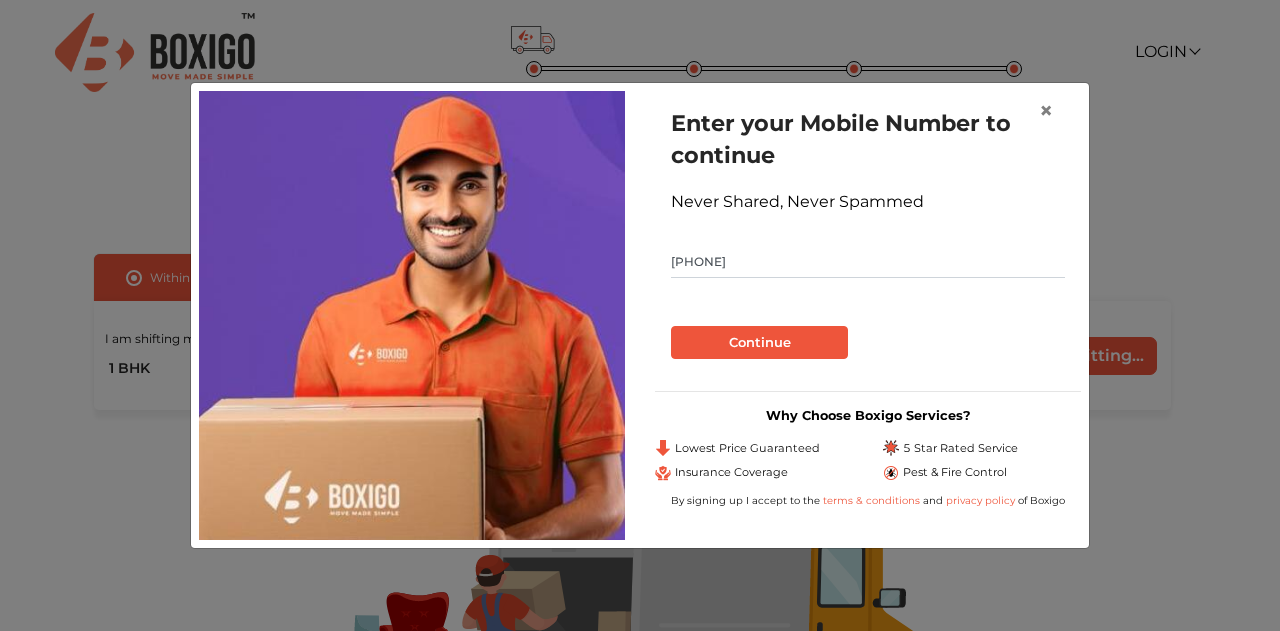 type on "9144534355" 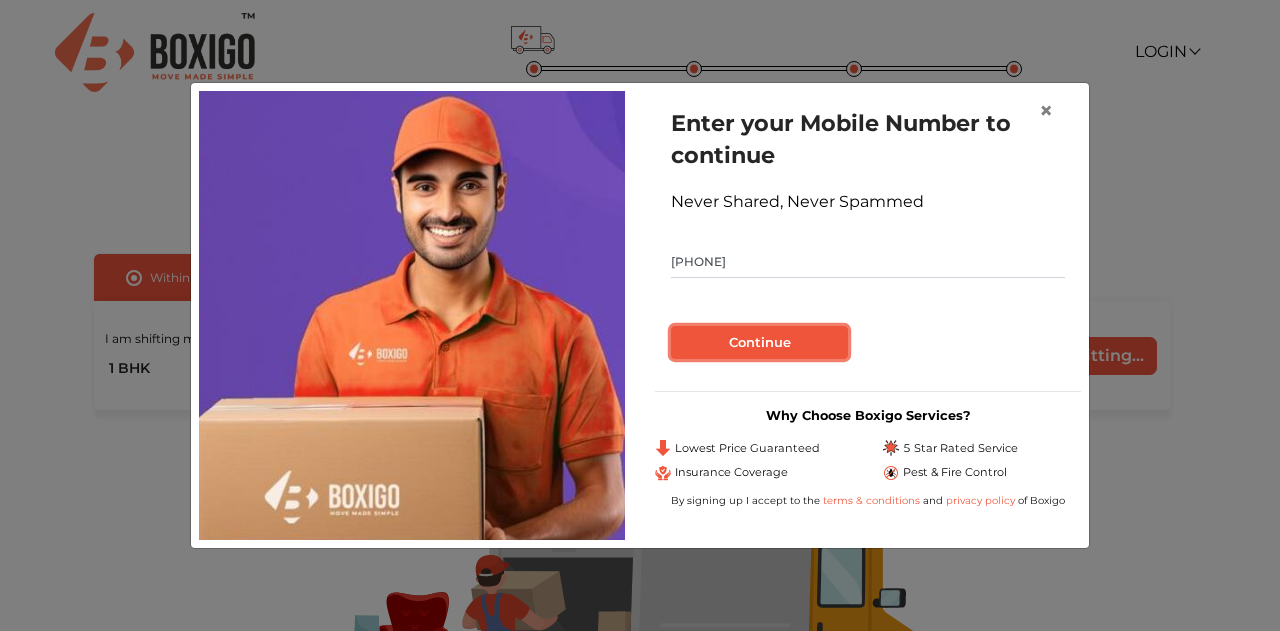 click on "Continue" at bounding box center [759, 343] 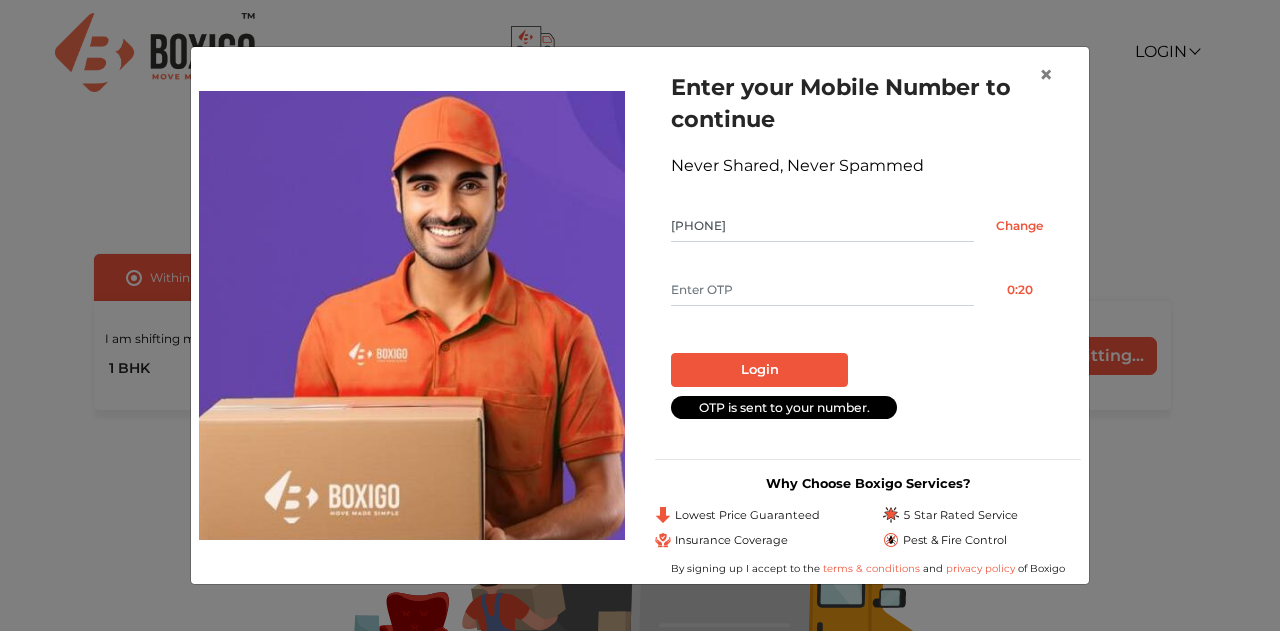 click at bounding box center [822, 290] 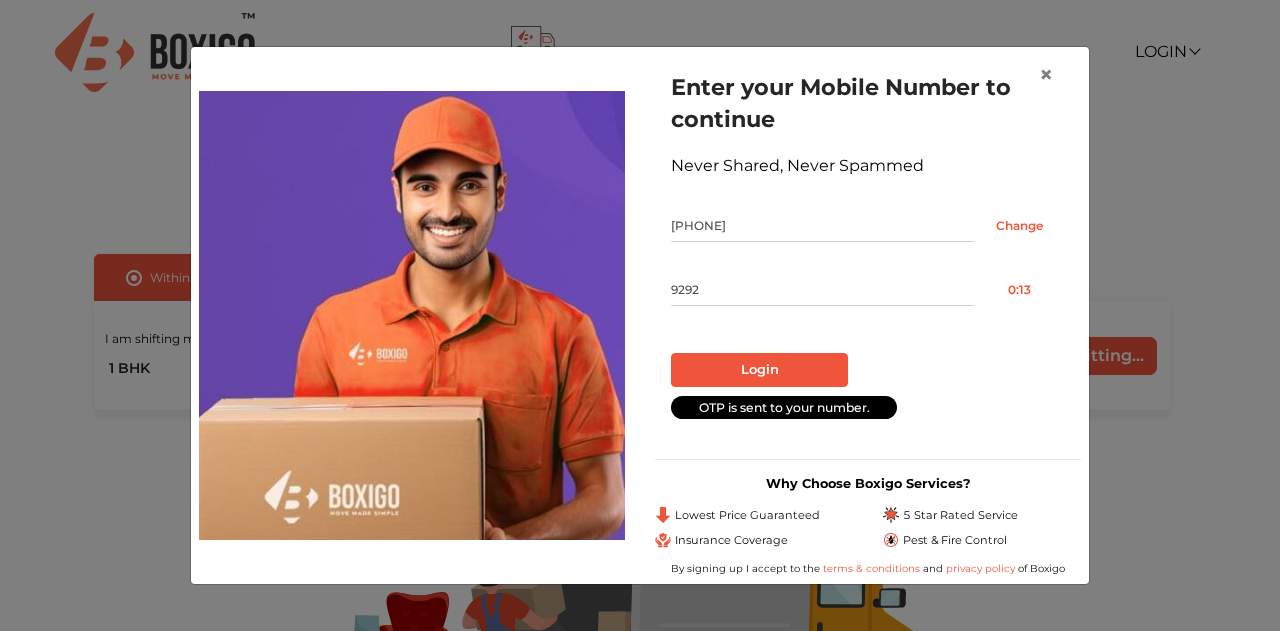 type on "9292" 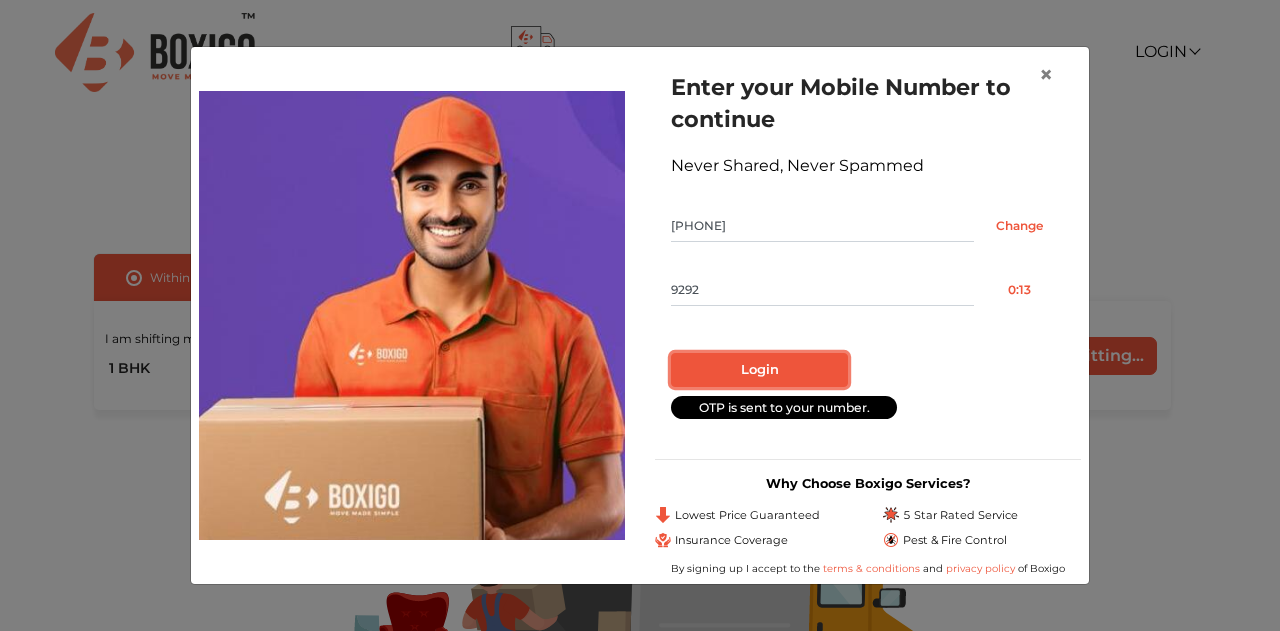 click on "Login" at bounding box center [759, 370] 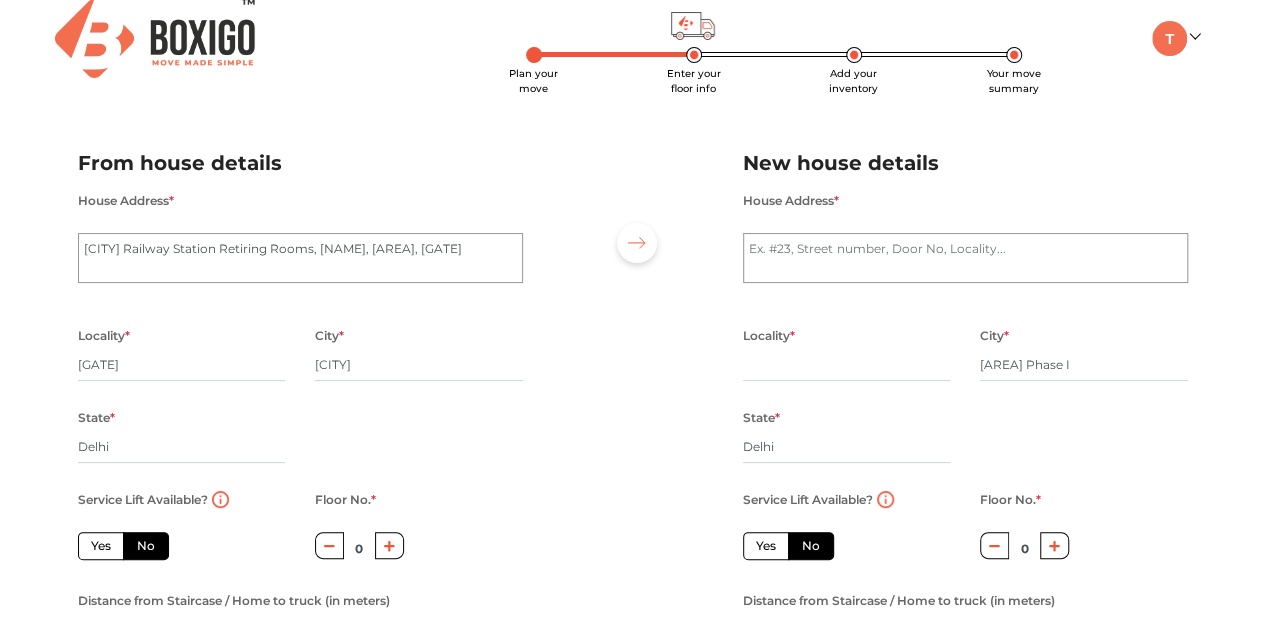 scroll, scrollTop: 14, scrollLeft: 0, axis: vertical 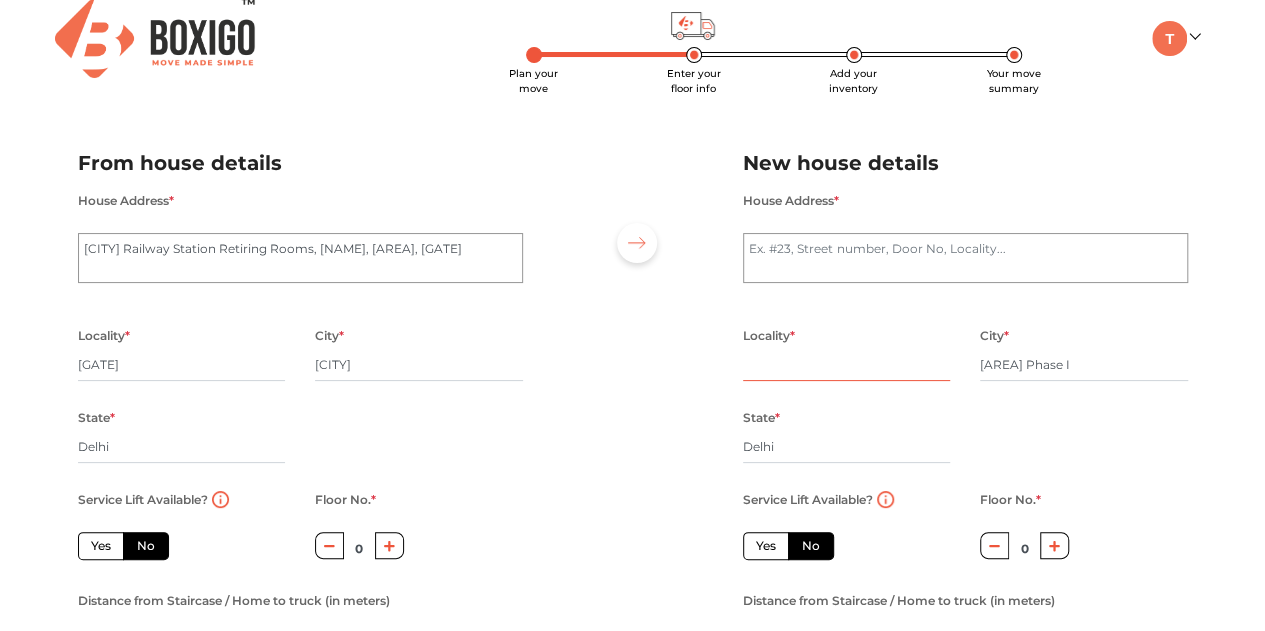 click at bounding box center (847, 365) 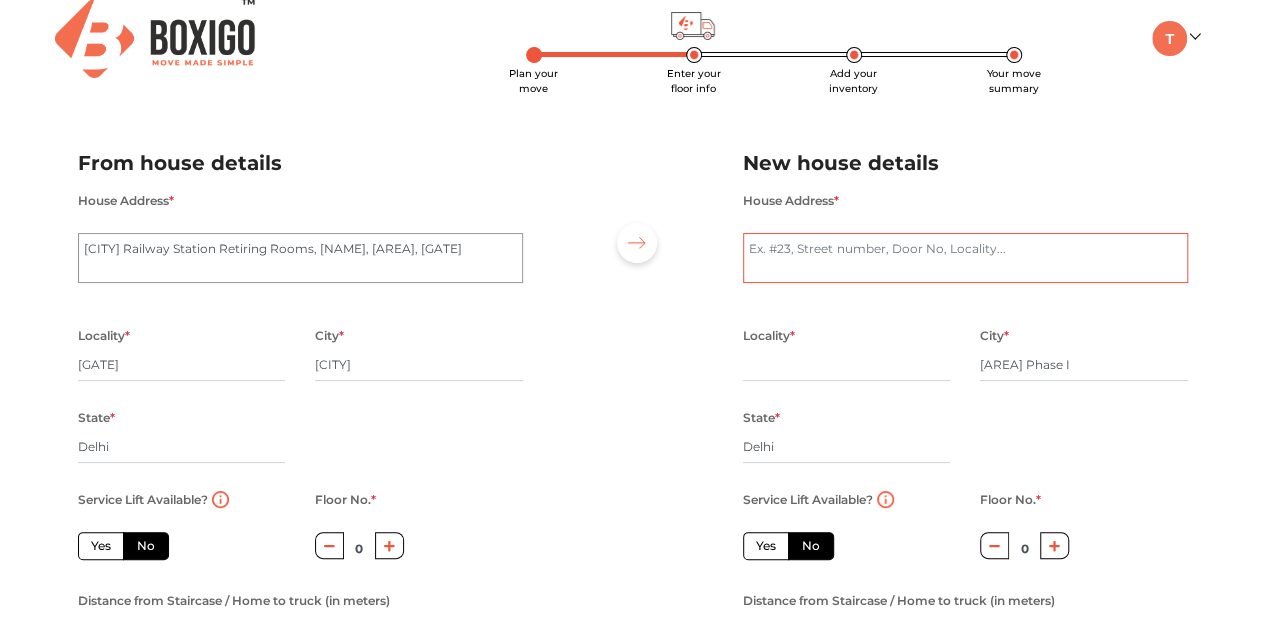 click on "House Address  *" at bounding box center (965, 258) 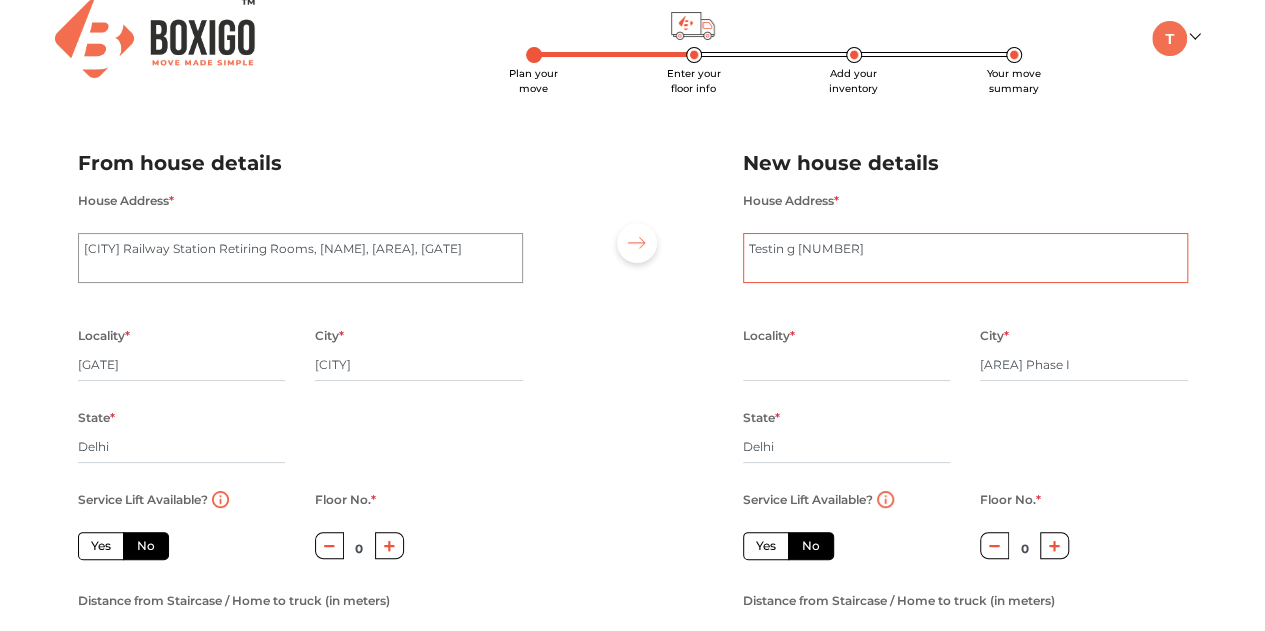 type on "Testin g 89899" 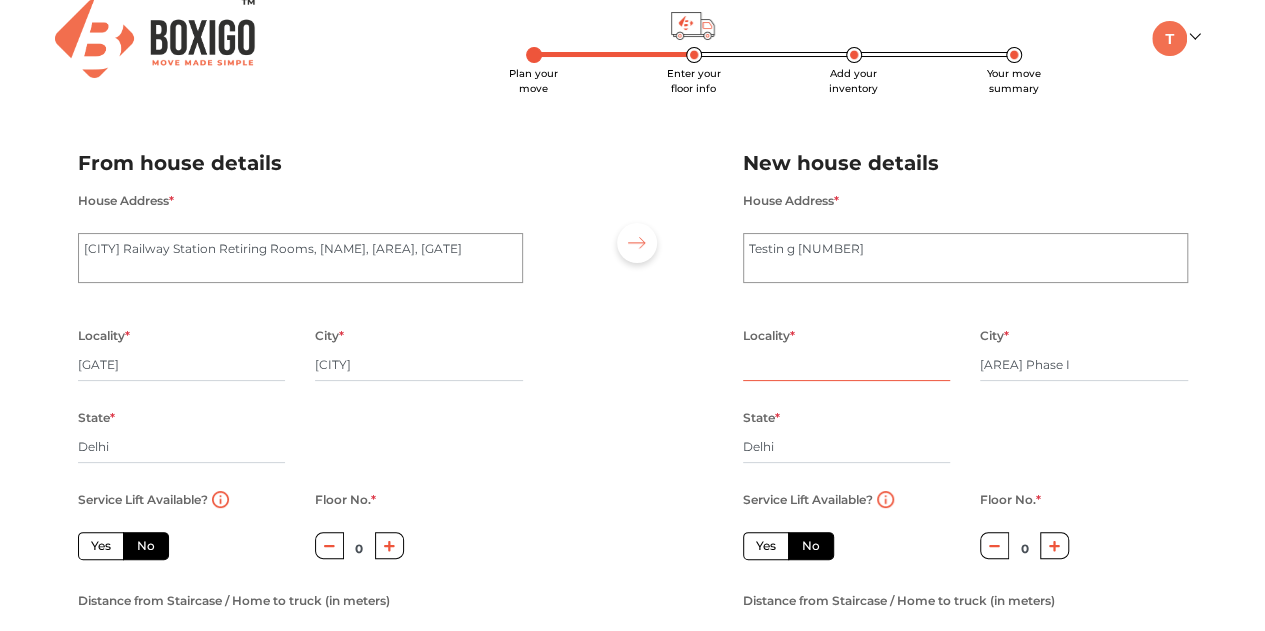 click at bounding box center (847, 365) 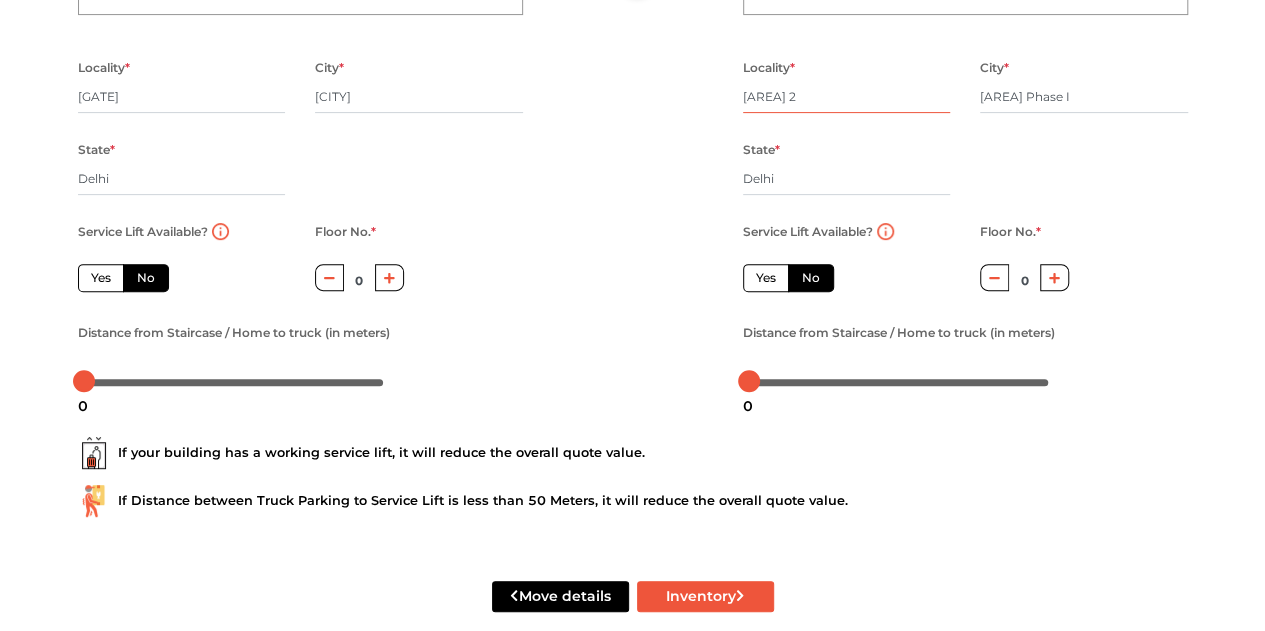 scroll, scrollTop: 314, scrollLeft: 0, axis: vertical 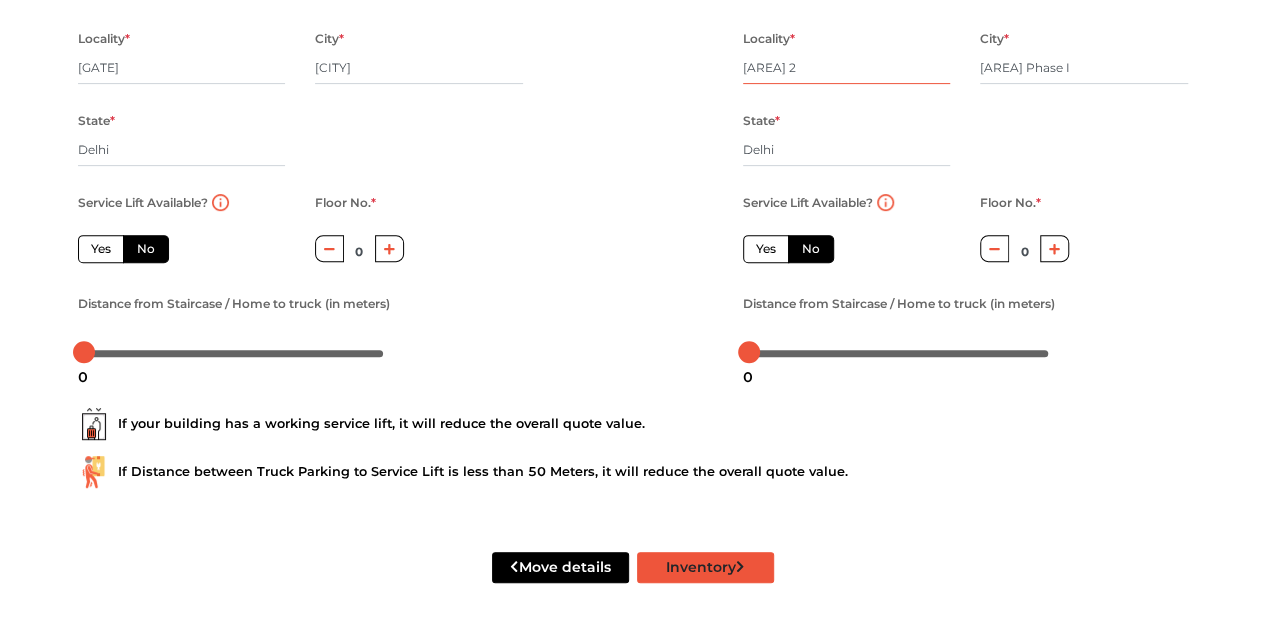 type on "Pocket 2" 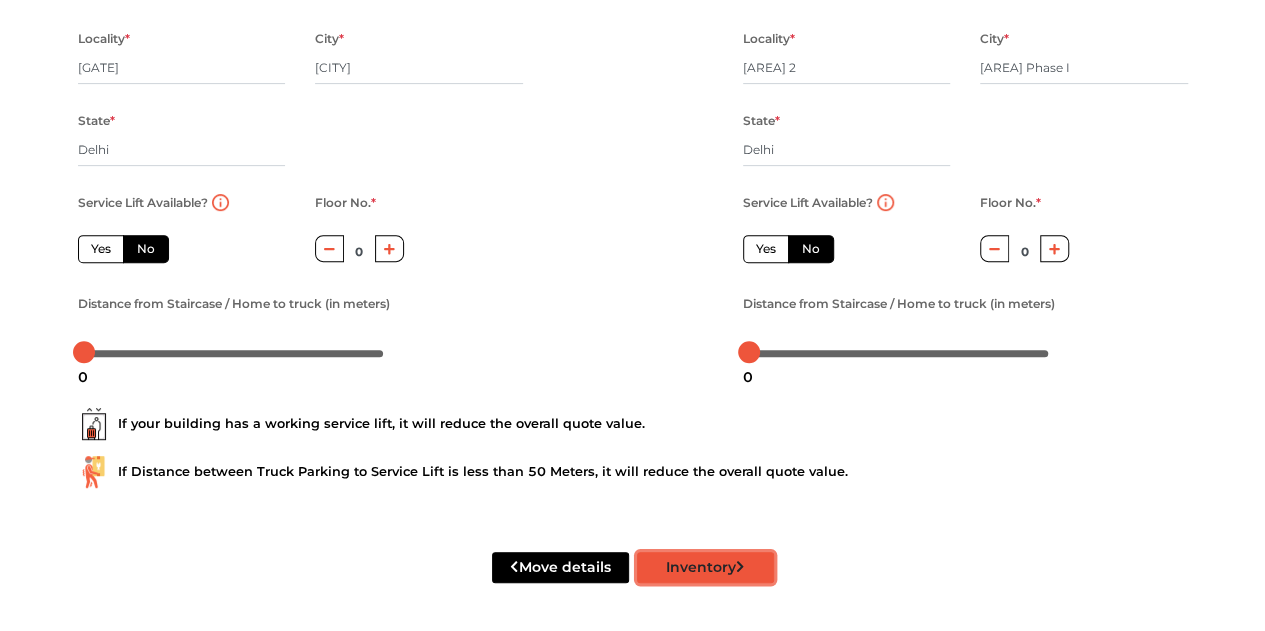click on "Inventory" at bounding box center (705, 567) 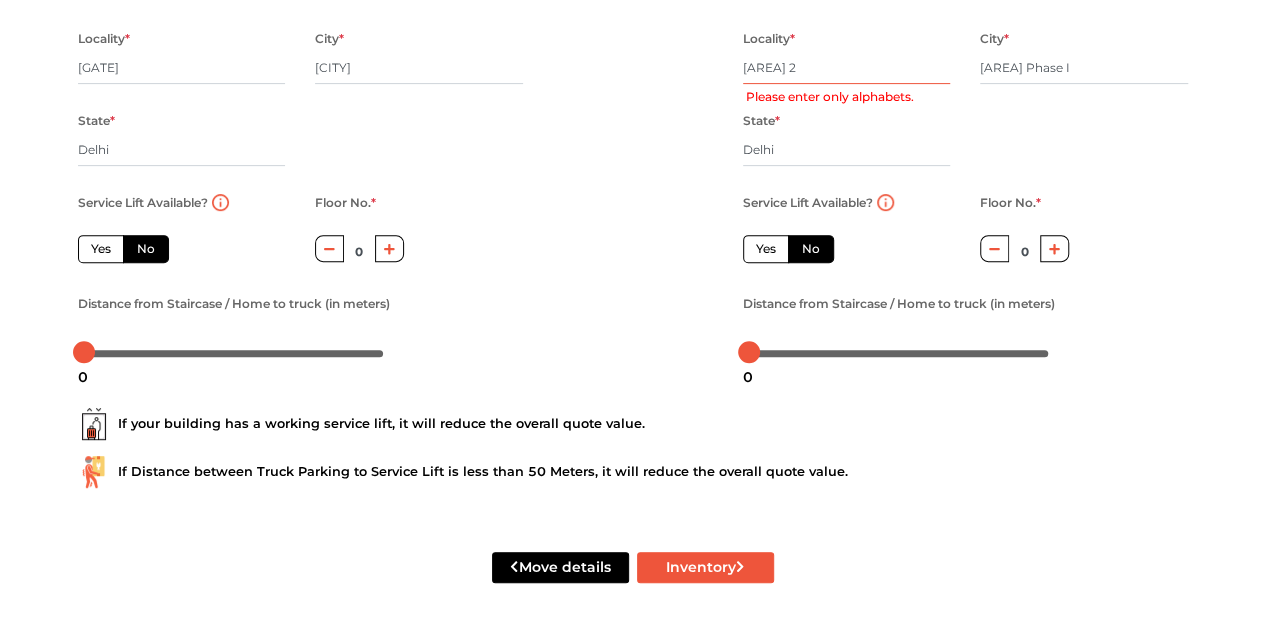 scroll, scrollTop: 214, scrollLeft: 0, axis: vertical 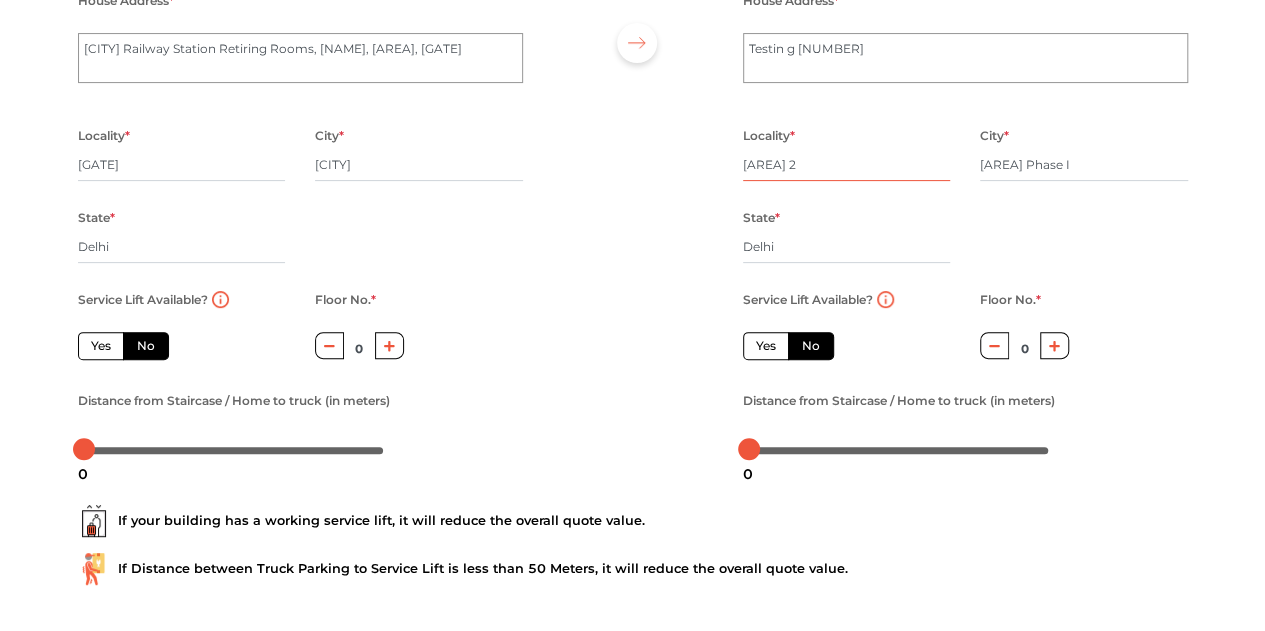 radio on "true" 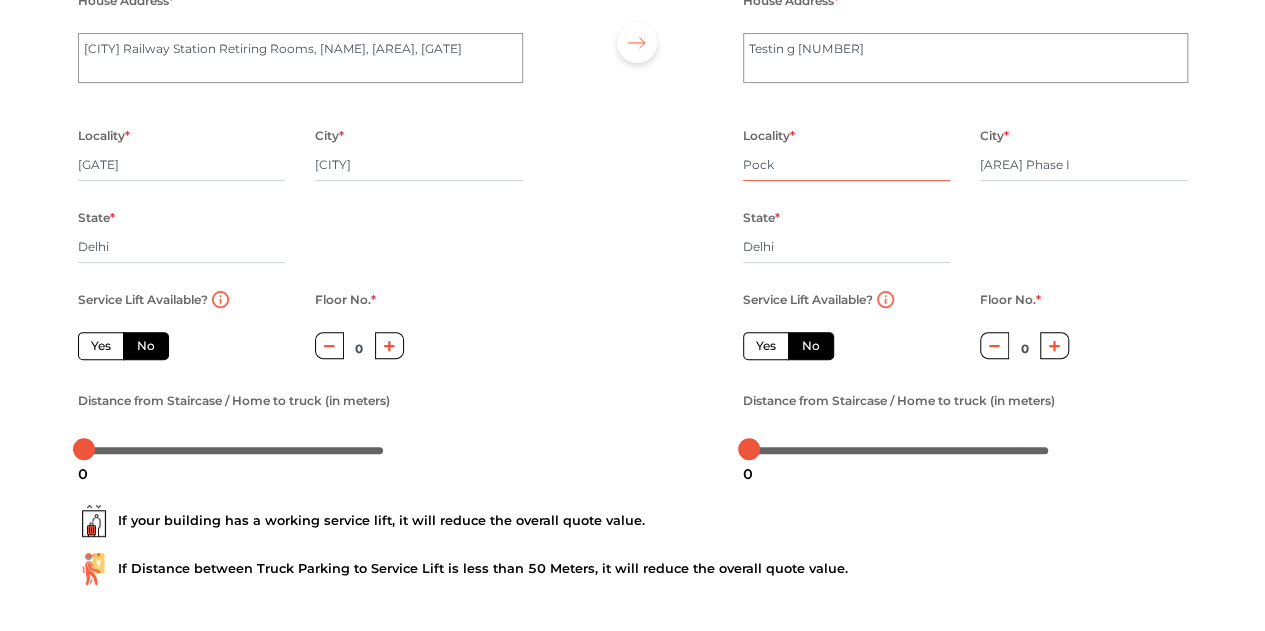type on "Poc" 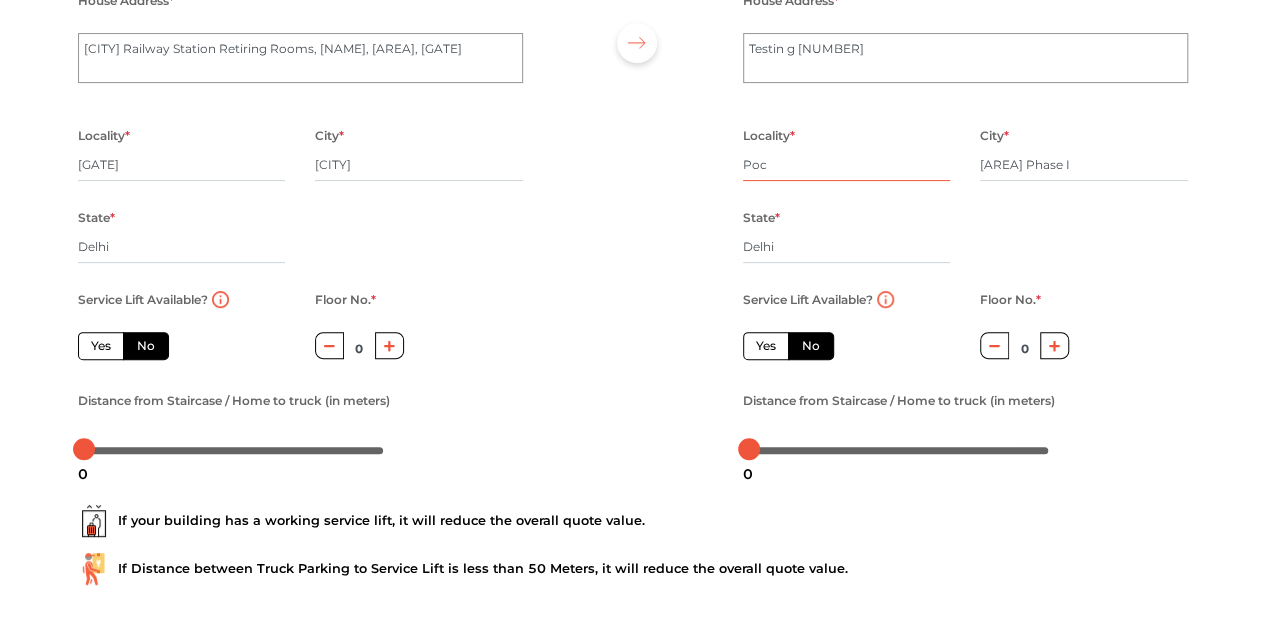 radio on "true" 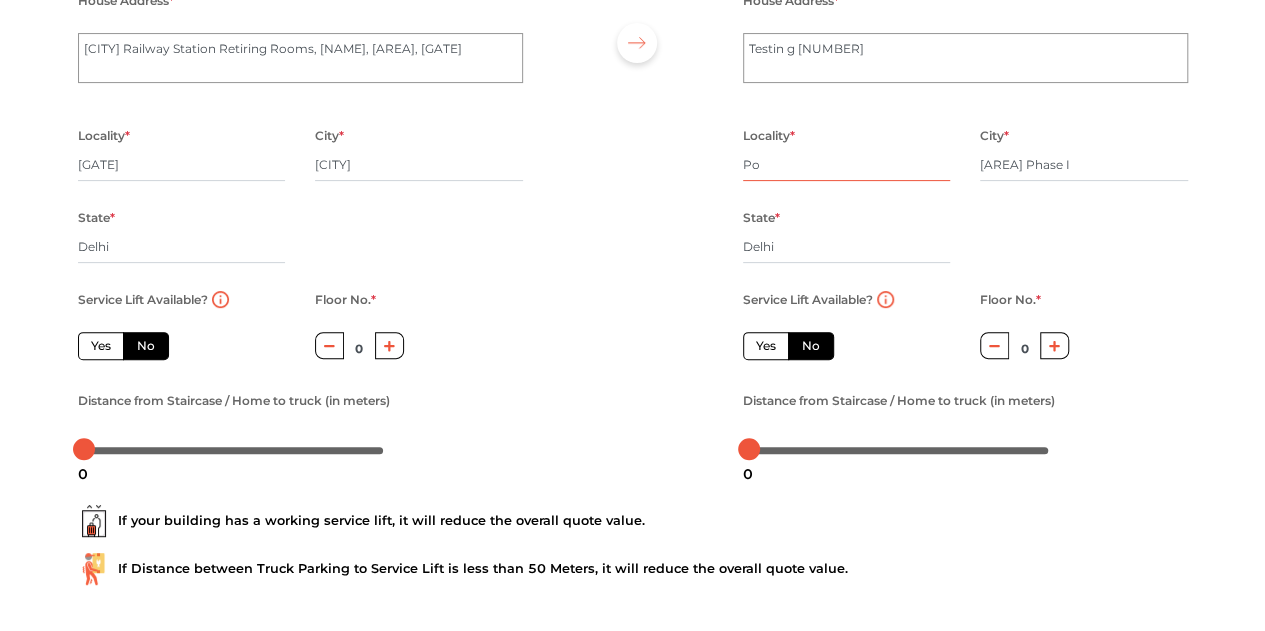 type on "P" 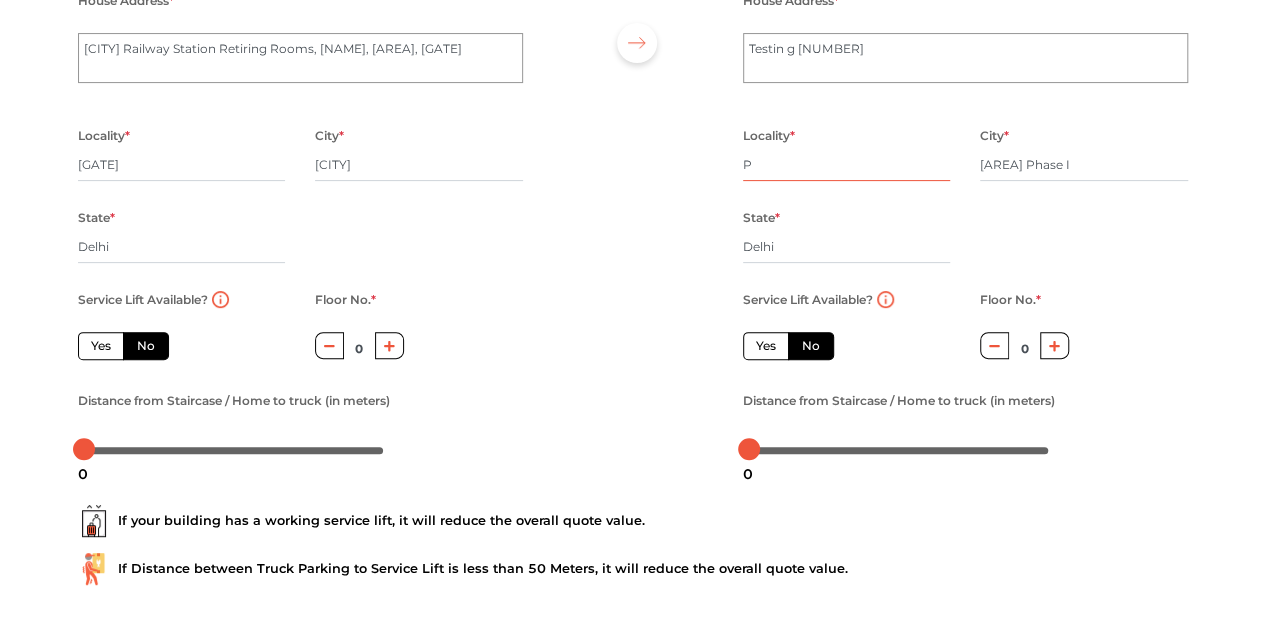 radio on "true" 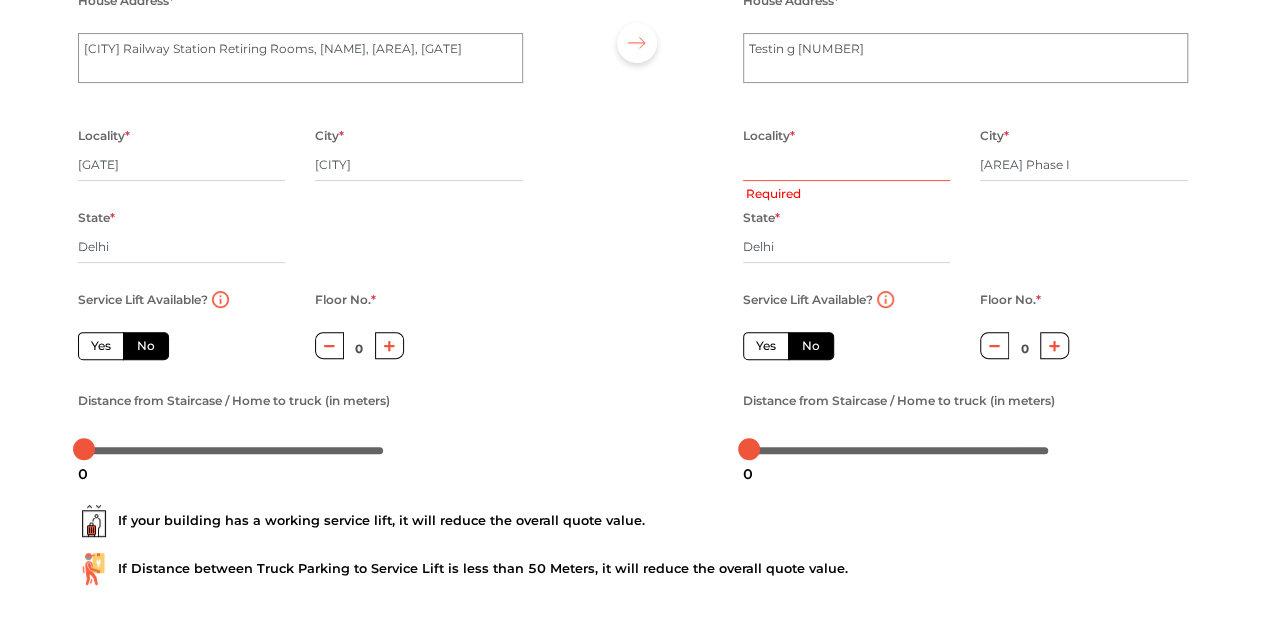 radio on "true" 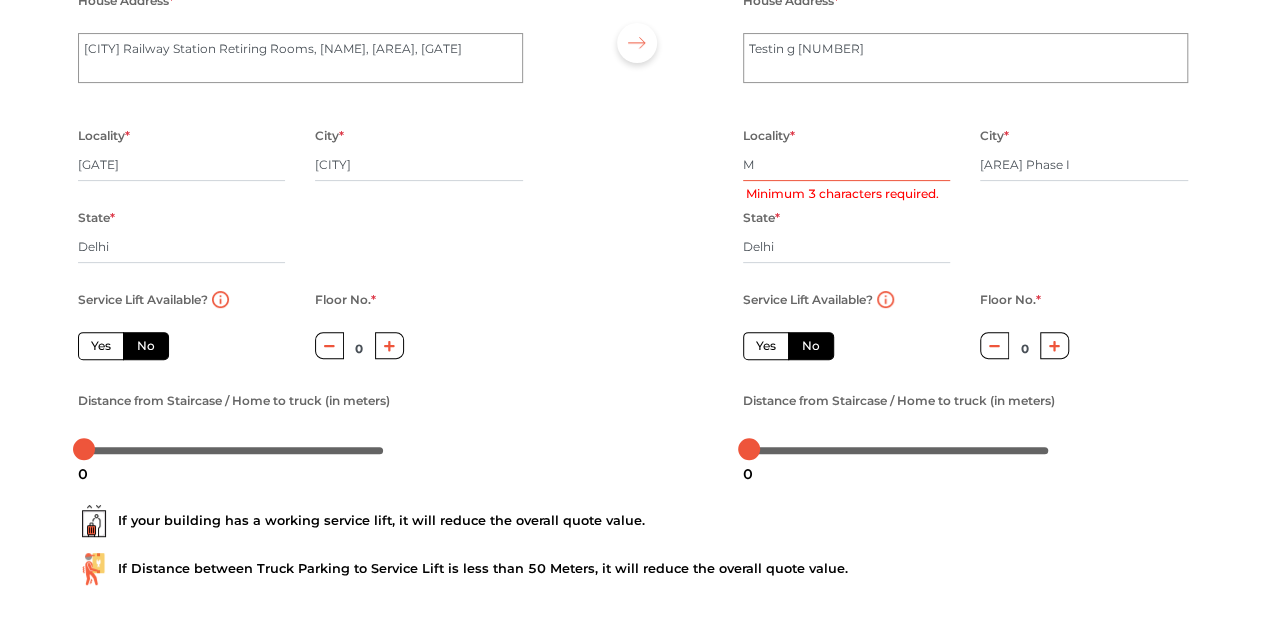 type on "Ma" 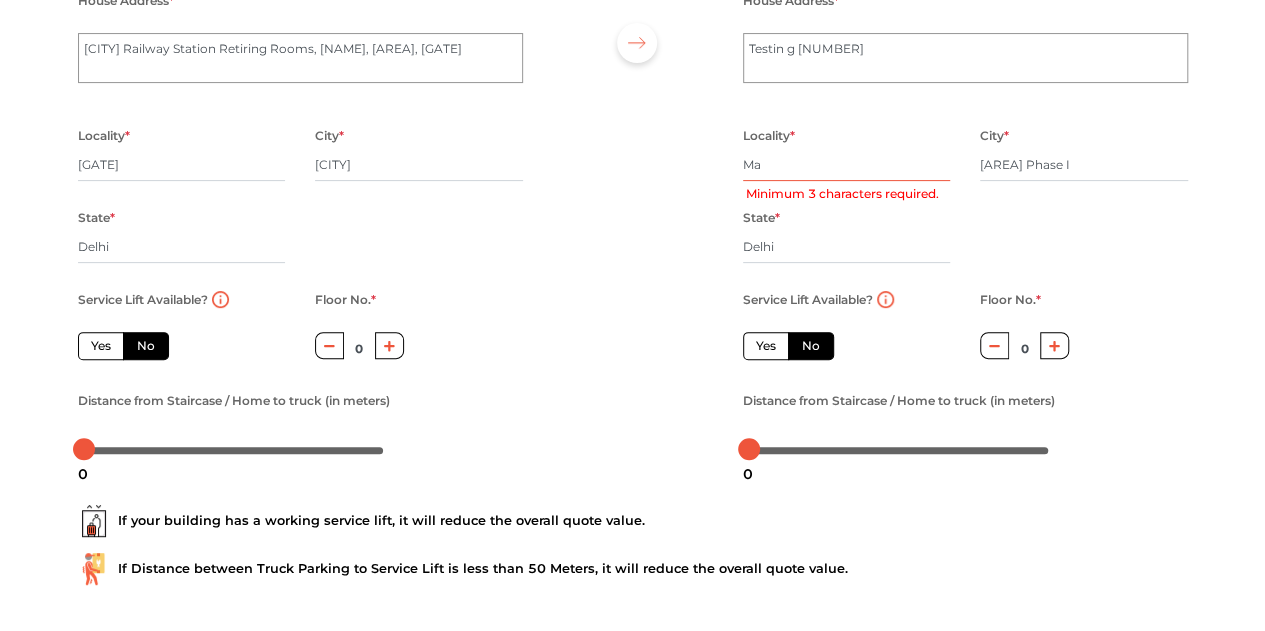 radio on "true" 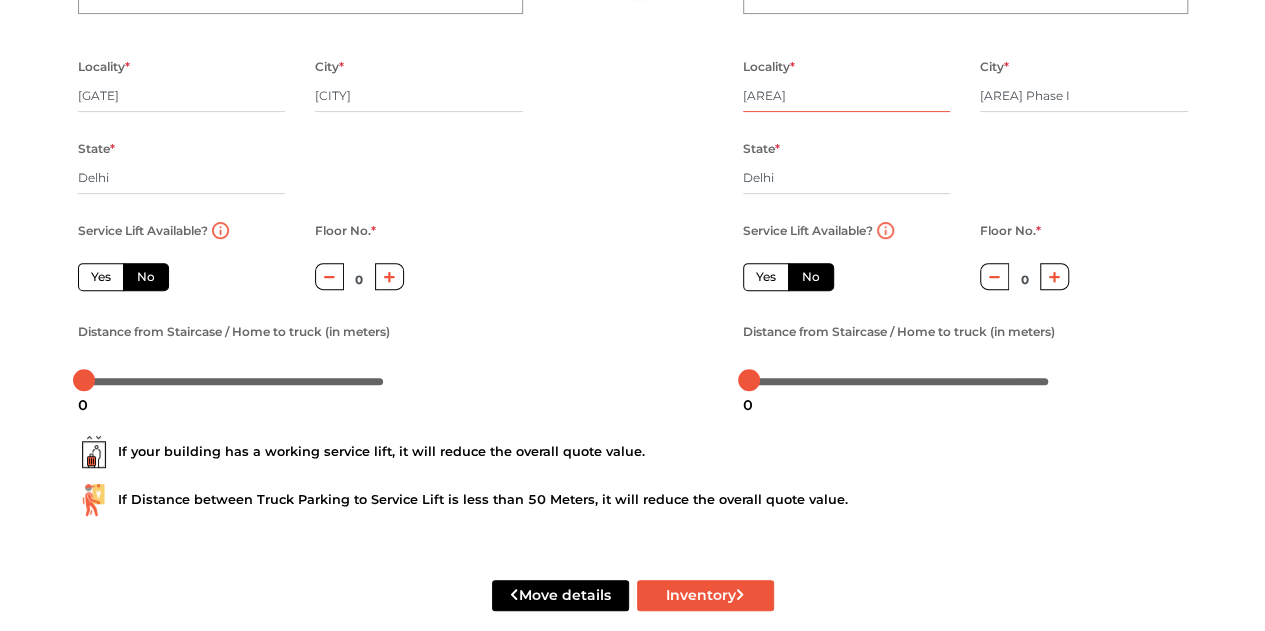 scroll, scrollTop: 314, scrollLeft: 0, axis: vertical 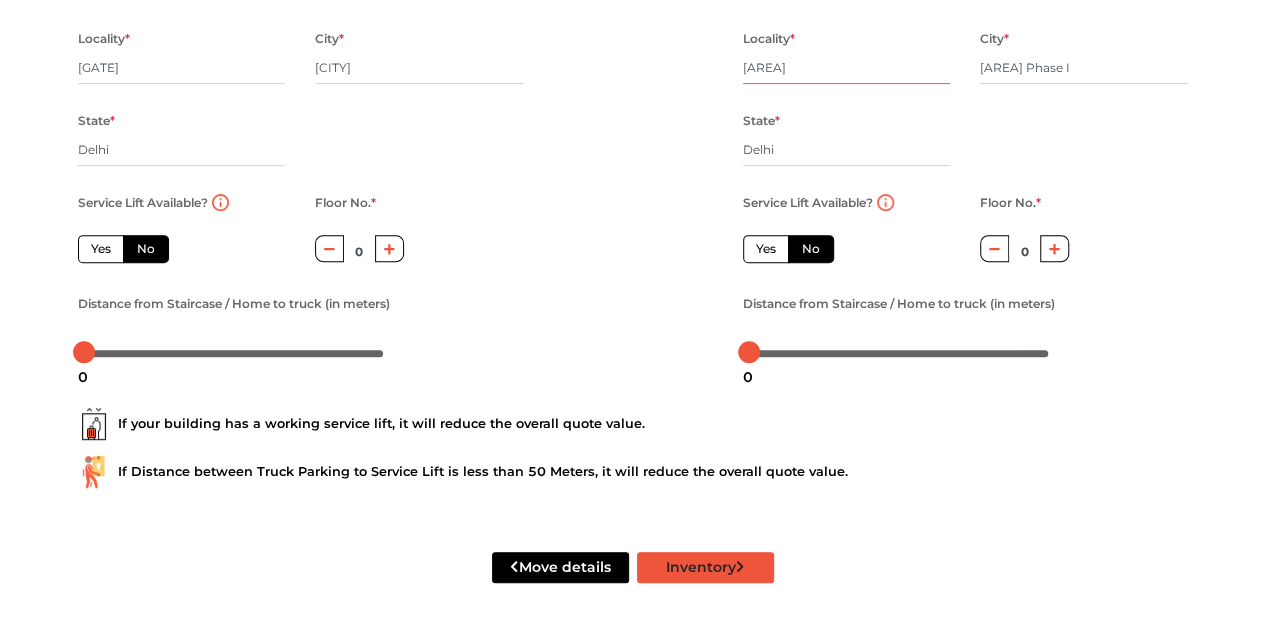 type on "Mayur Vihar" 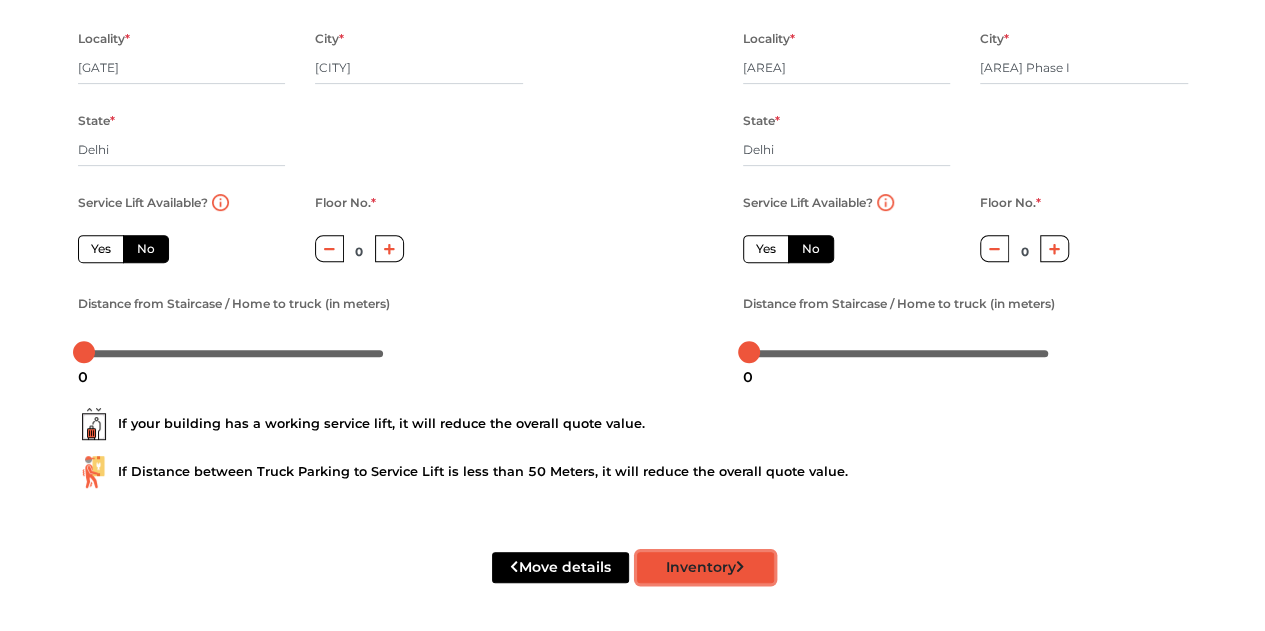 click on "Inventory" at bounding box center [705, 567] 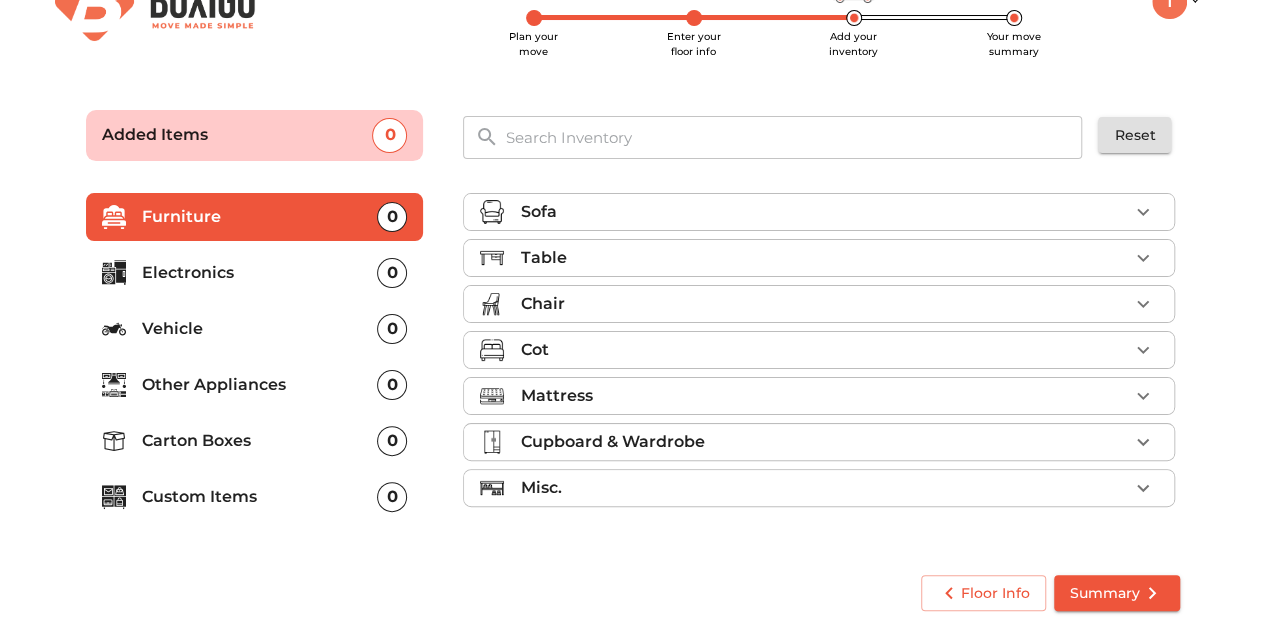 scroll, scrollTop: 50, scrollLeft: 0, axis: vertical 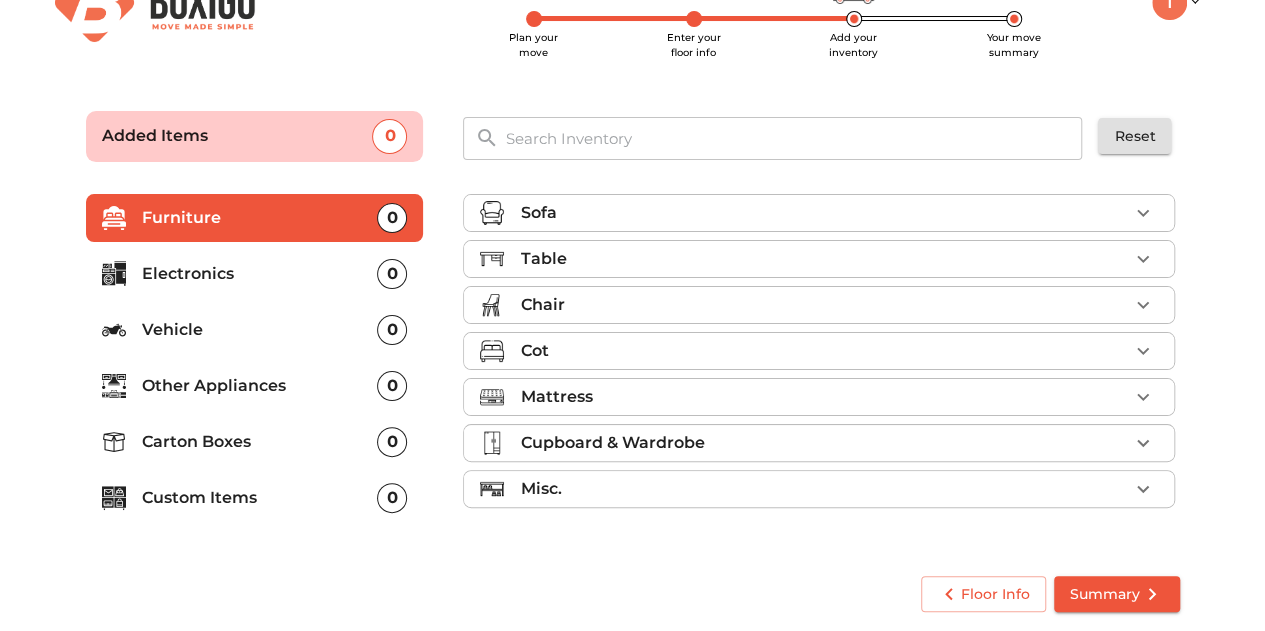 click on "Table" at bounding box center (824, 259) 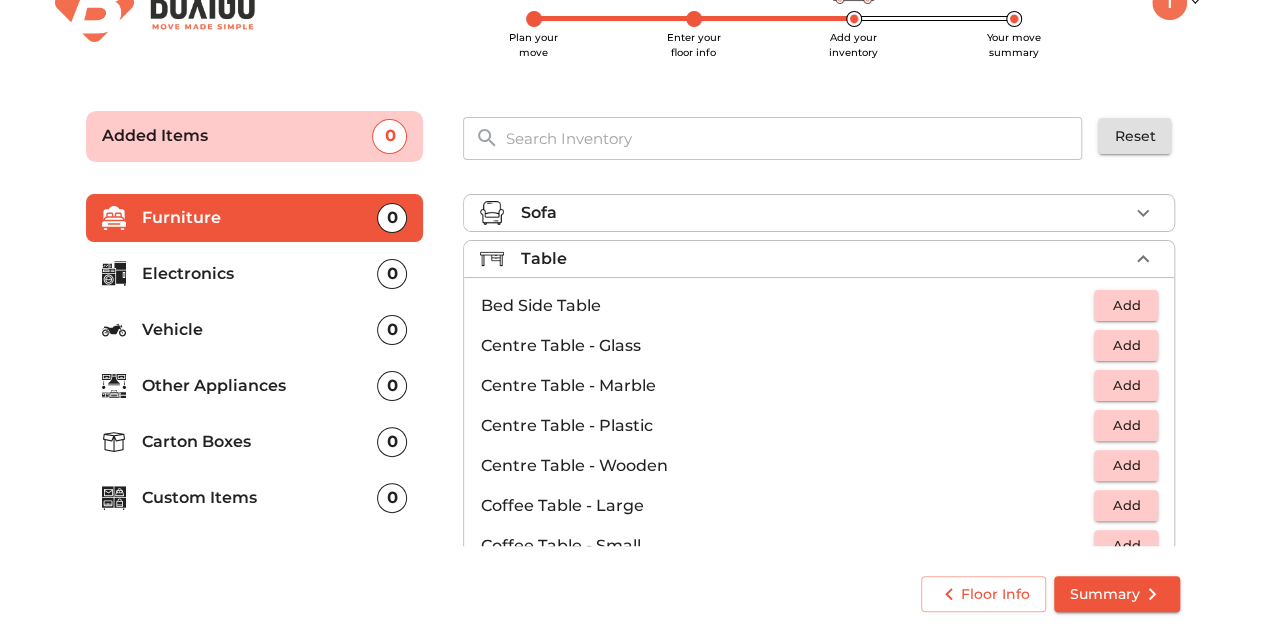 click on "Add" at bounding box center [1126, 305] 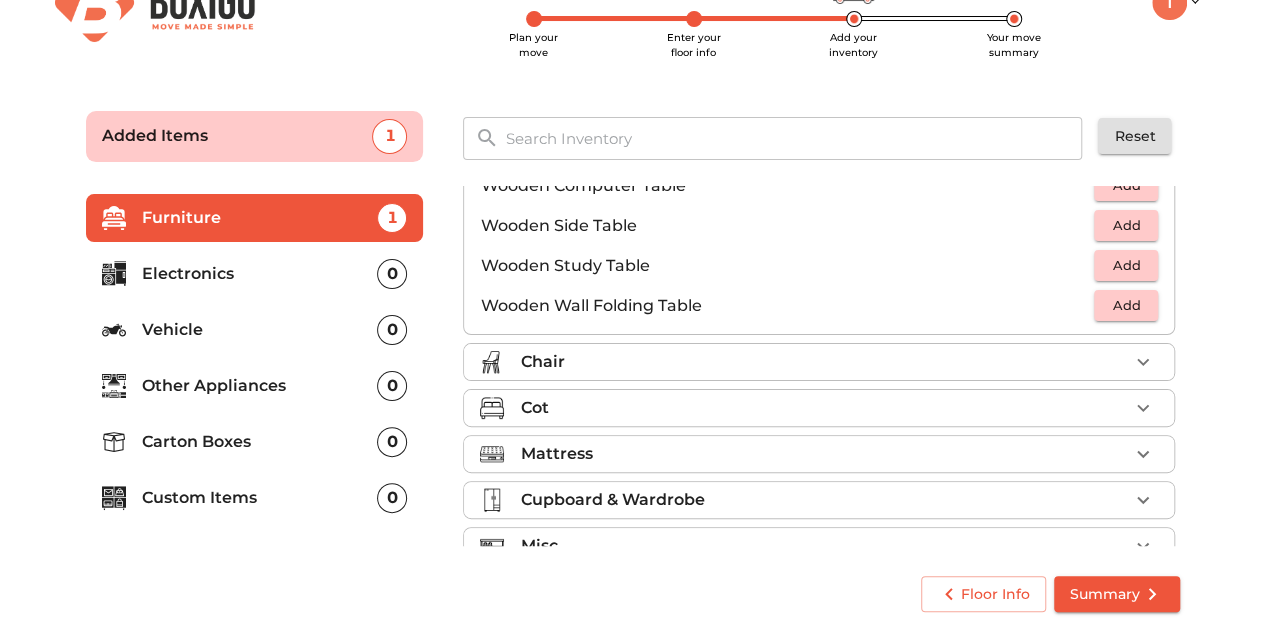 scroll, scrollTop: 1390, scrollLeft: 0, axis: vertical 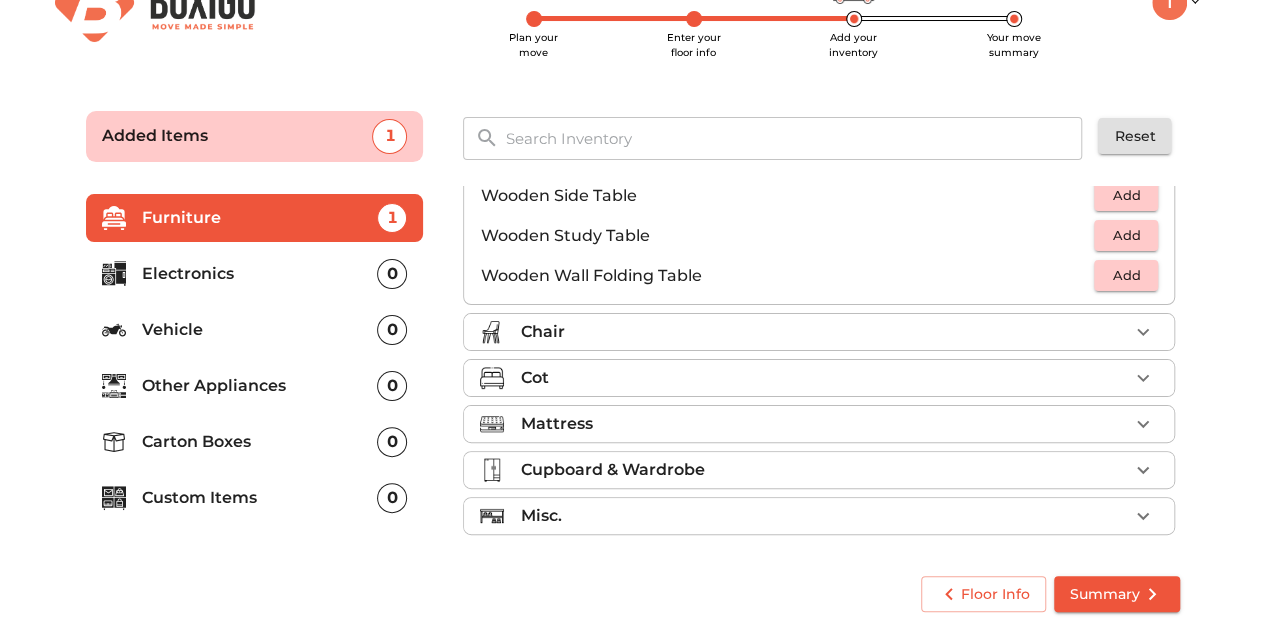click on "Summary" at bounding box center (1117, 594) 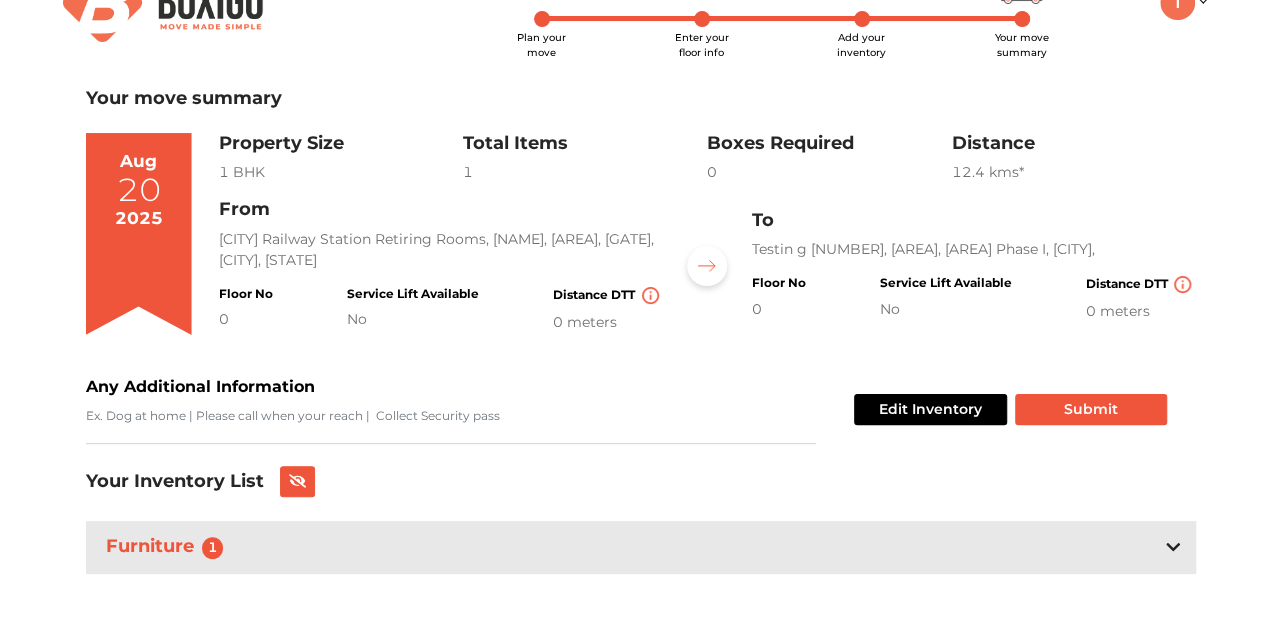 scroll, scrollTop: 62, scrollLeft: 0, axis: vertical 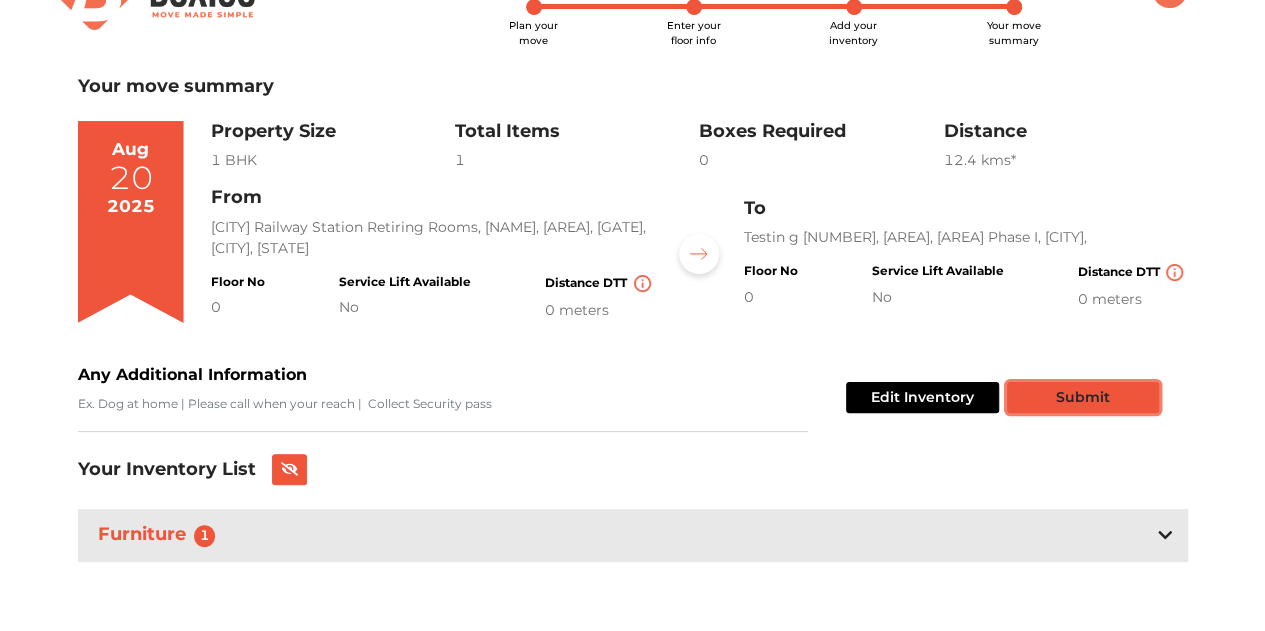 click on "Submit" at bounding box center [1083, 397] 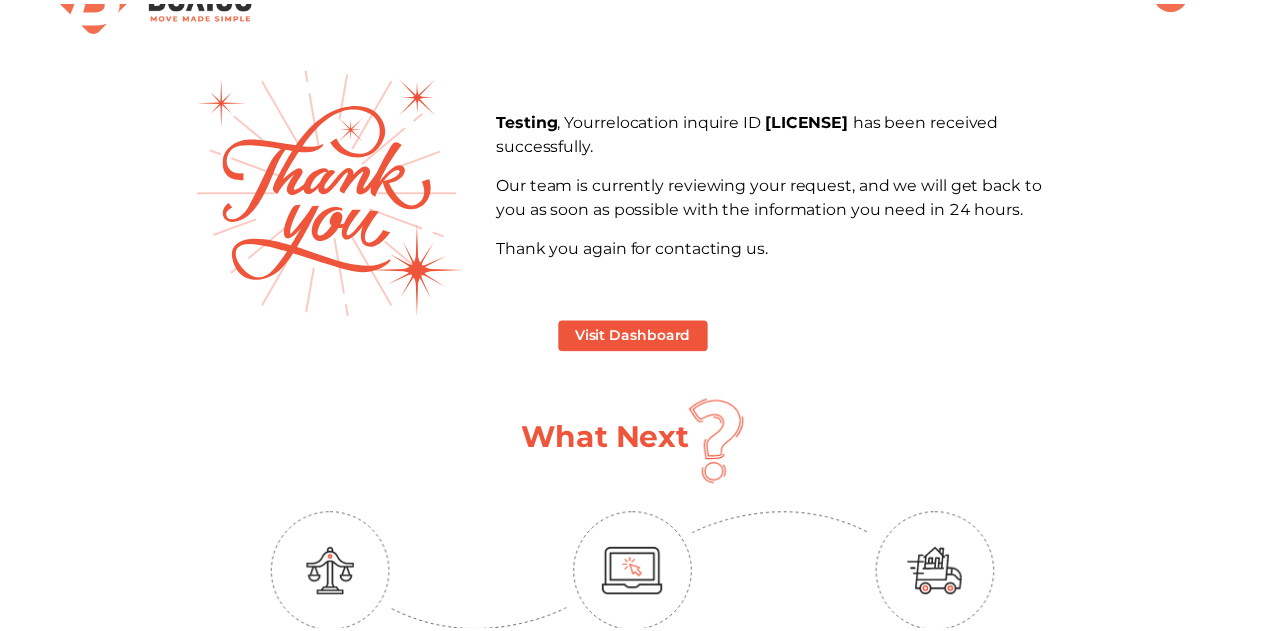 scroll, scrollTop: 0, scrollLeft: 0, axis: both 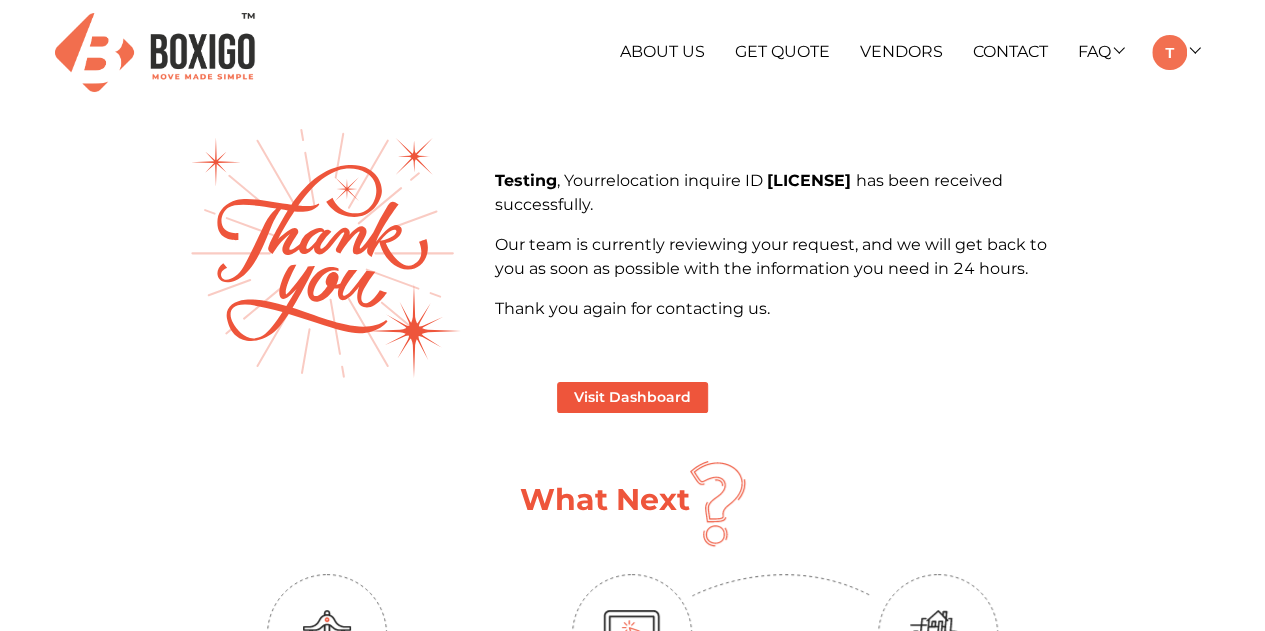 click at bounding box center (155, 52) 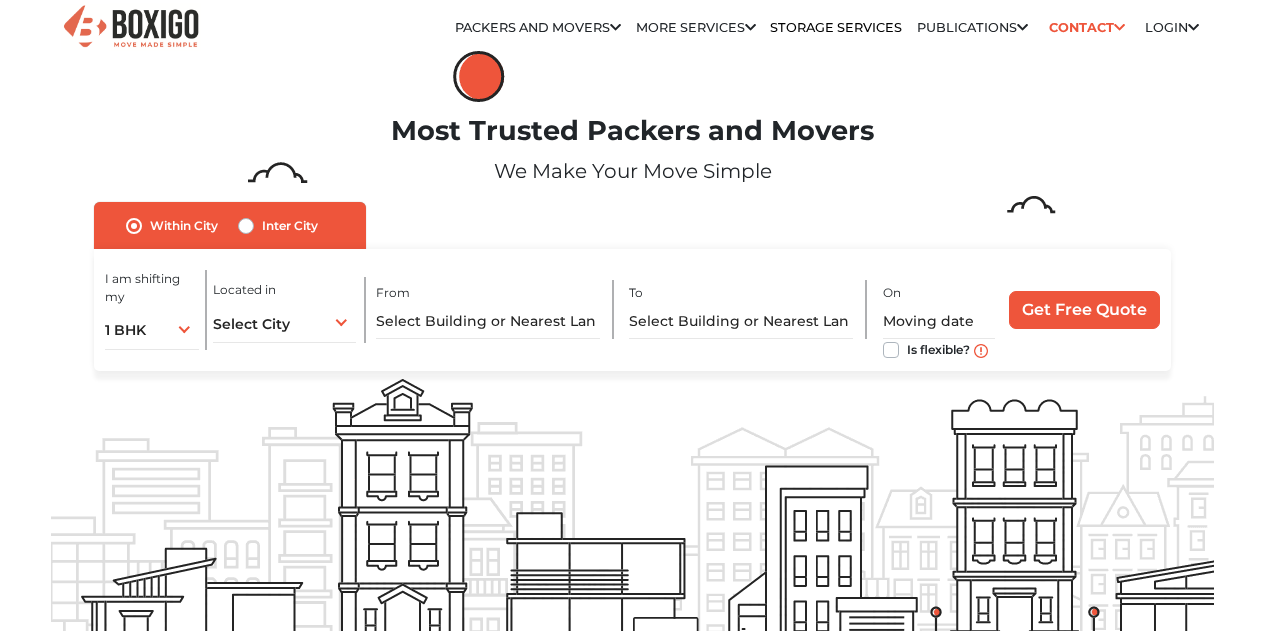 scroll, scrollTop: 0, scrollLeft: 0, axis: both 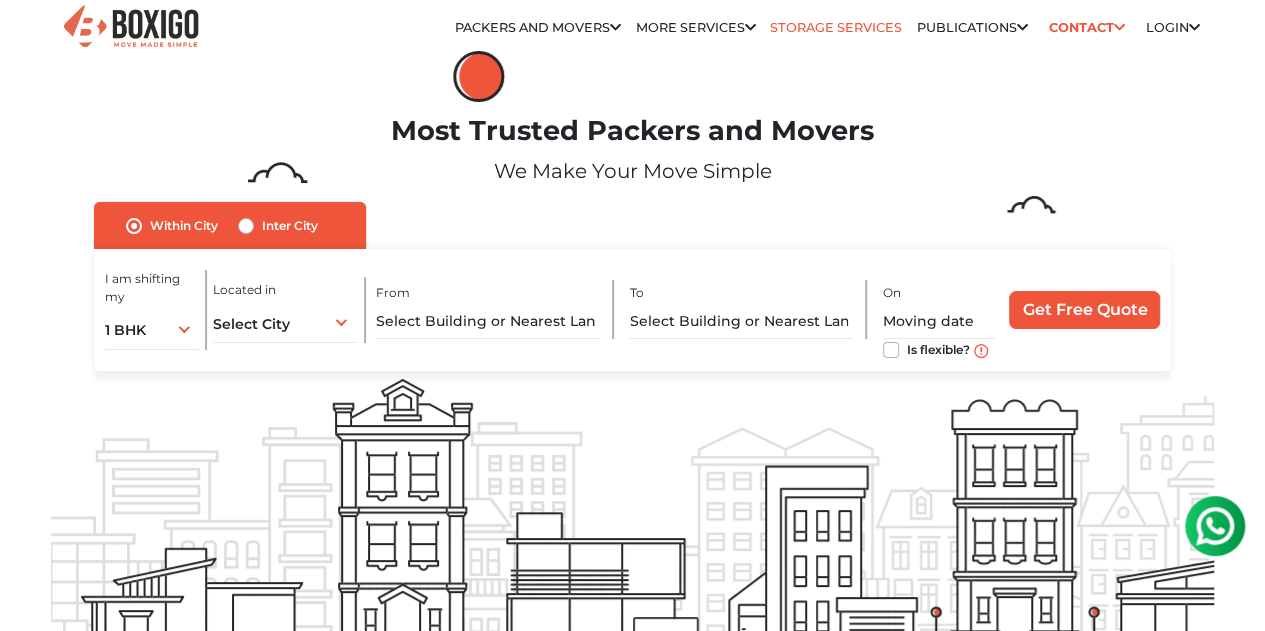 click on "Storage Services" at bounding box center [836, 27] 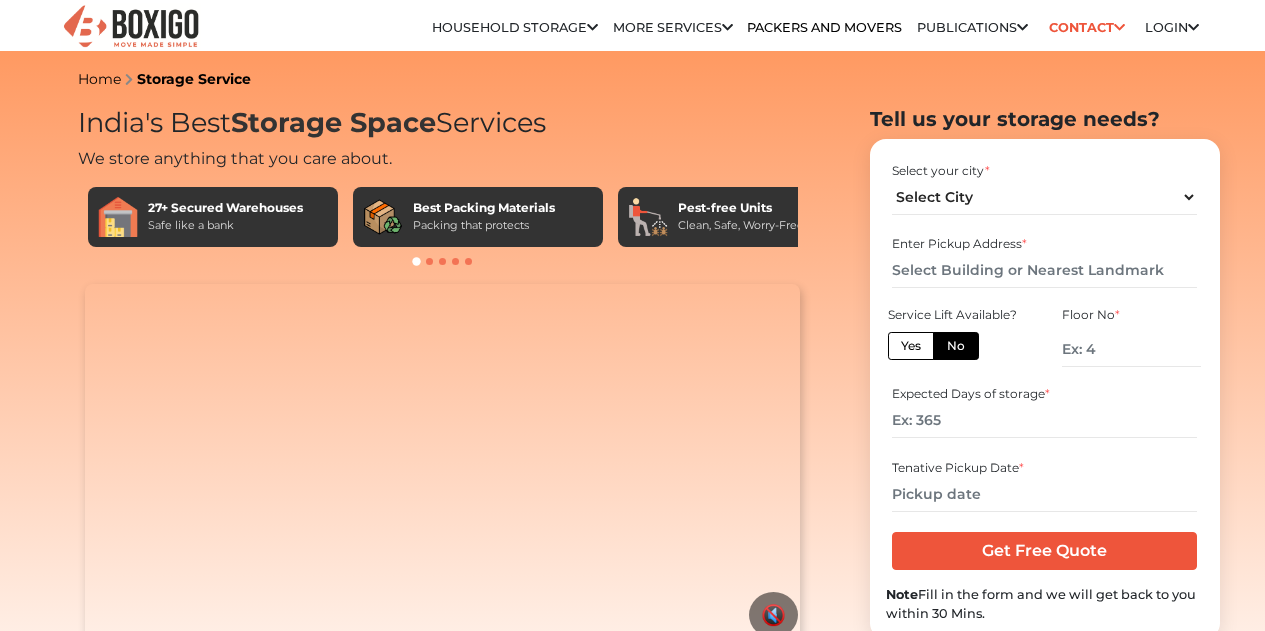 scroll, scrollTop: 0, scrollLeft: 0, axis: both 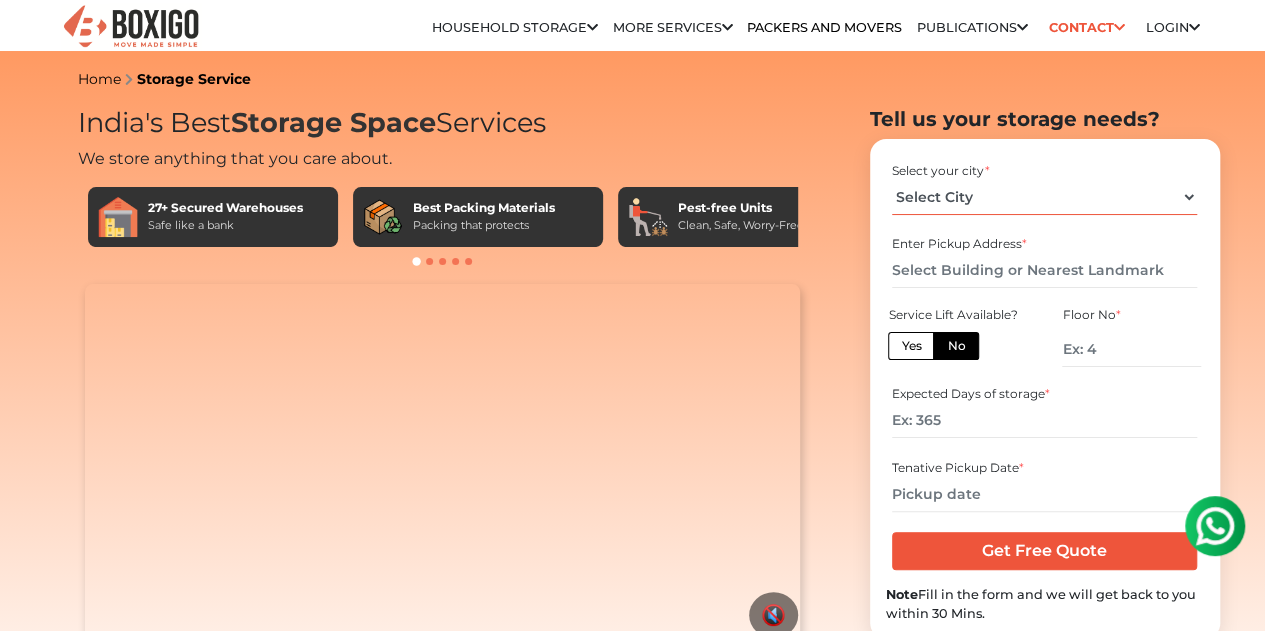 click on "Select City
[CITY]
[CITY]
[CITY]
[CITY]
[CITY]
[CITY]
[CITY] [CITY] [CITY] [CITY] [CITY] [CITY] [CITY] & [CITY]" at bounding box center [1044, 197] 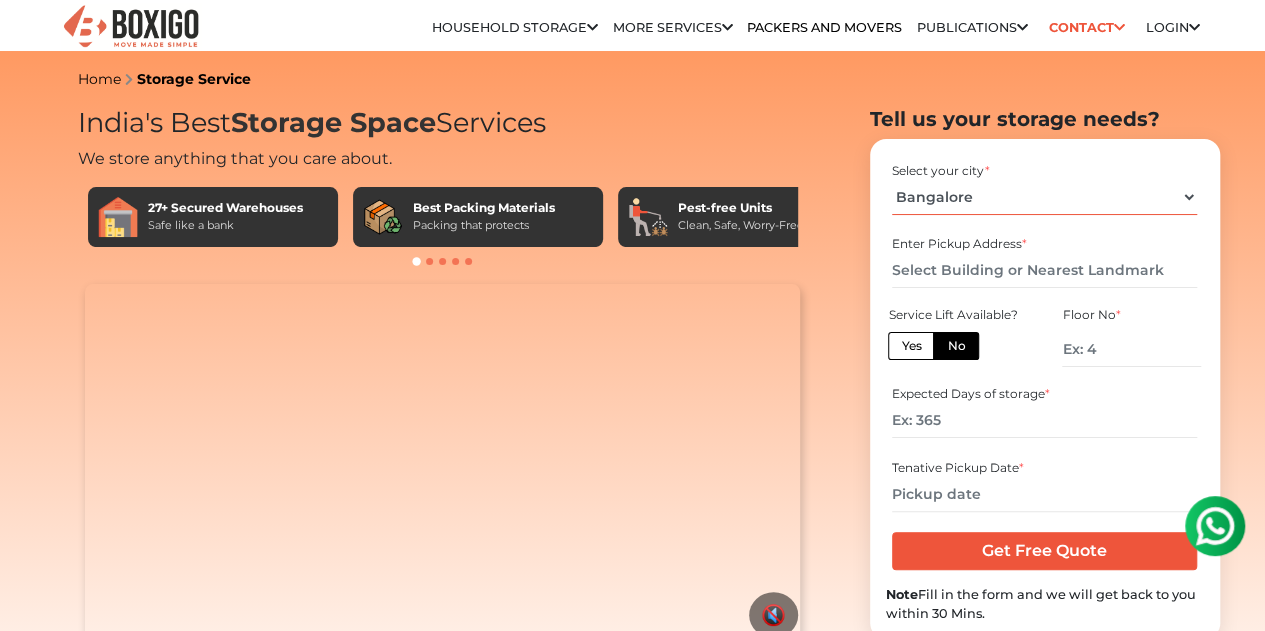 click on "Select City
[CITY]
[CITY]
[CITY]
[CITY]
[CITY]
[CITY]
[CITY] [CITY] [CITY] [CITY] [CITY] [CITY] [CITY] & [CITY]" at bounding box center [1044, 197] 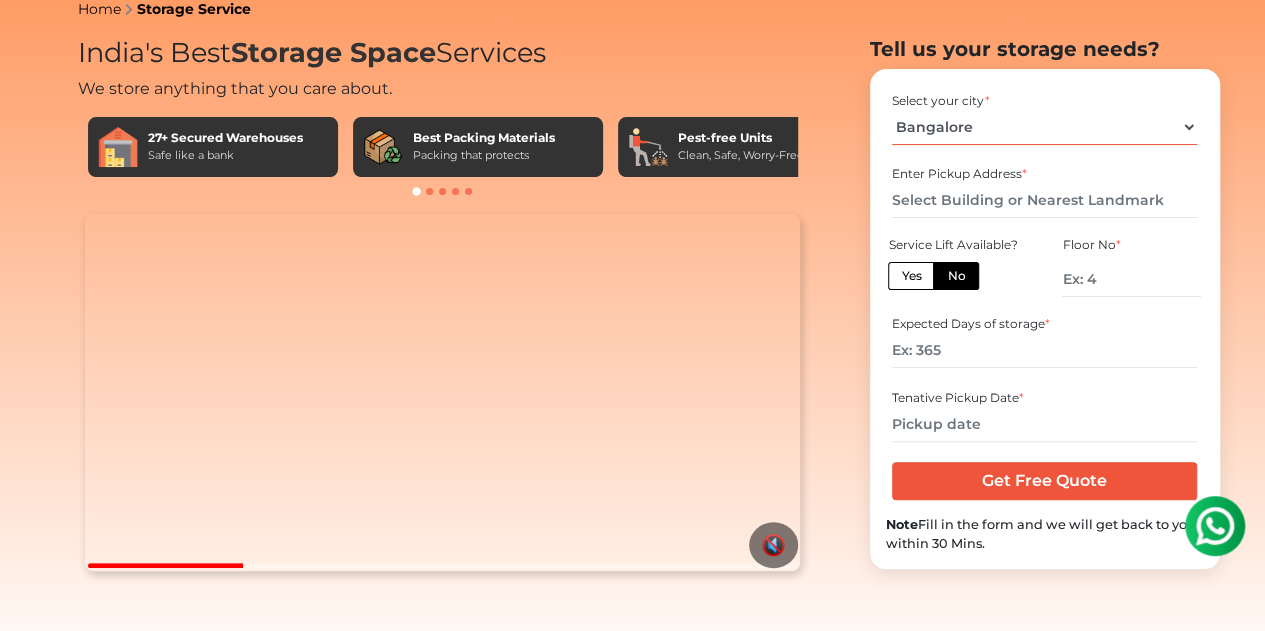 scroll, scrollTop: 100, scrollLeft: 0, axis: vertical 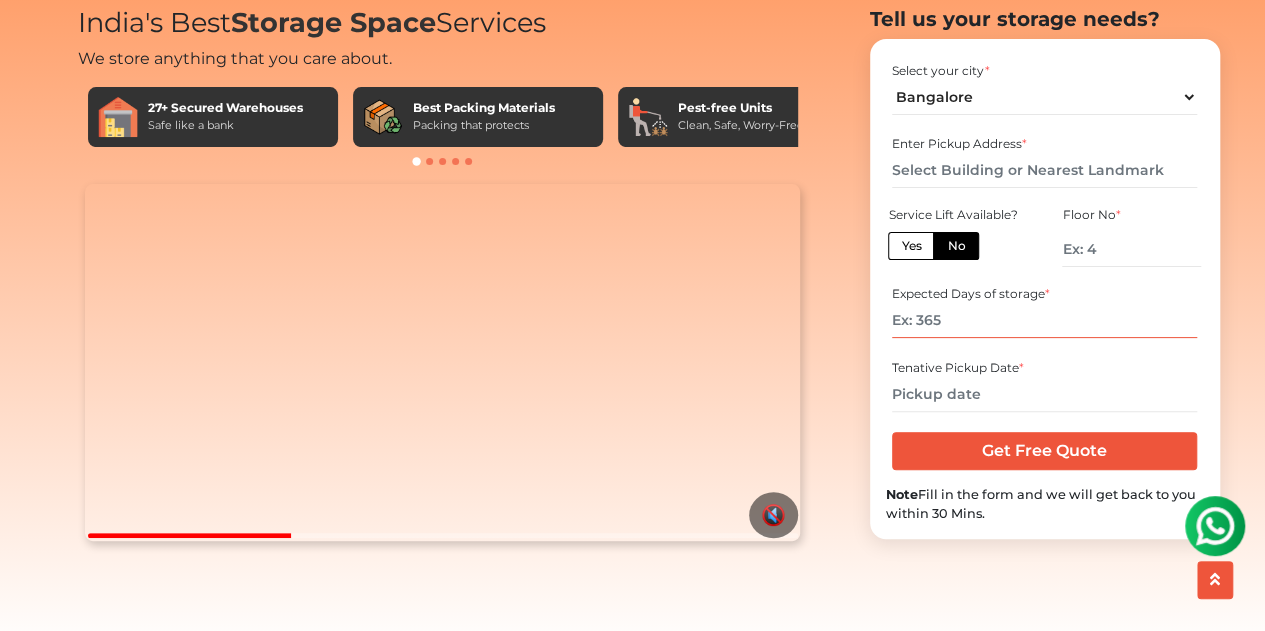 click at bounding box center [1044, 320] 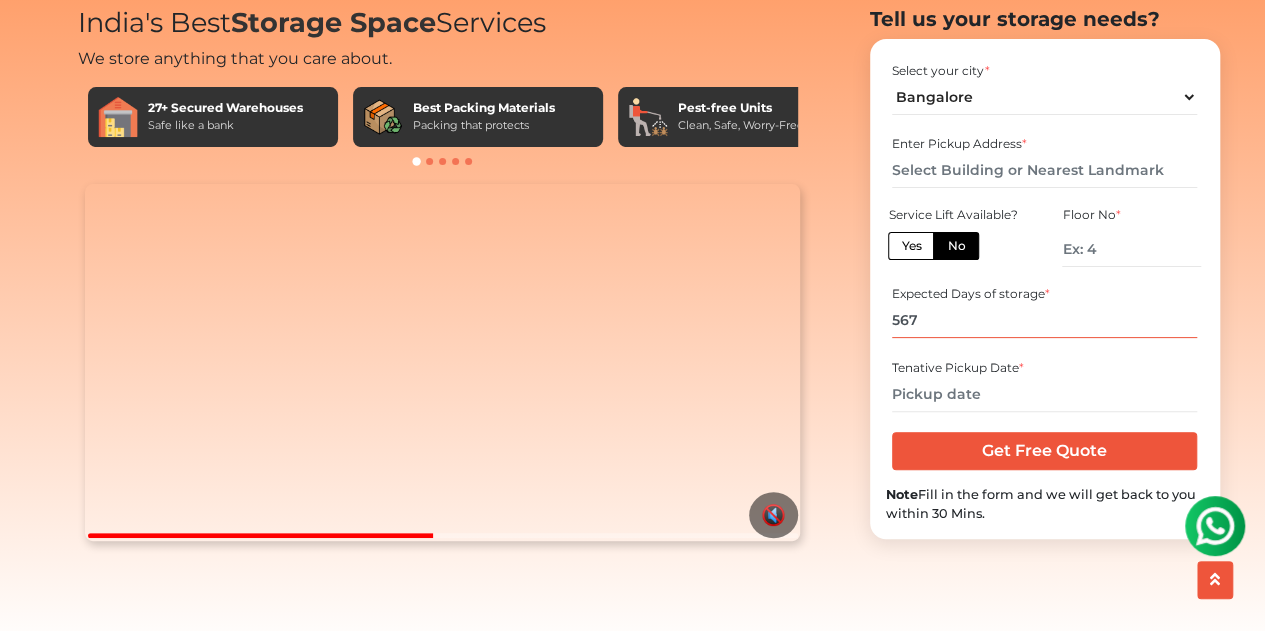 click on "567" at bounding box center (1044, 320) 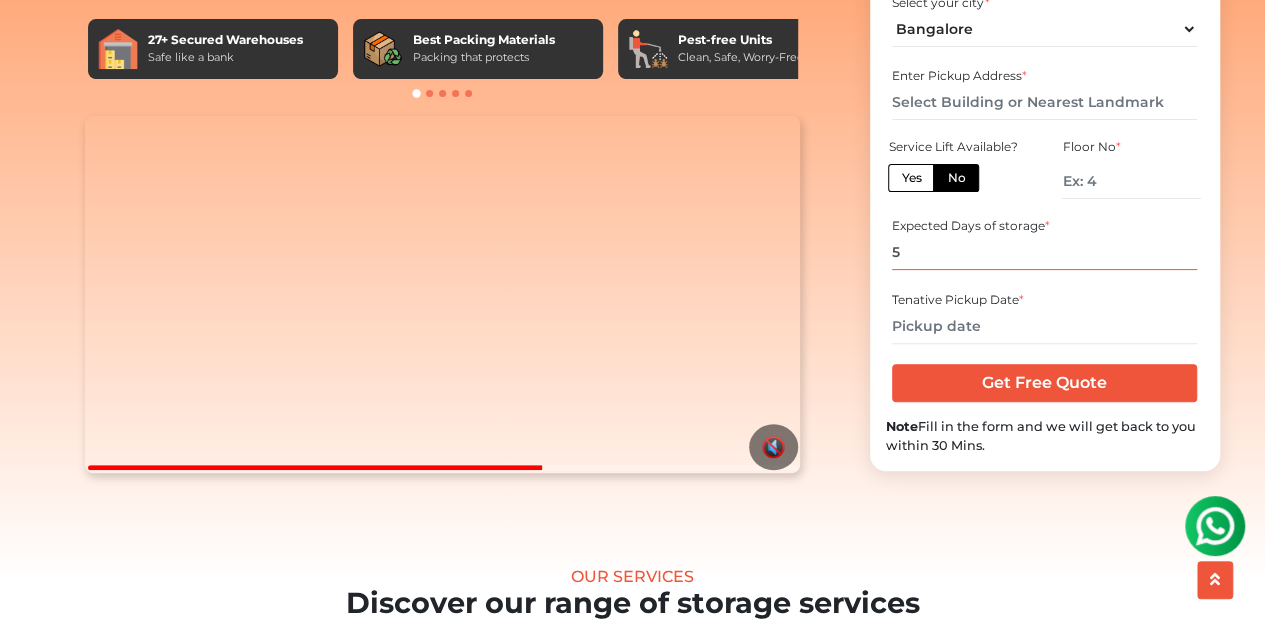 scroll, scrollTop: 200, scrollLeft: 0, axis: vertical 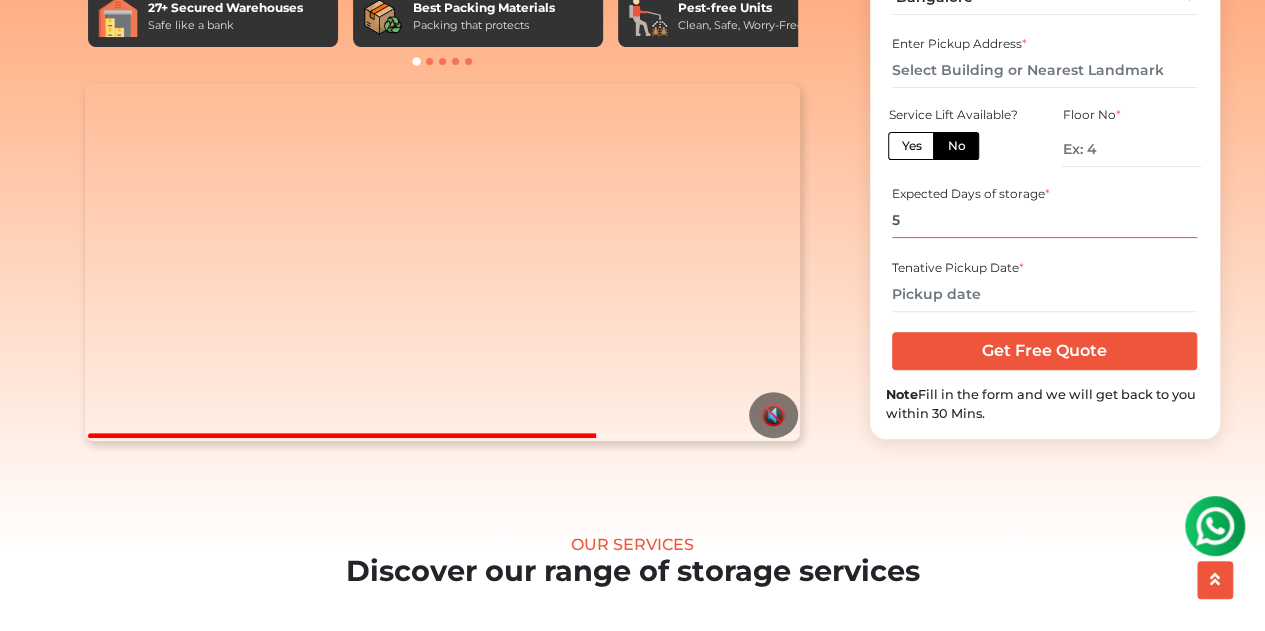 type on "5" 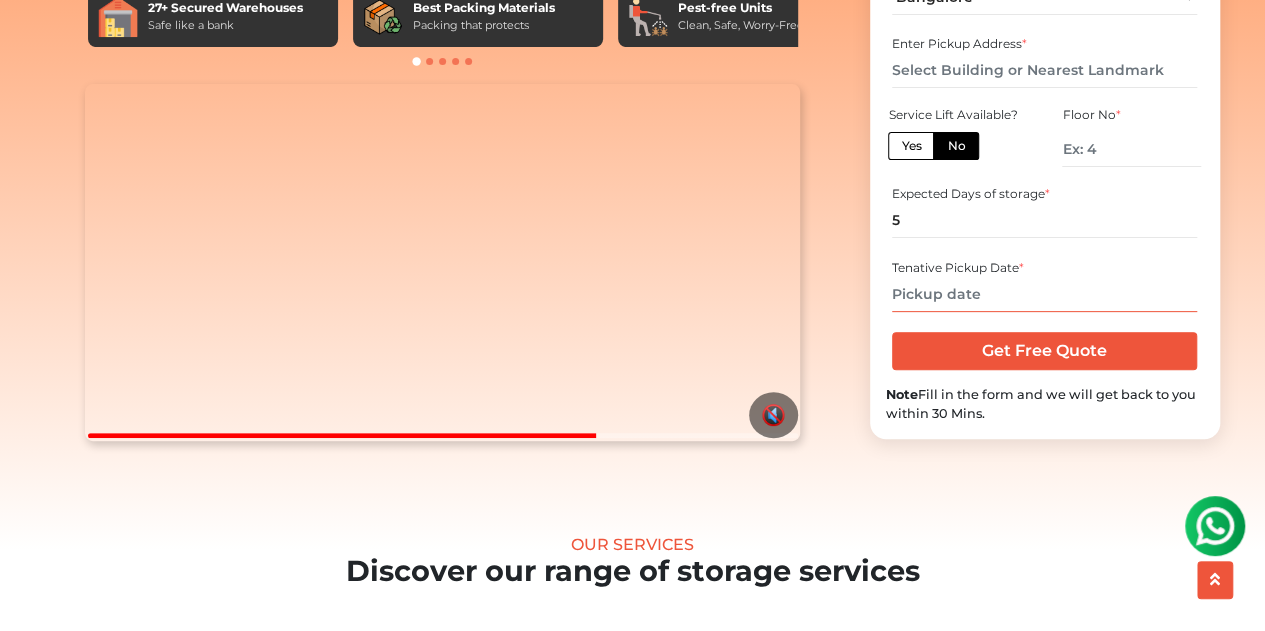 click at bounding box center [1044, 294] 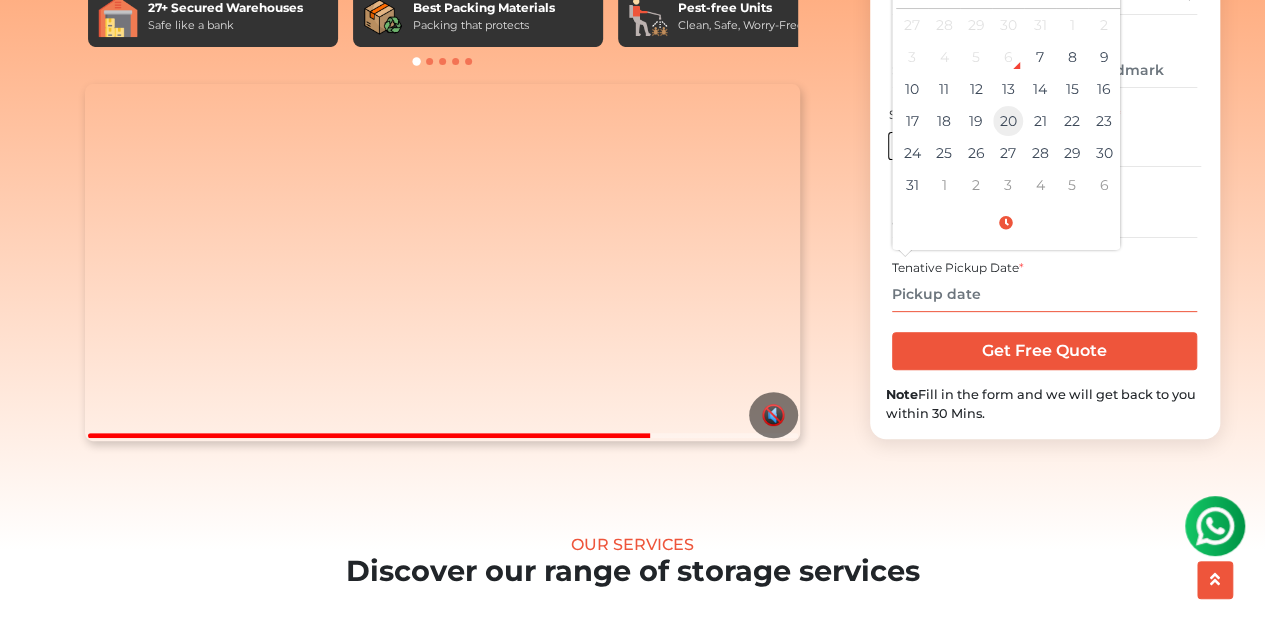 click on "20" at bounding box center (1008, 121) 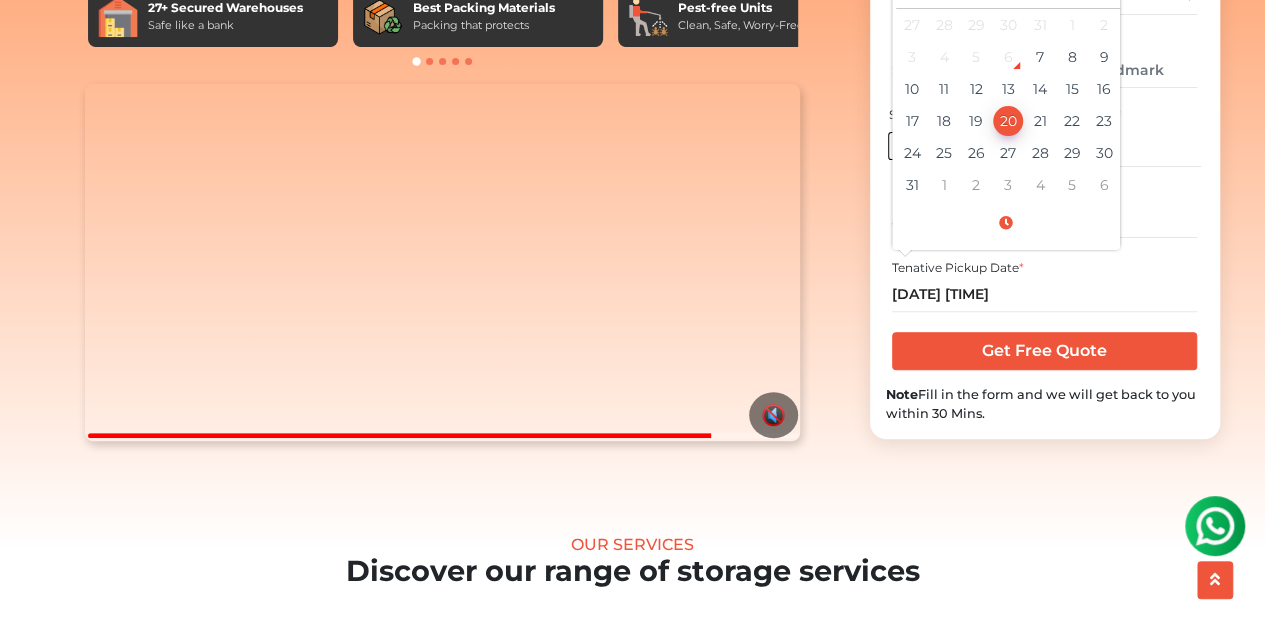 click on "Select your city   *
Select City
Bangalore
Bengaluru
Bhopal
Bhubaneswar
Chennai Coimbatore  *" at bounding box center (1045, 189) 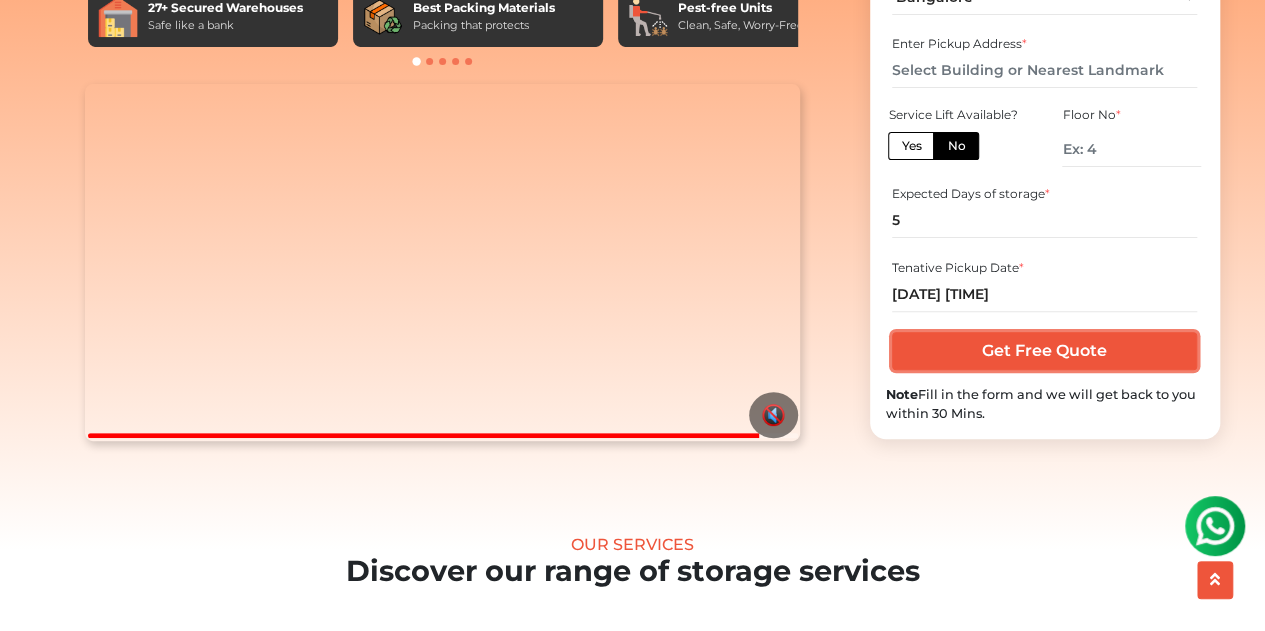 click on "Get Free Quote" at bounding box center [1044, 351] 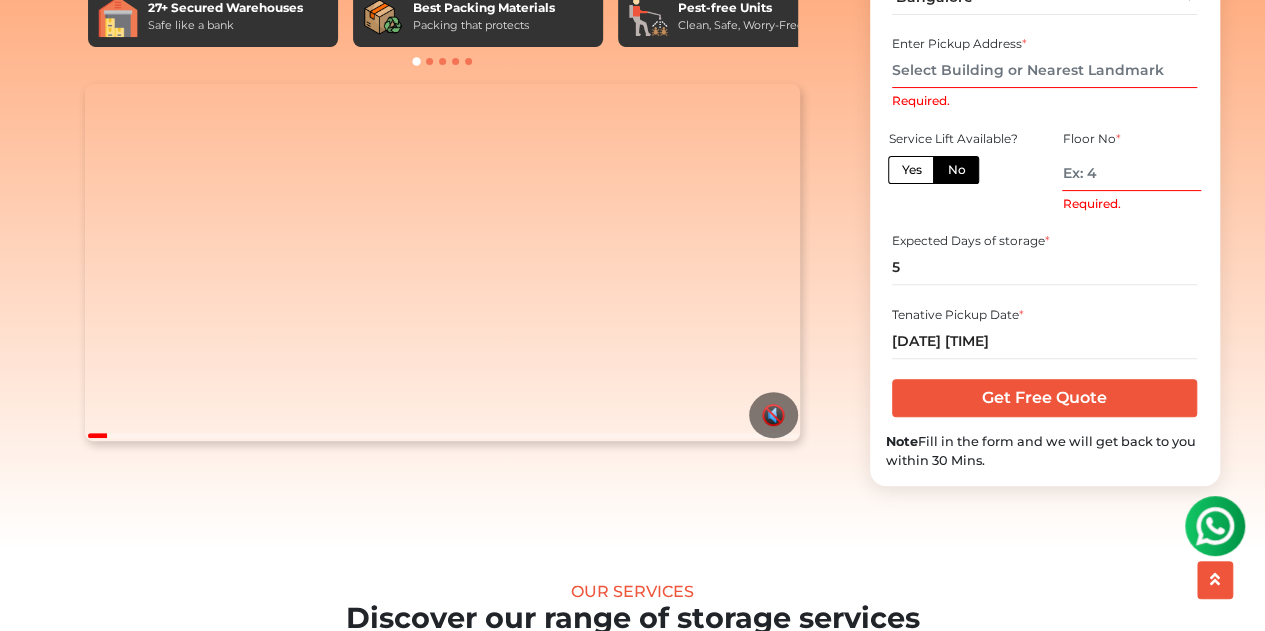 click on "Required." at bounding box center [1131, 173] 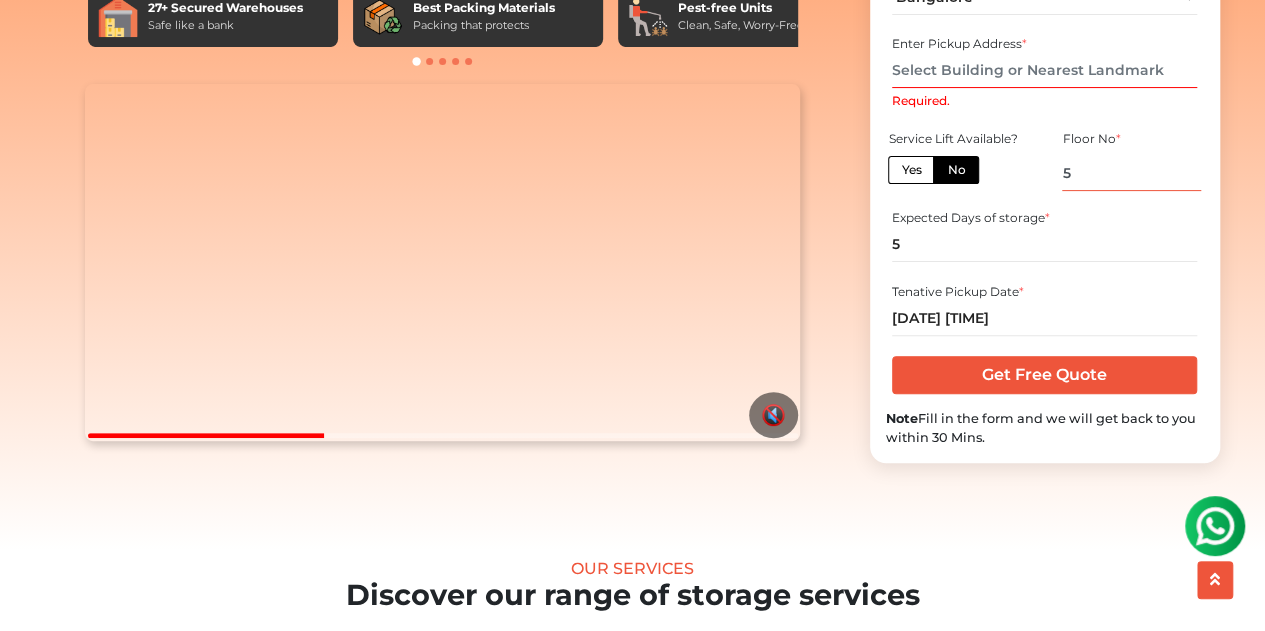 scroll, scrollTop: 100, scrollLeft: 0, axis: vertical 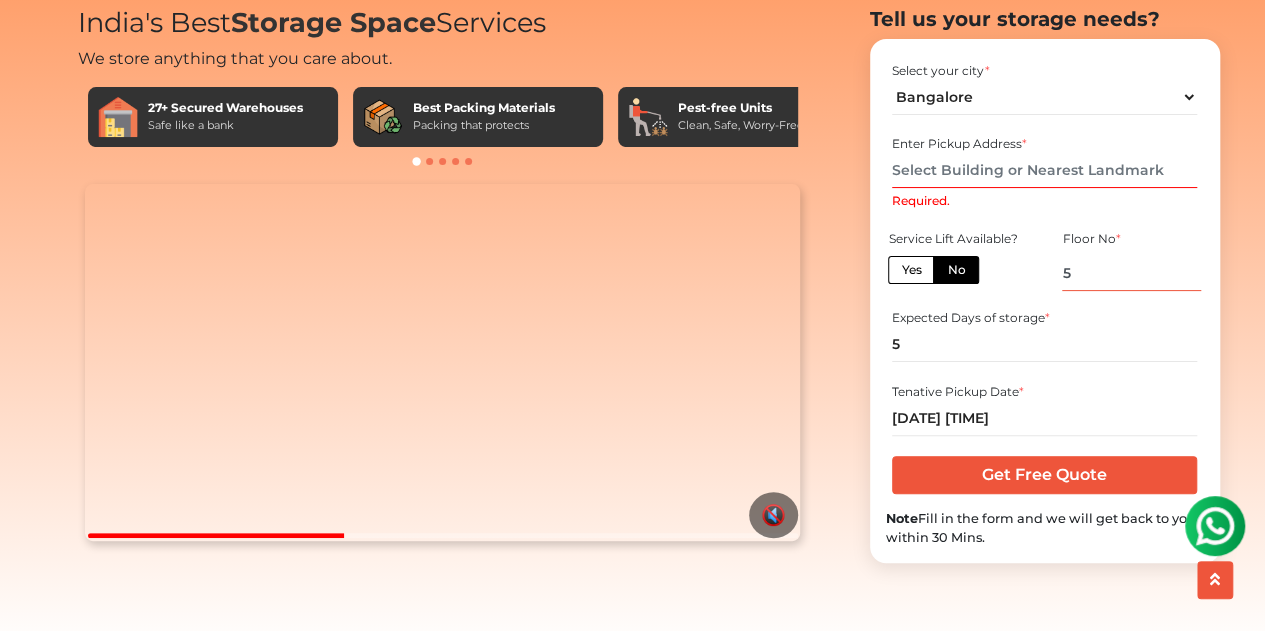 type on "5" 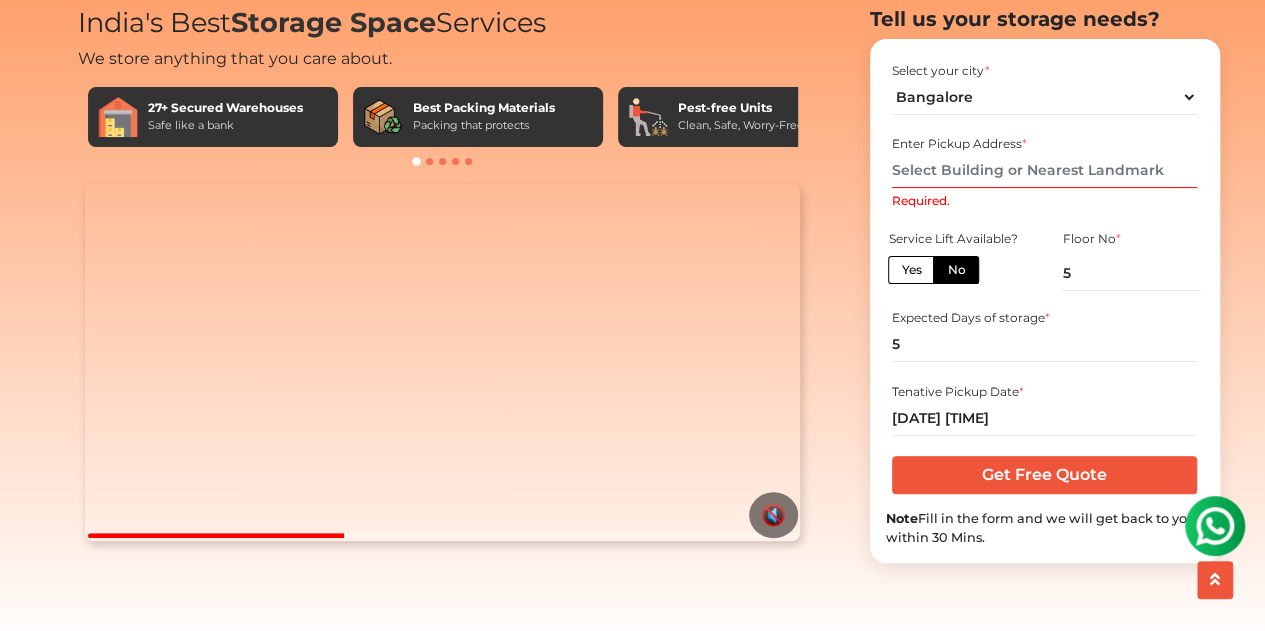 click on "Required." at bounding box center [1044, 170] 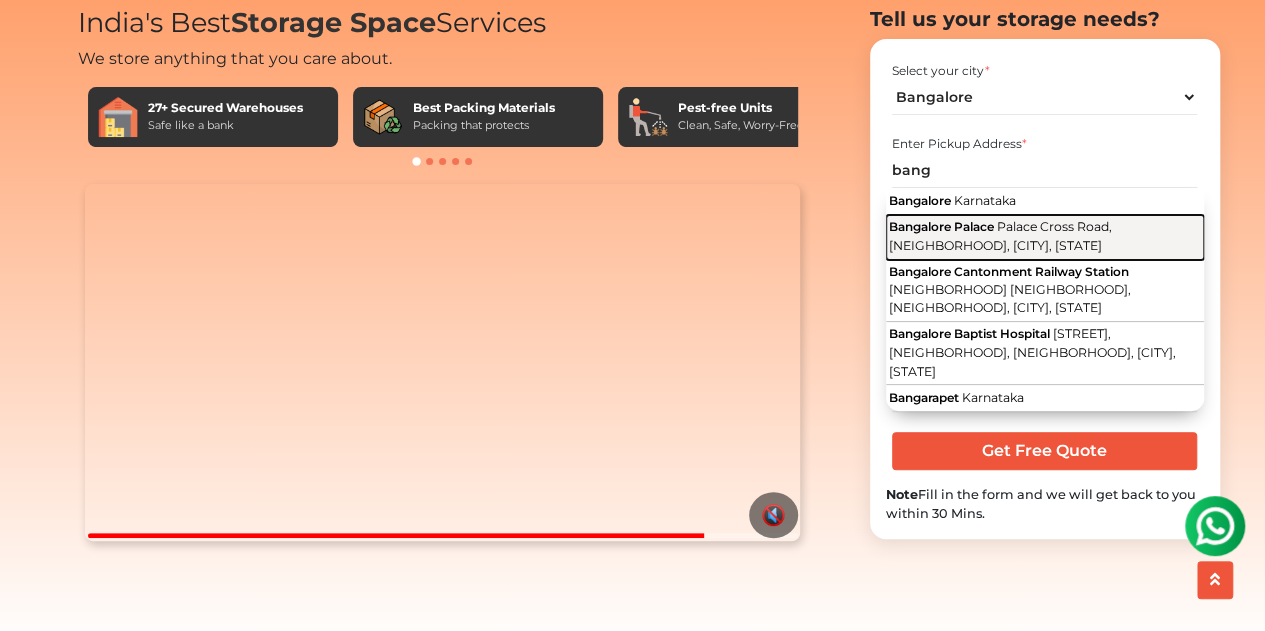 click on "Bangalore Palace" at bounding box center [941, 226] 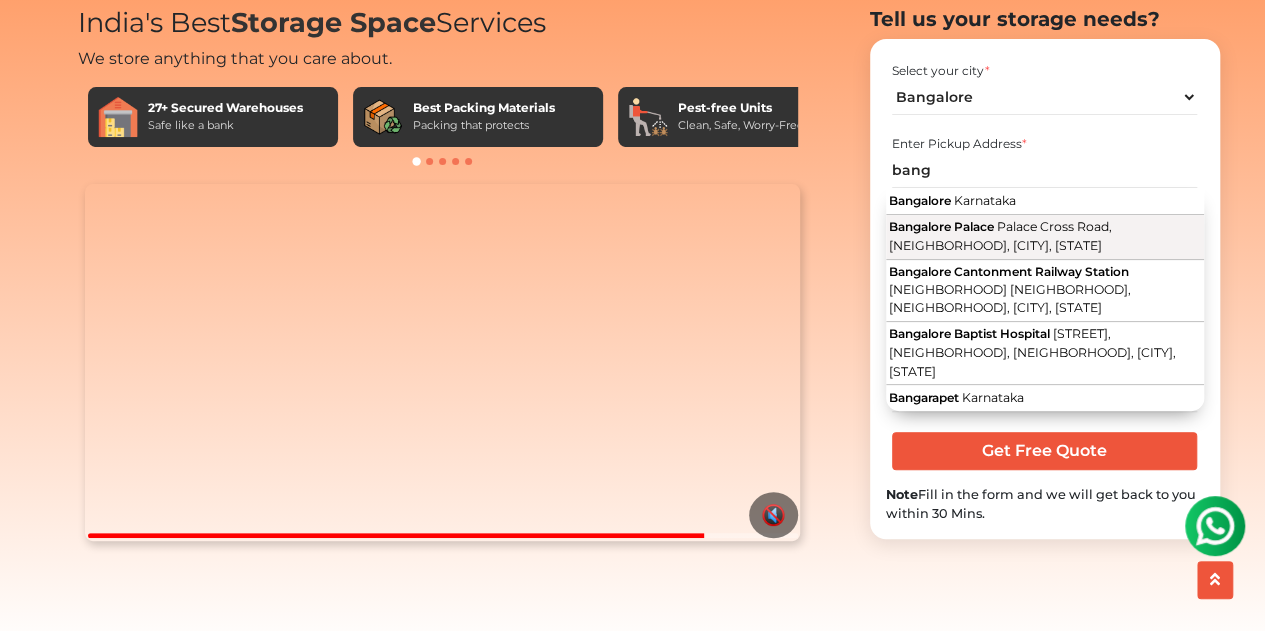 type on "Bangalore Palace, Palace Cross Road, Vasanth Nagar, Bengaluru, Karnataka" 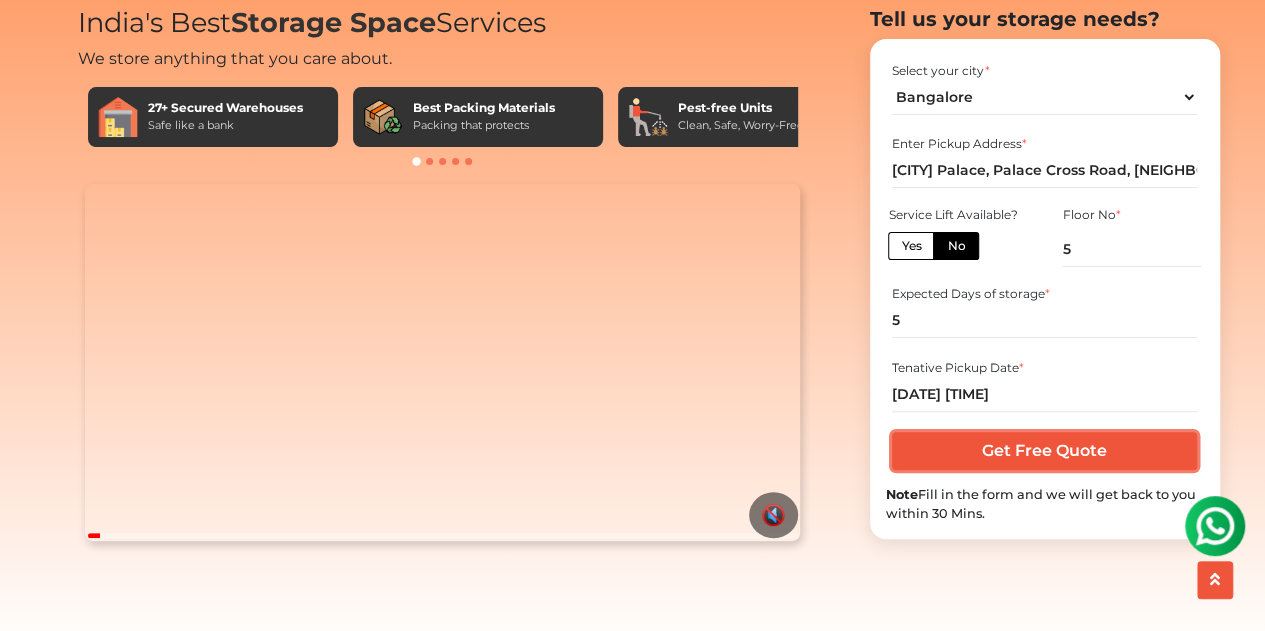 click on "Get Free Quote" at bounding box center [1044, 451] 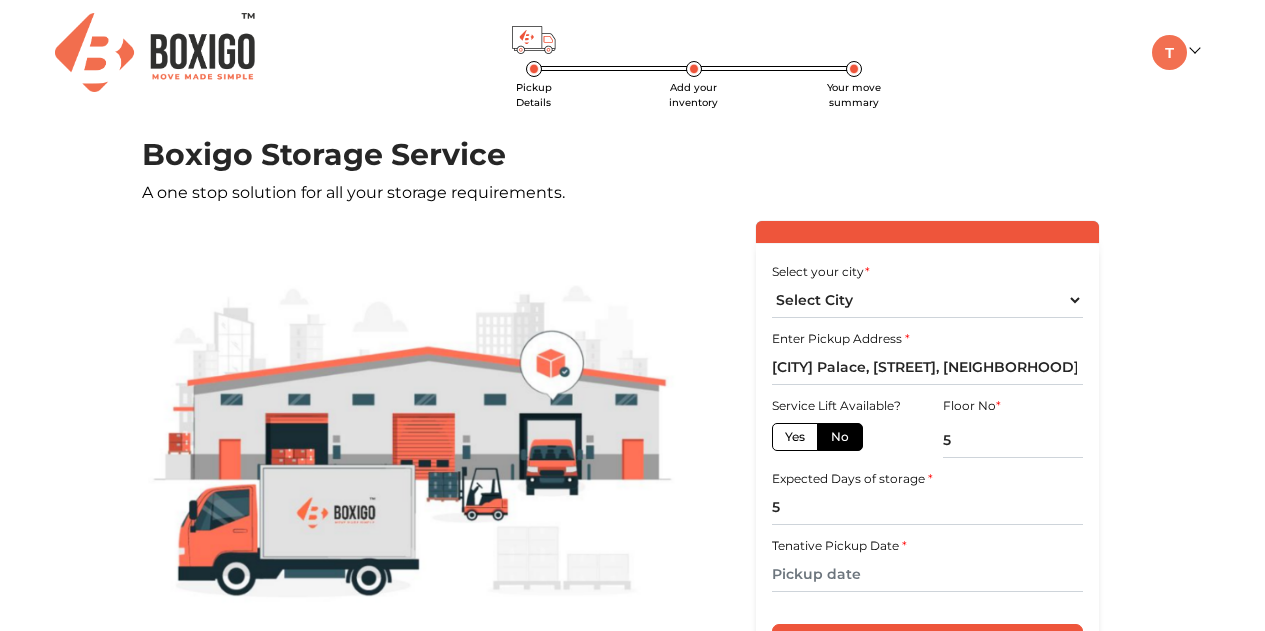 scroll, scrollTop: 0, scrollLeft: 0, axis: both 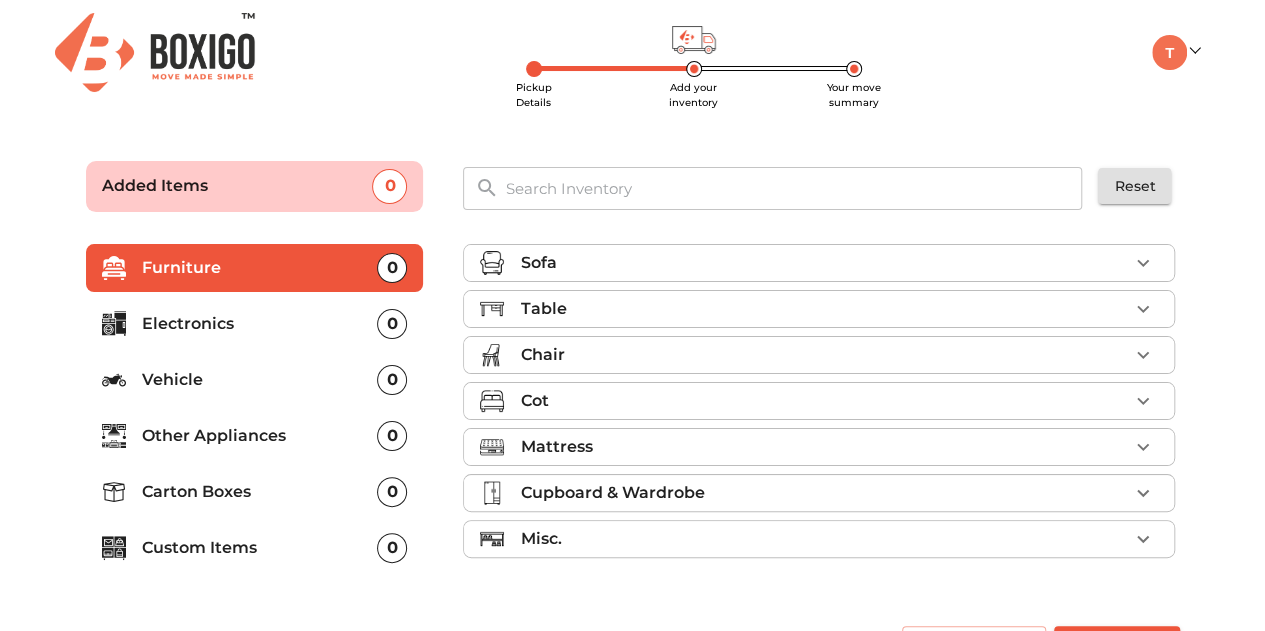 click on "Cupboard & Wardrobe" at bounding box center [612, 493] 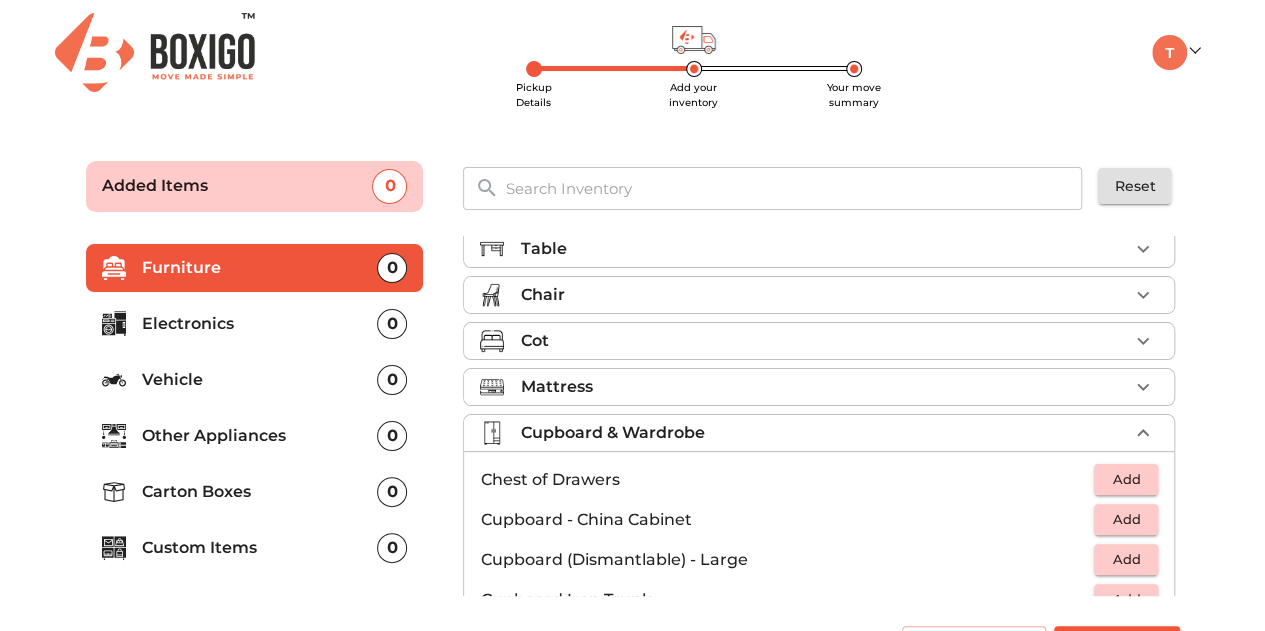 scroll, scrollTop: 100, scrollLeft: 0, axis: vertical 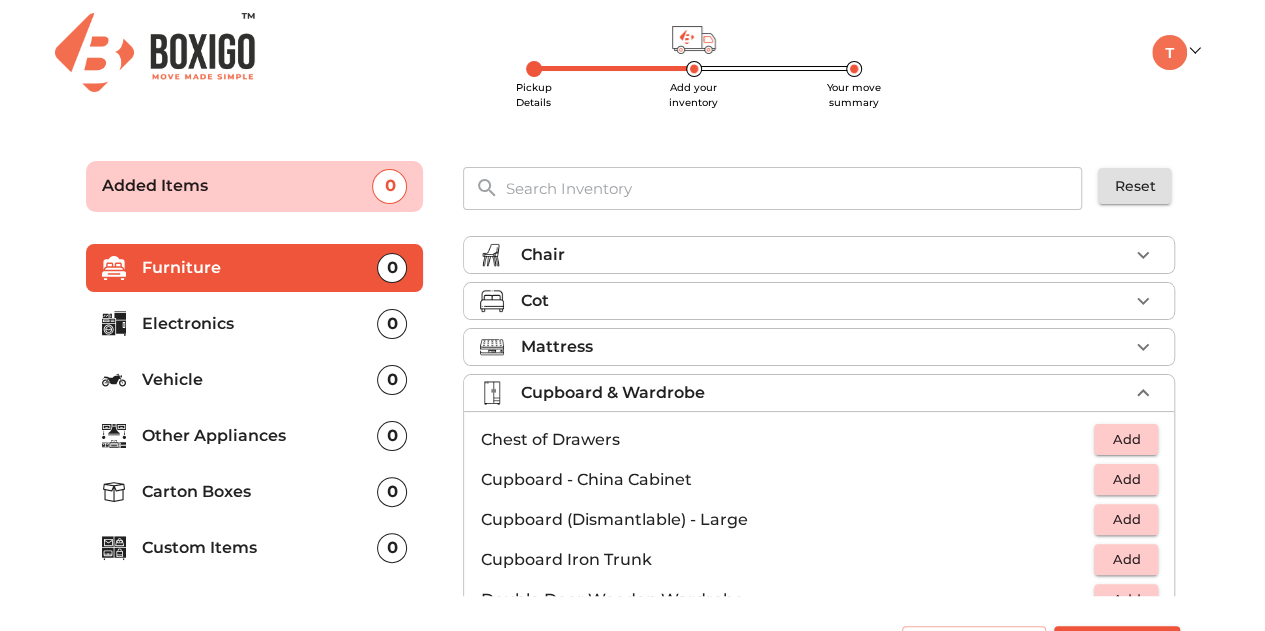 click on "Add" at bounding box center [1126, 439] 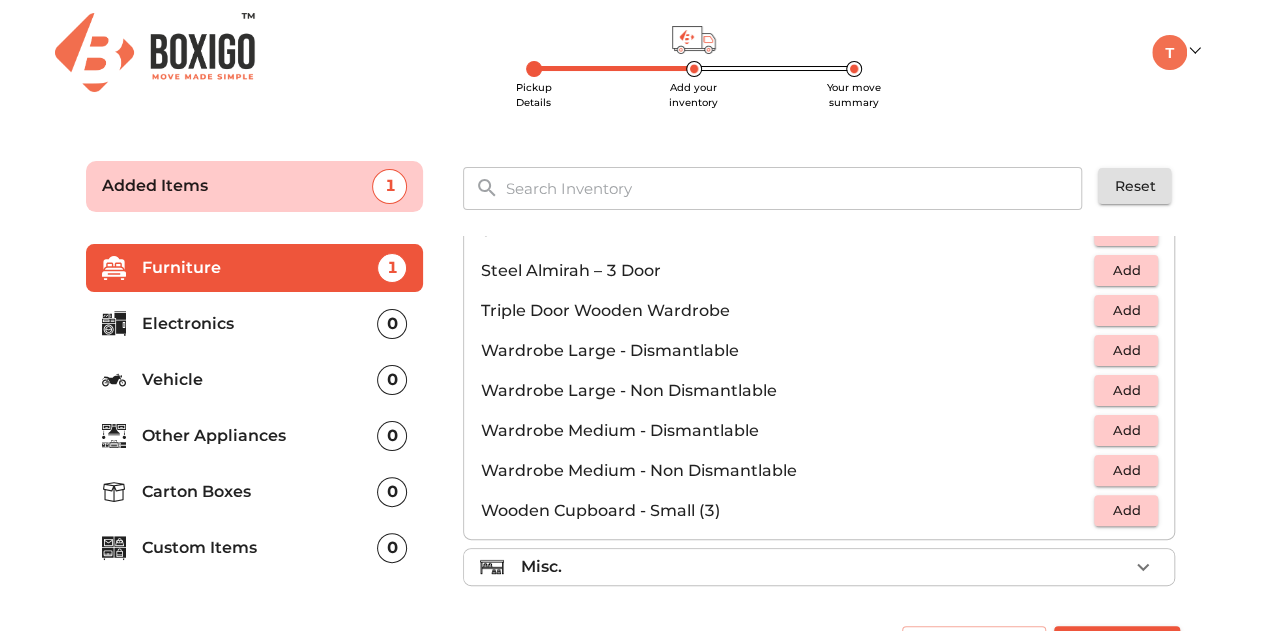 scroll, scrollTop: 670, scrollLeft: 0, axis: vertical 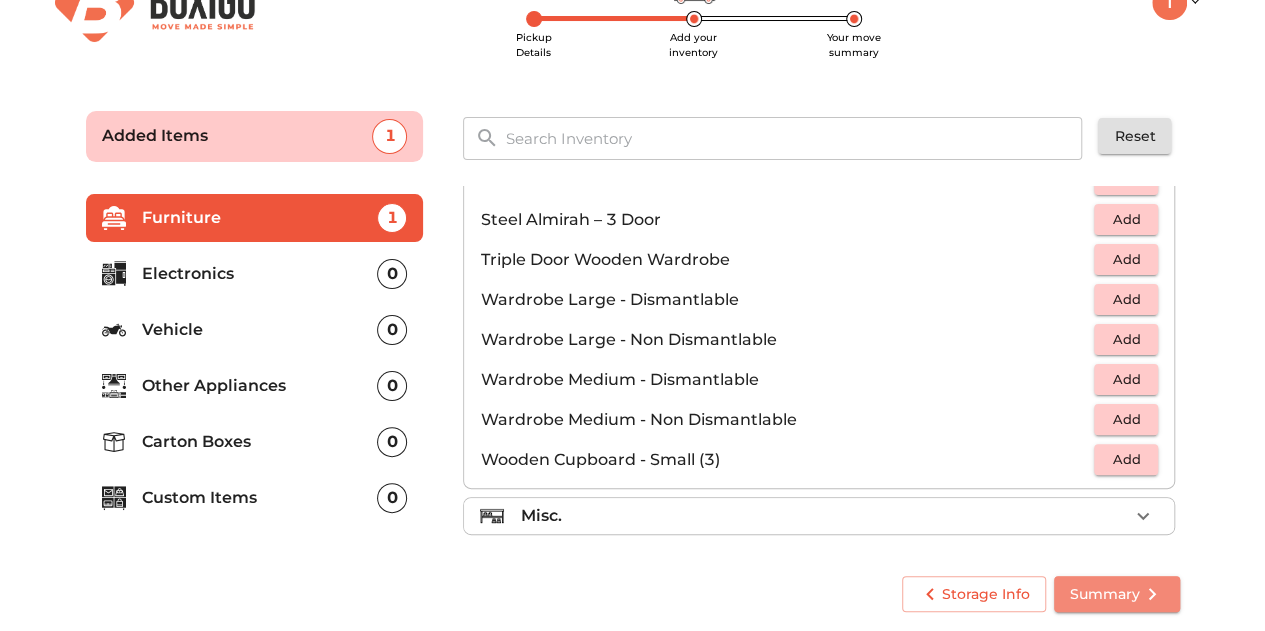 click on "Summary" at bounding box center [1117, 594] 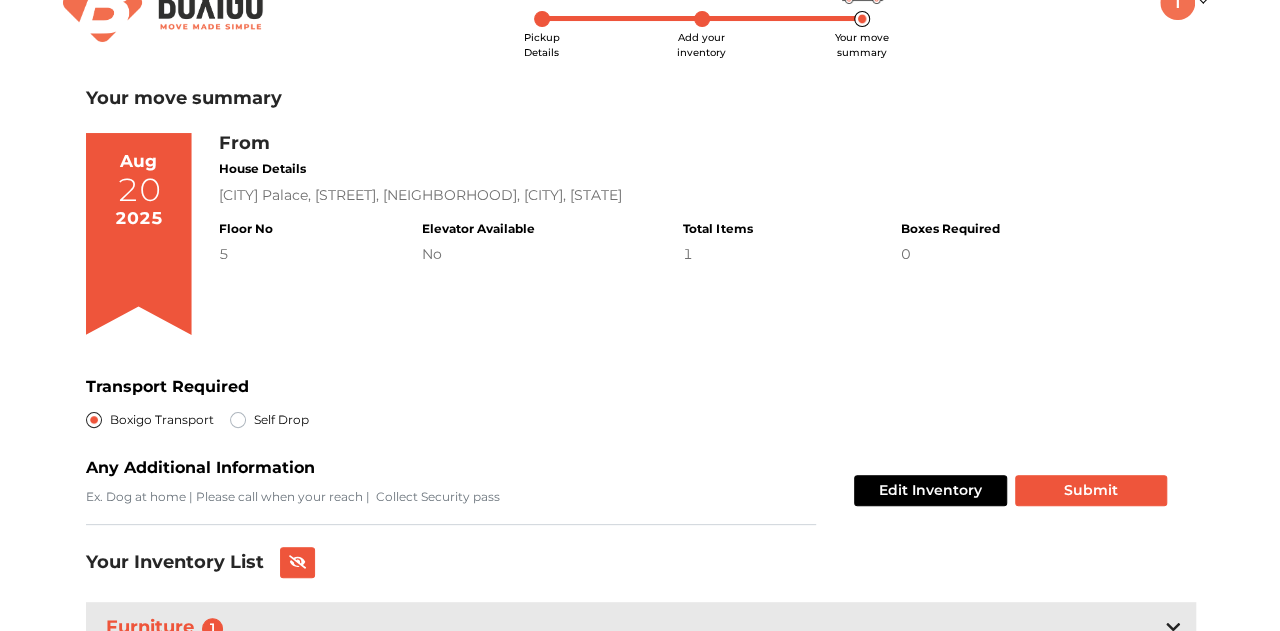 scroll, scrollTop: 144, scrollLeft: 0, axis: vertical 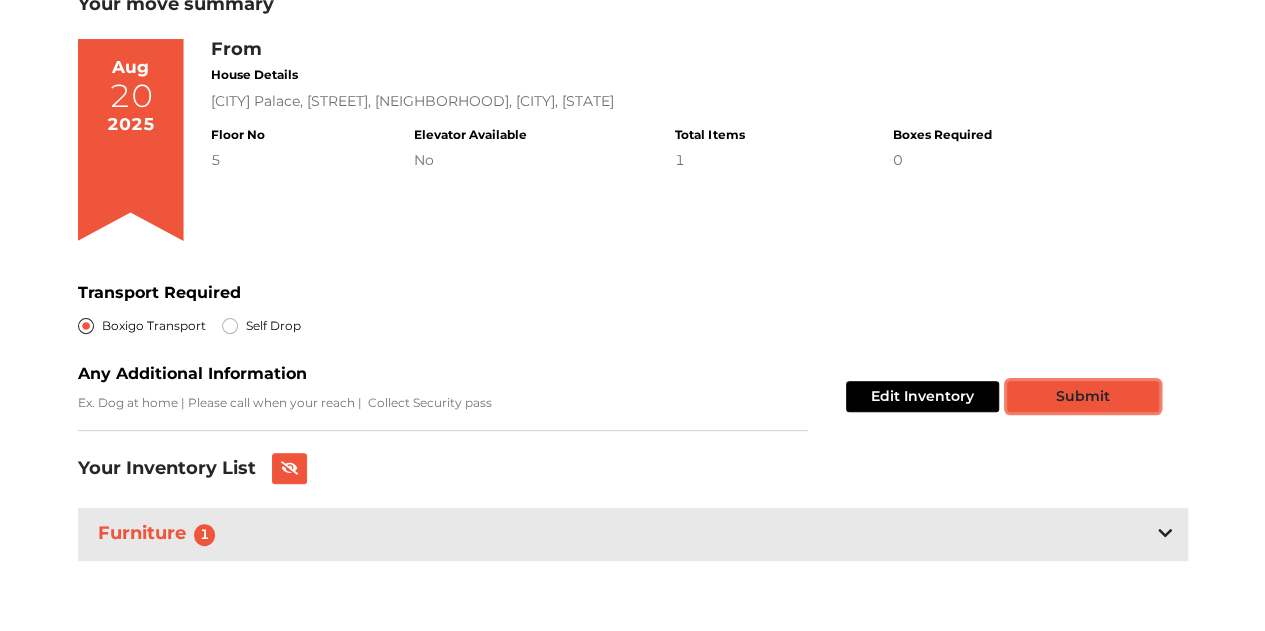 click on "Submit" at bounding box center (1083, 396) 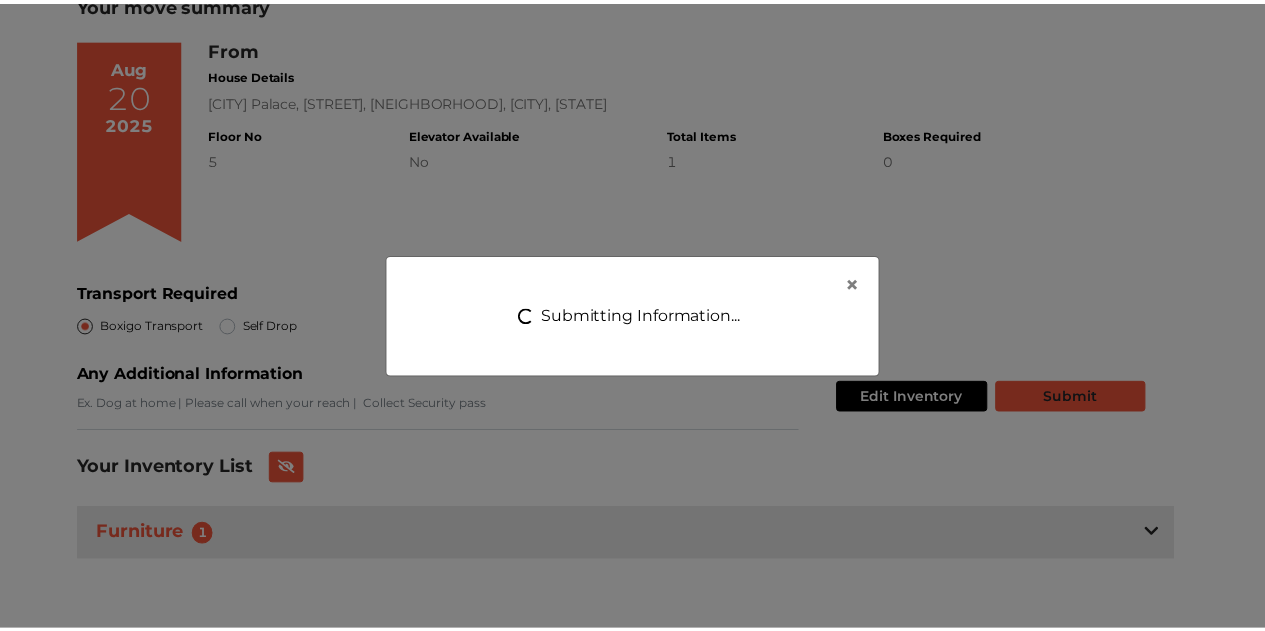 scroll, scrollTop: 0, scrollLeft: 0, axis: both 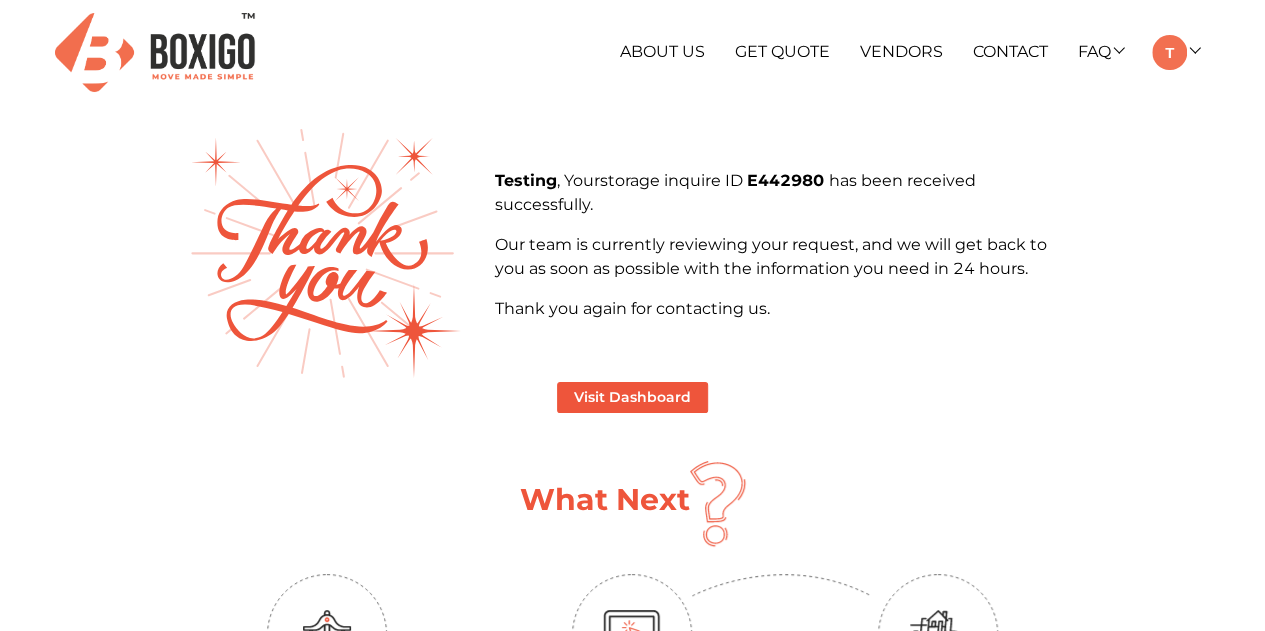 click at bounding box center [155, 52] 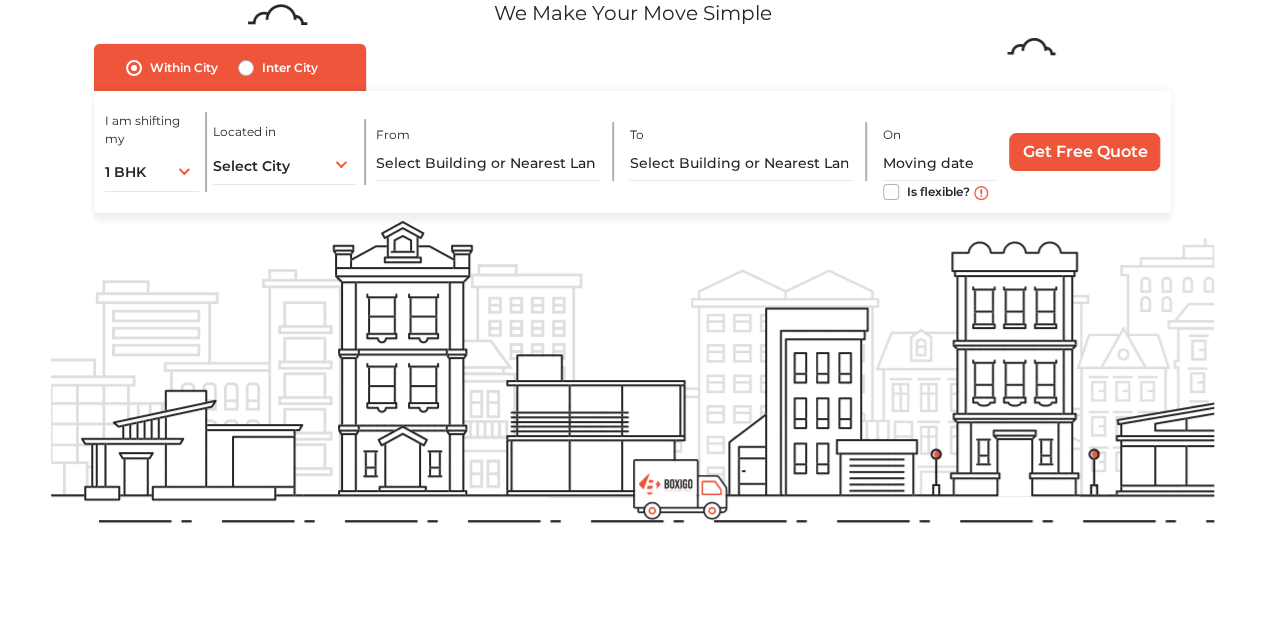 scroll, scrollTop: 392, scrollLeft: 0, axis: vertical 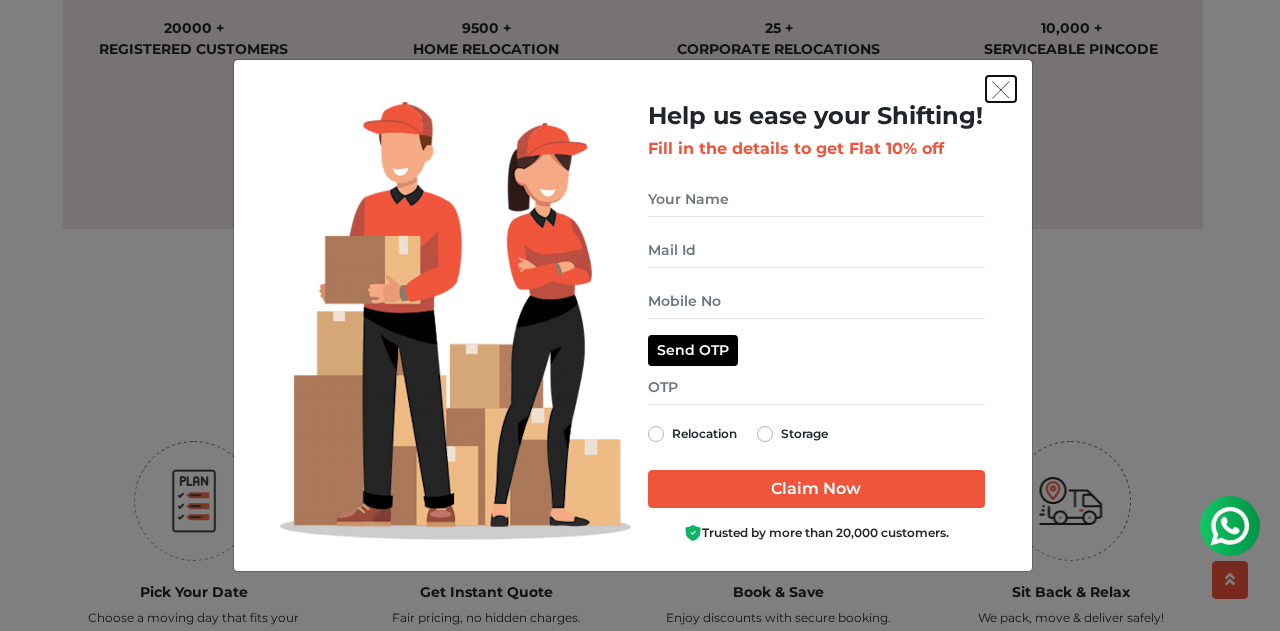 click at bounding box center [1001, 90] 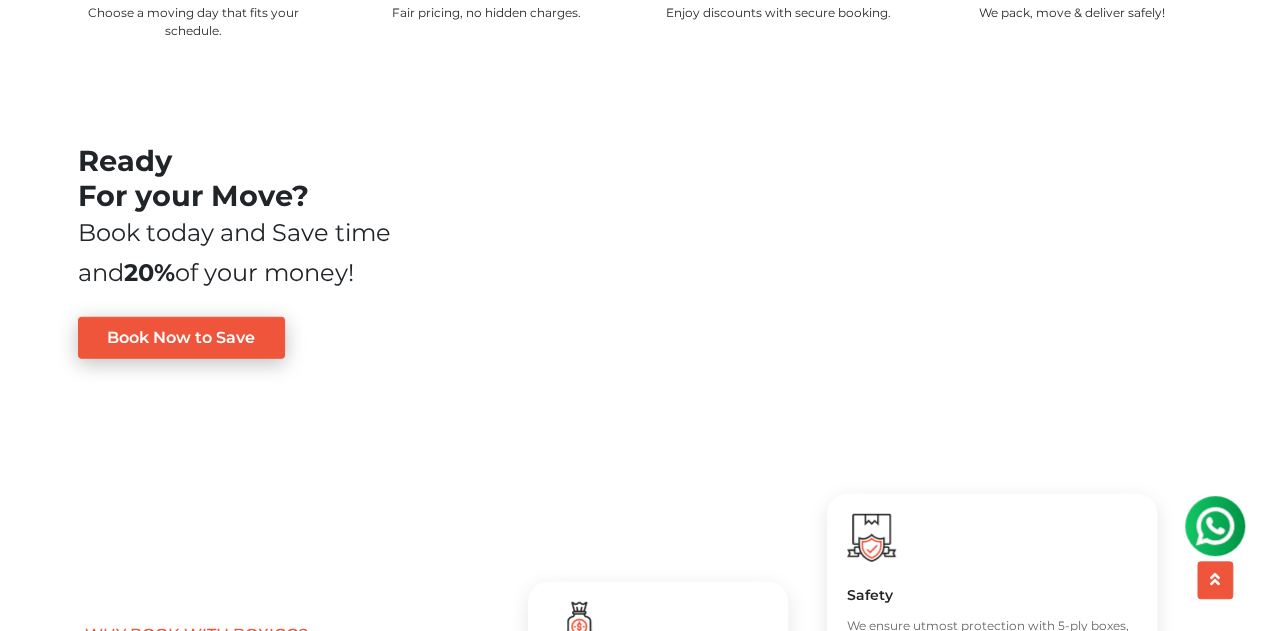 scroll, scrollTop: 2500, scrollLeft: 0, axis: vertical 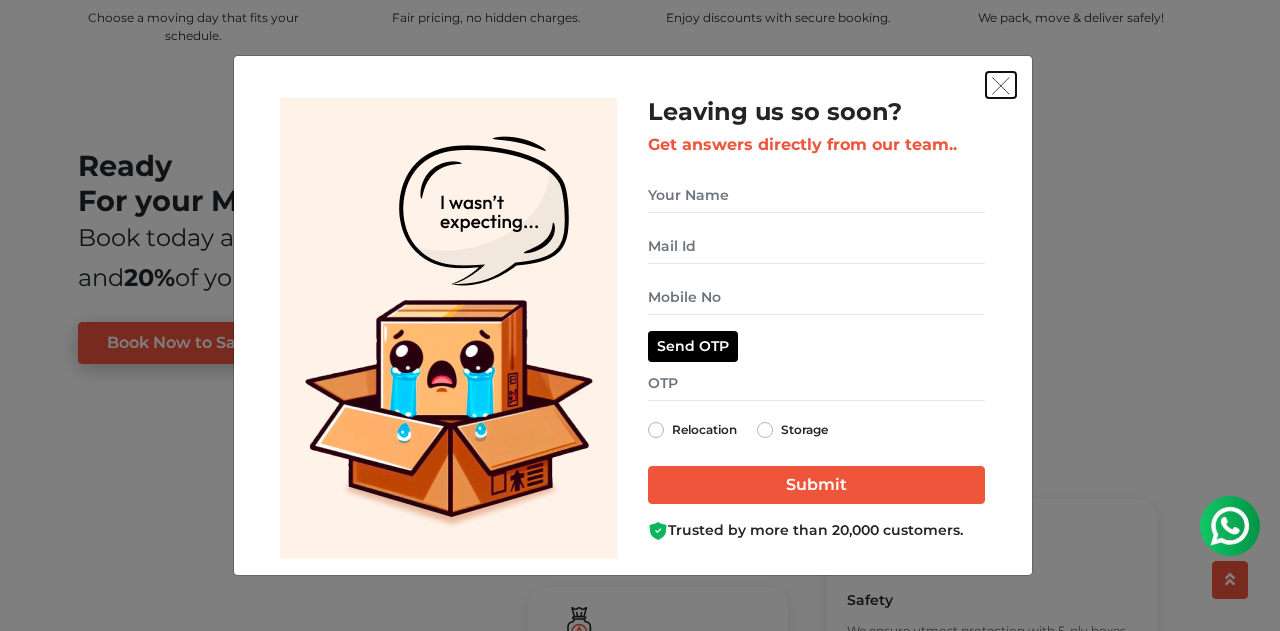 click at bounding box center [1001, 86] 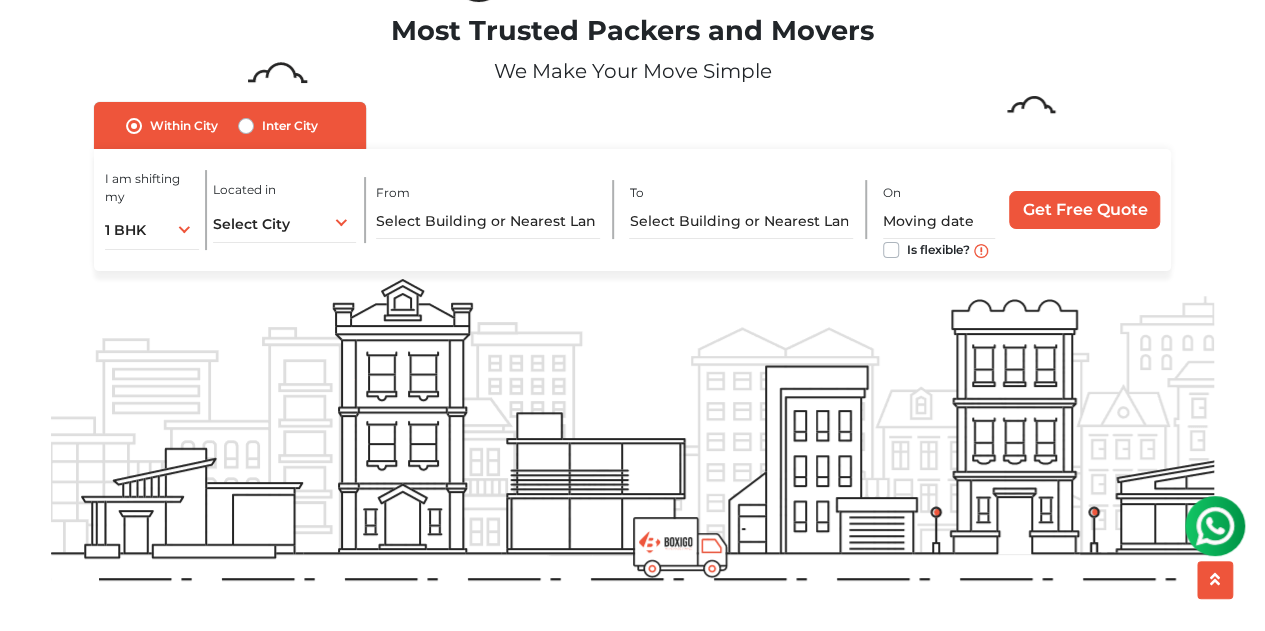 scroll, scrollTop: 0, scrollLeft: 0, axis: both 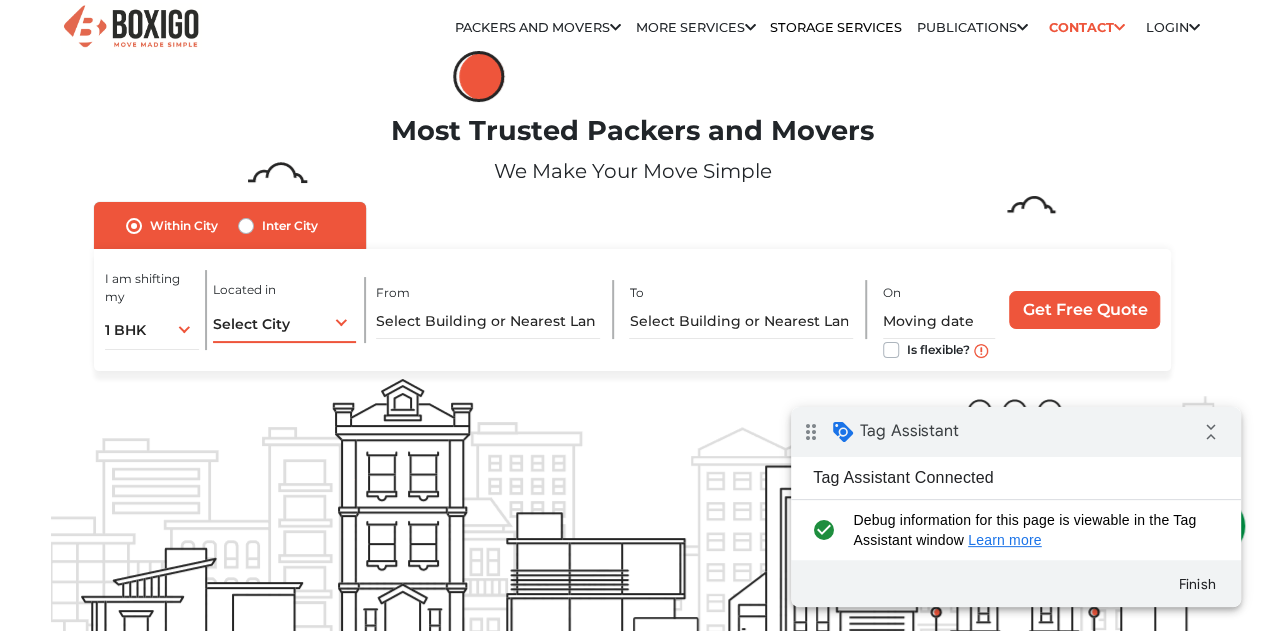 click on "Select City Select City Bangalore Bengaluru Bhopal Bhubaneswar Chennai Coimbatore Cuttack Delhi Gulbarga Gurugram Guwahati Hyderabad Indore Jaipur Kalyan & Dombivali Kochi Kolkata Lucknow Madurai Mangalore Mumbai Mysore Navi Mumbai Noida Patna Pune Raipur Secunderabad Siliguri Srirangam Thane Thiruvananthapuram Vijayawada Visakhapatnam Warangal" at bounding box center (284, 322) 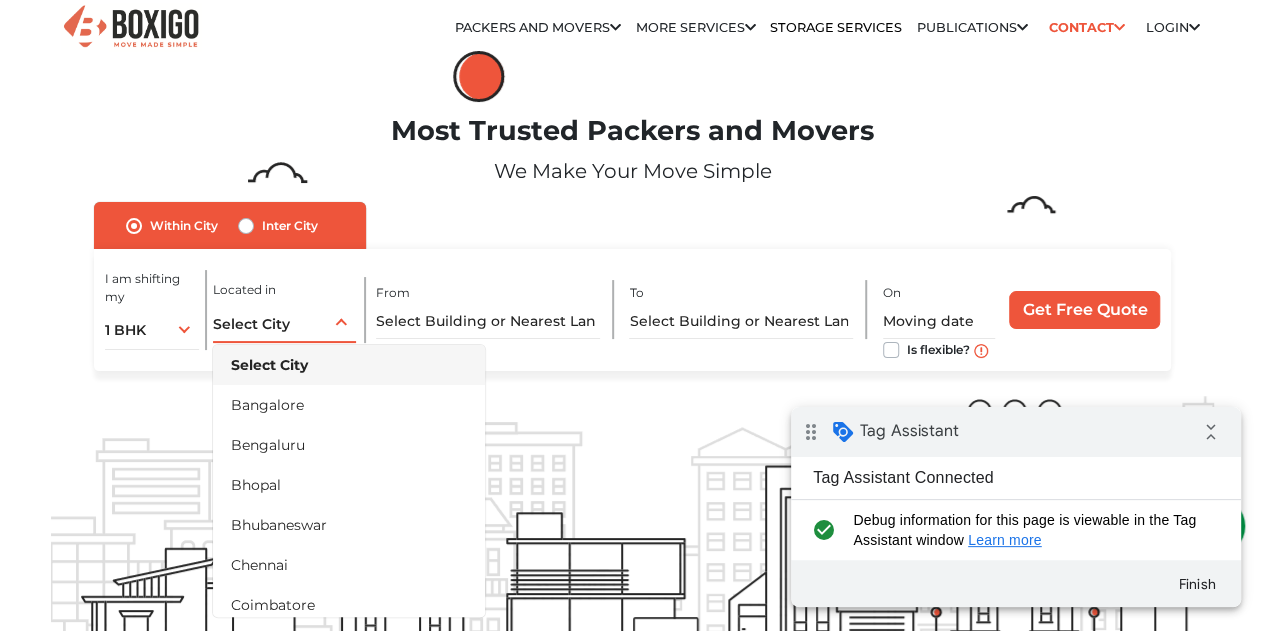 scroll, scrollTop: 0, scrollLeft: 0, axis: both 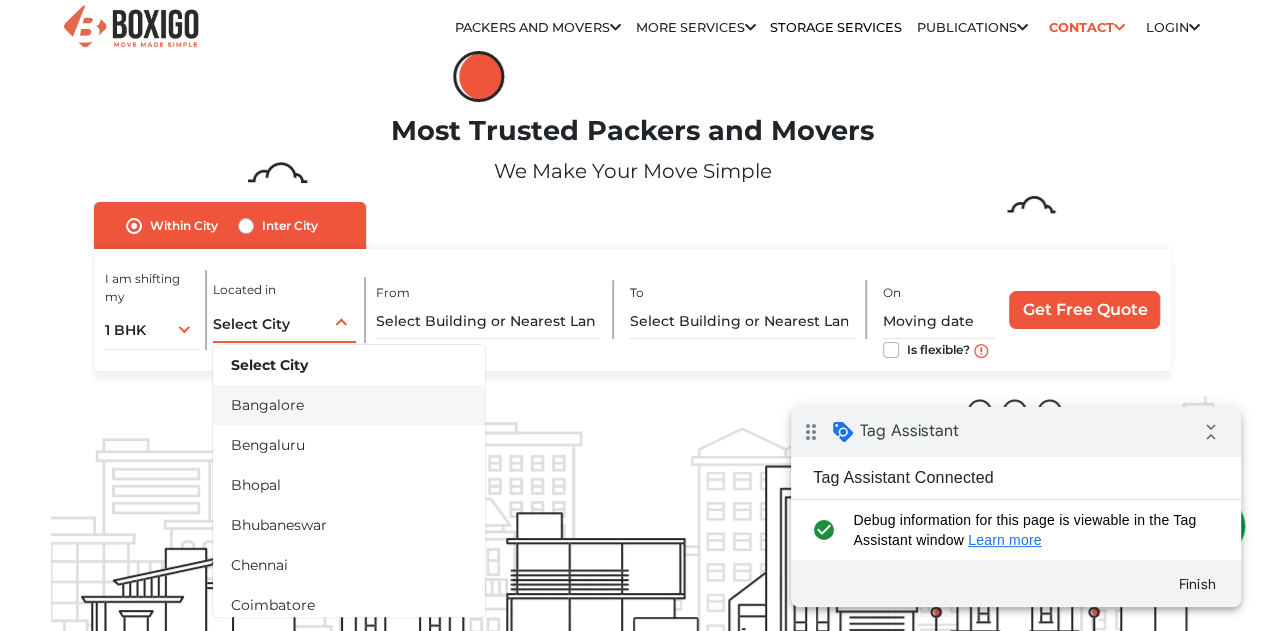 click on "Bangalore" at bounding box center (349, 405) 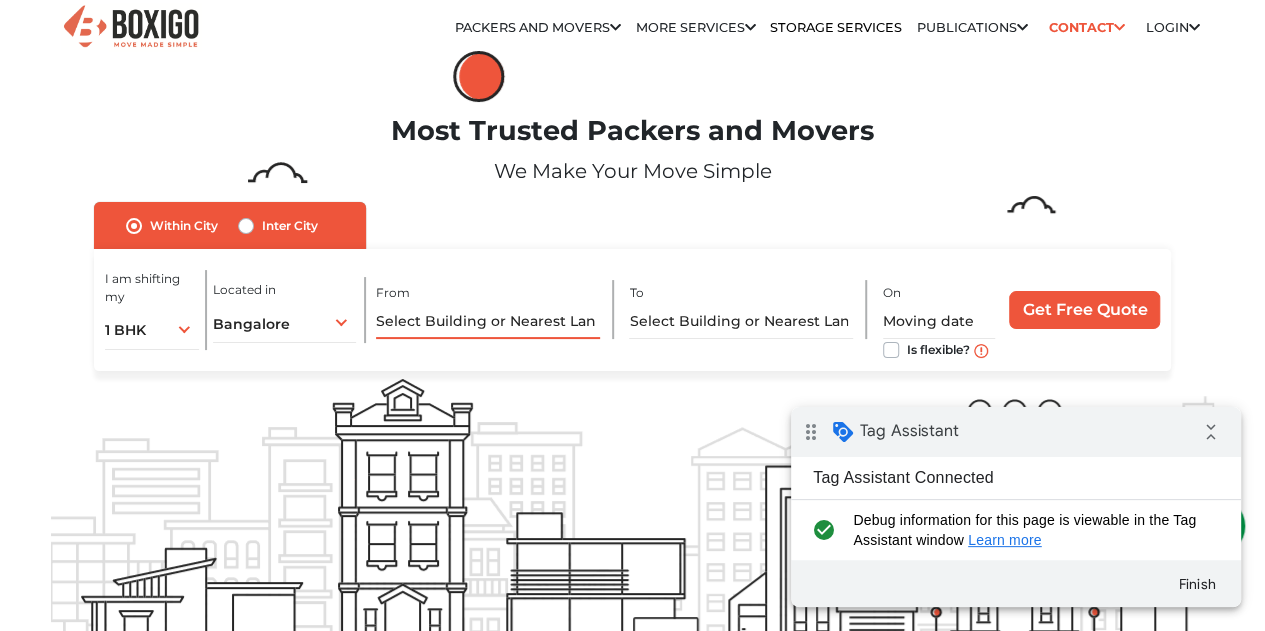 click at bounding box center [487, 321] 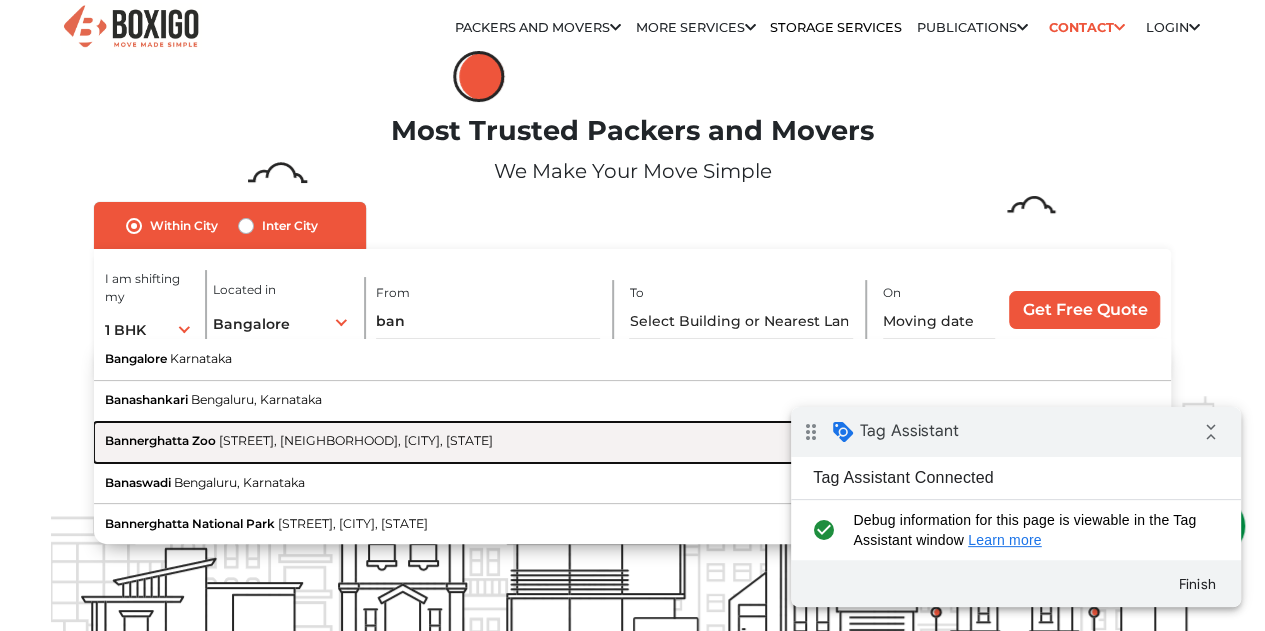 click on "Bannerghatta Zoo
Bannerghatta Main Road, Bannerughatta, Bengaluru, Karnataka" at bounding box center [632, 442] 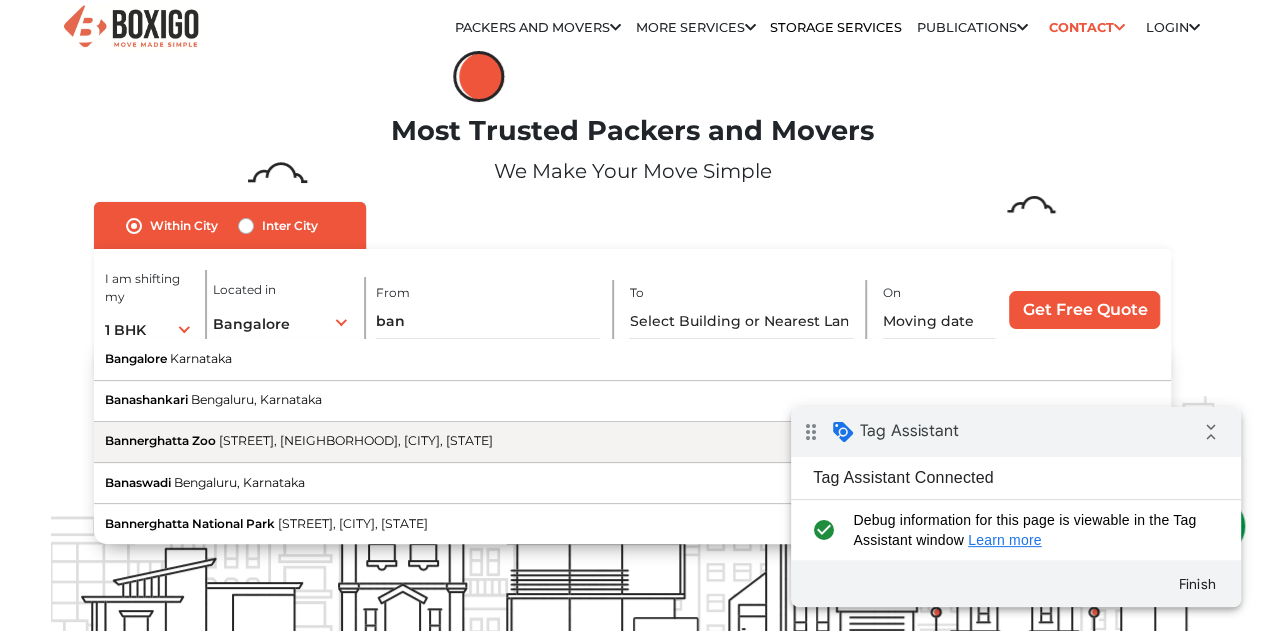 type on "Bannerghatta Zoo, Bannerghatta Main Road, Bannerughatta, Bengaluru, Karnataka" 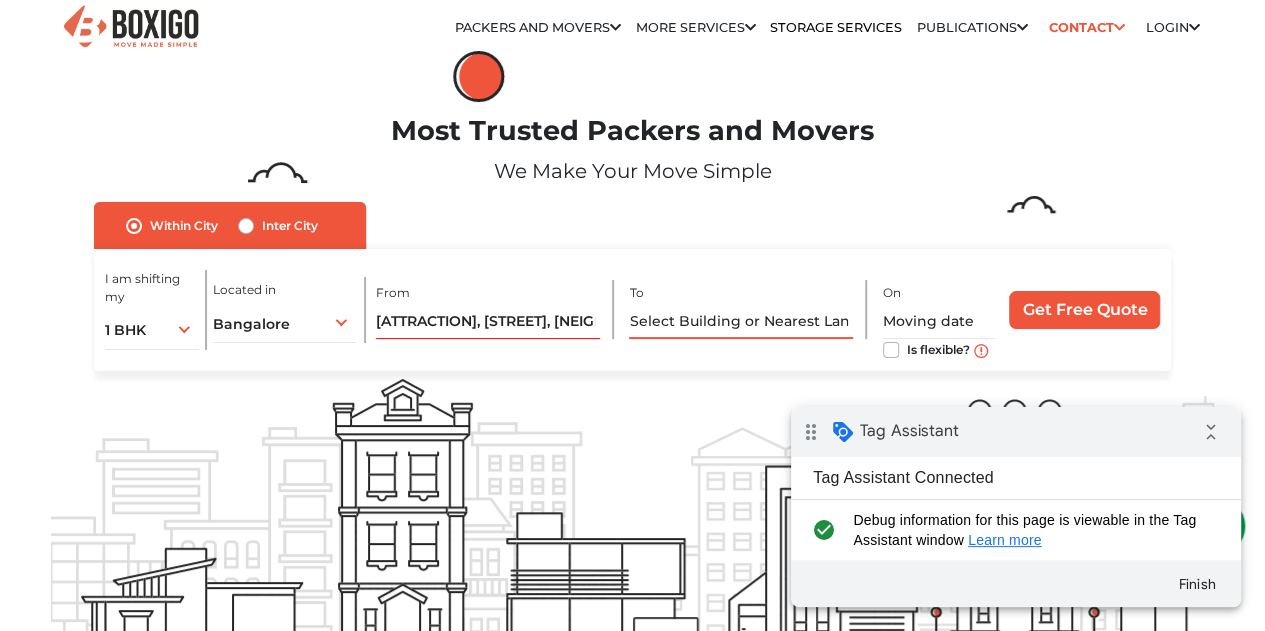 click at bounding box center [740, 321] 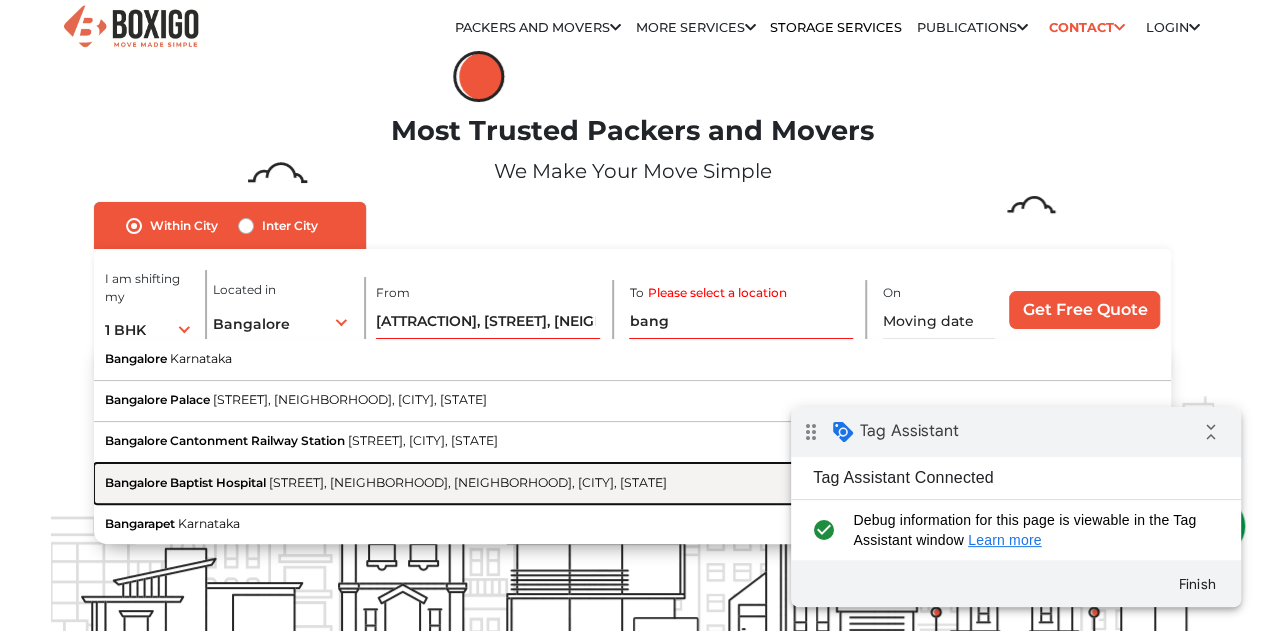 click on "Bellary Road, Vinayakanagar, Hebbal, Bengaluru, Karnataka" at bounding box center [468, 482] 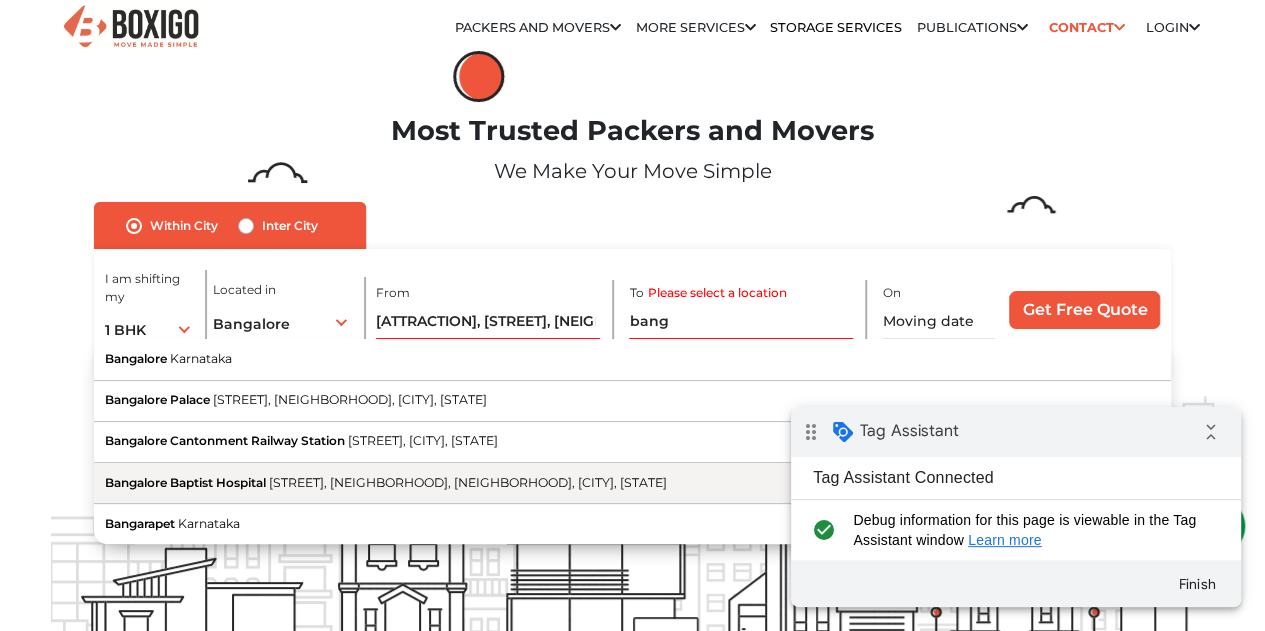type on "Bangalore Baptist Hospital, Bellary Road, Vinayakanagar, Hebbal, Bengaluru, Karnataka" 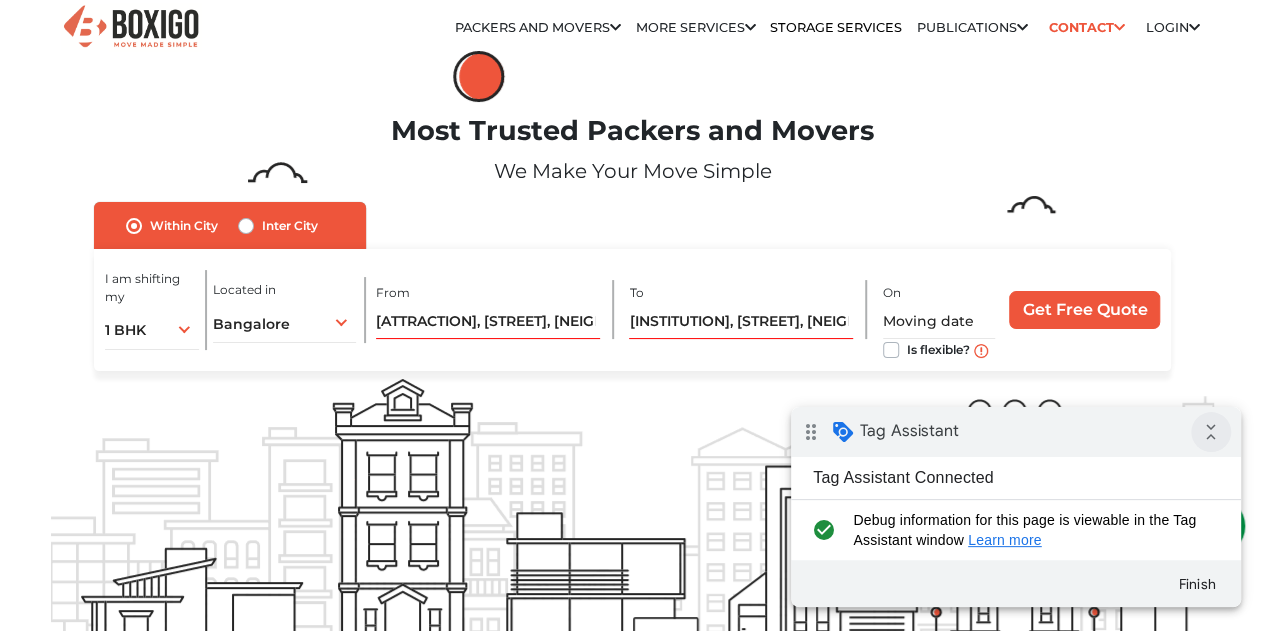 click on "collapse_all" at bounding box center (1211, 432) 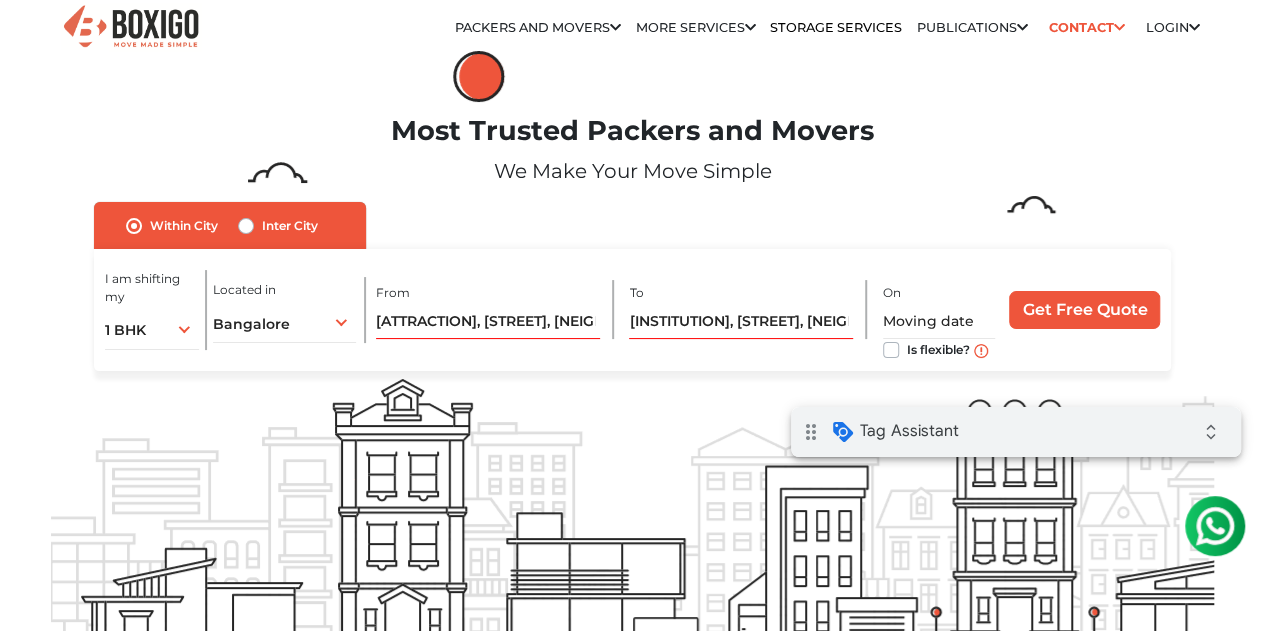 click on "Is flexible?" at bounding box center (938, 348) 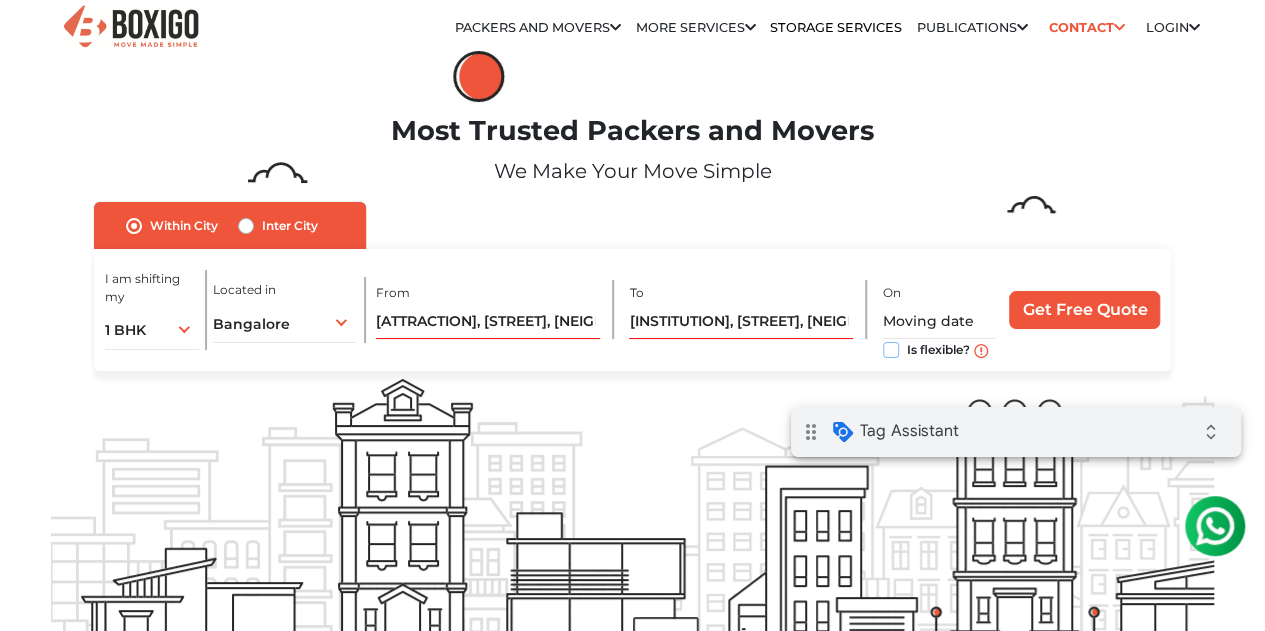 click on "Is flexible?" at bounding box center (891, 348) 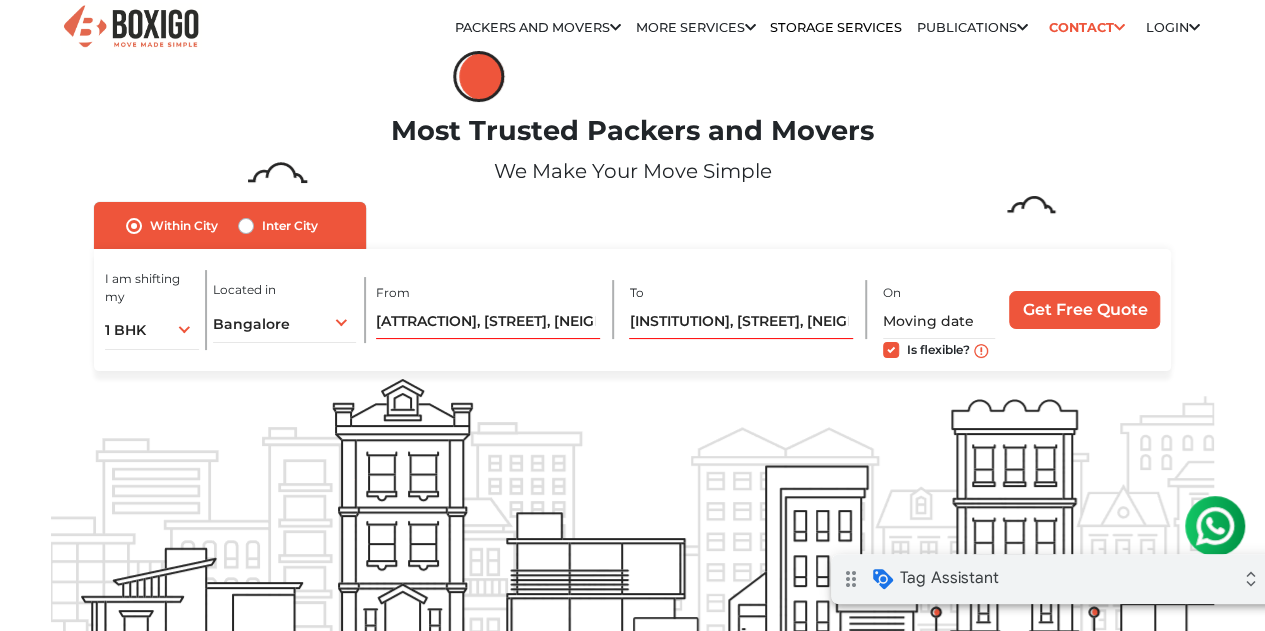 drag, startPoint x: 1003, startPoint y: 581, endPoint x: 1885, endPoint y: 985, distance: 970.1237 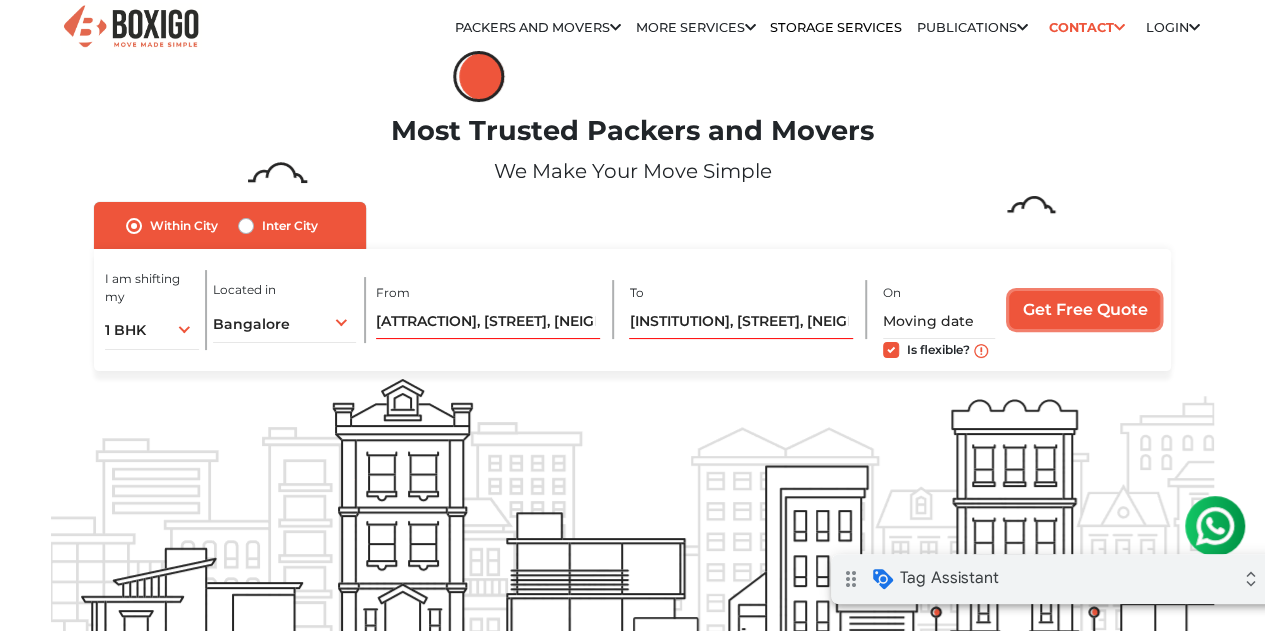 click on "Get Free Quote" at bounding box center [1084, 310] 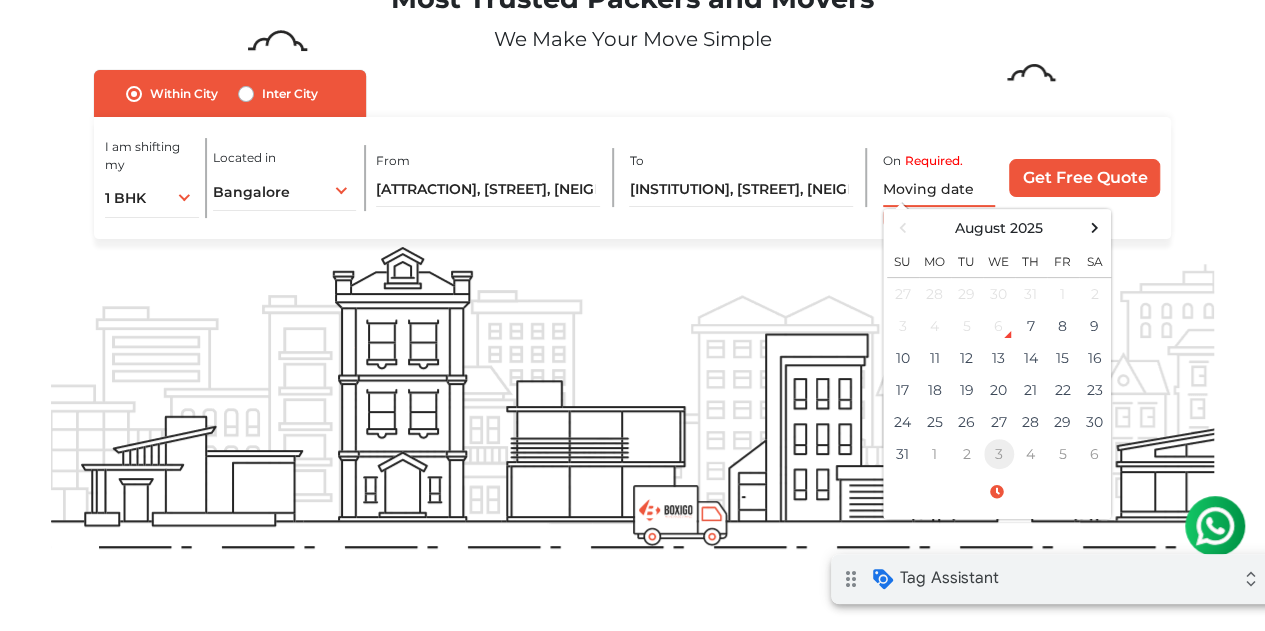 scroll, scrollTop: 200, scrollLeft: 0, axis: vertical 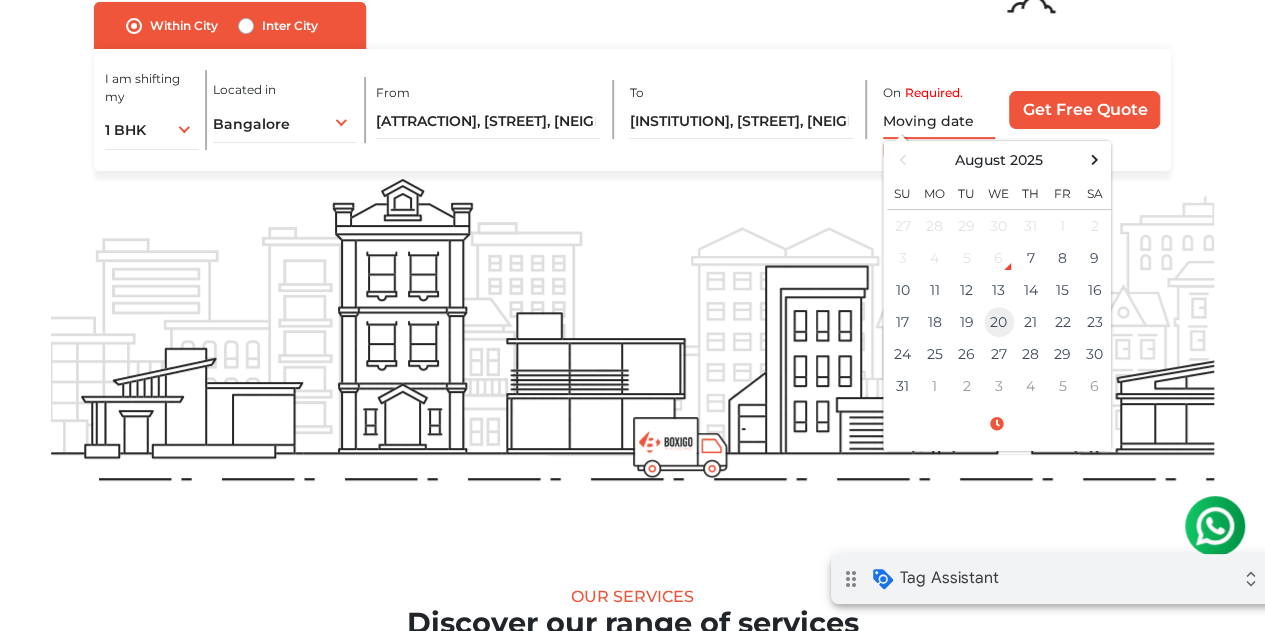 click on "20" at bounding box center [999, 322] 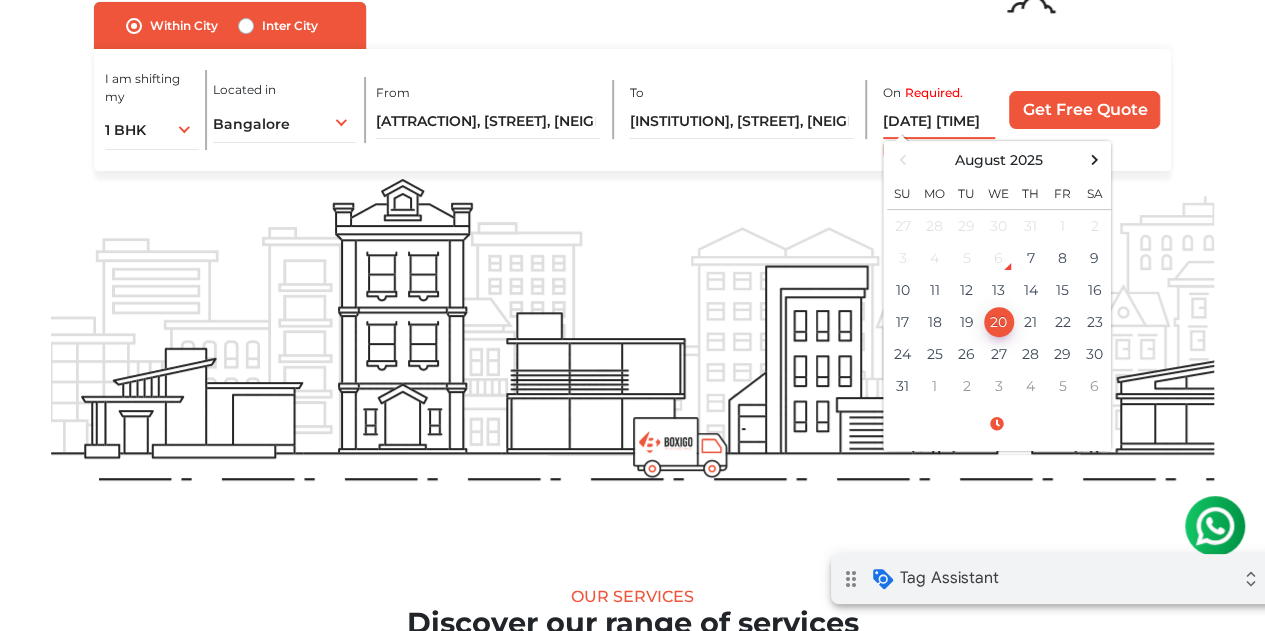 click on "20" at bounding box center (999, 322) 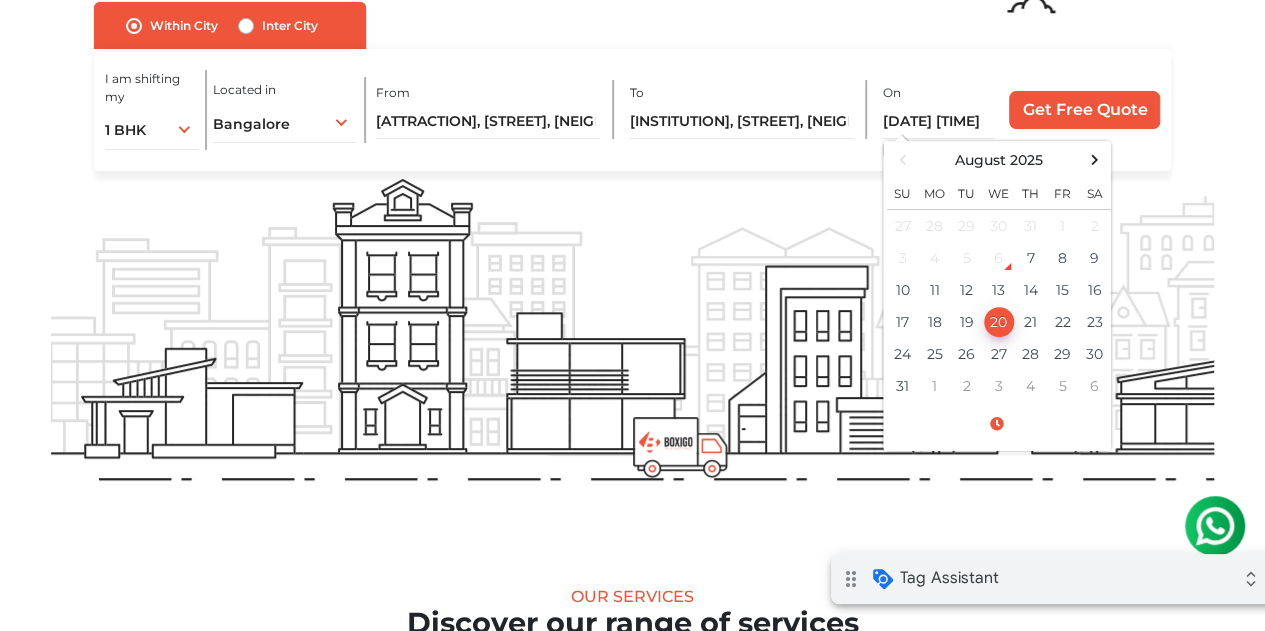 click at bounding box center [2571, 332] 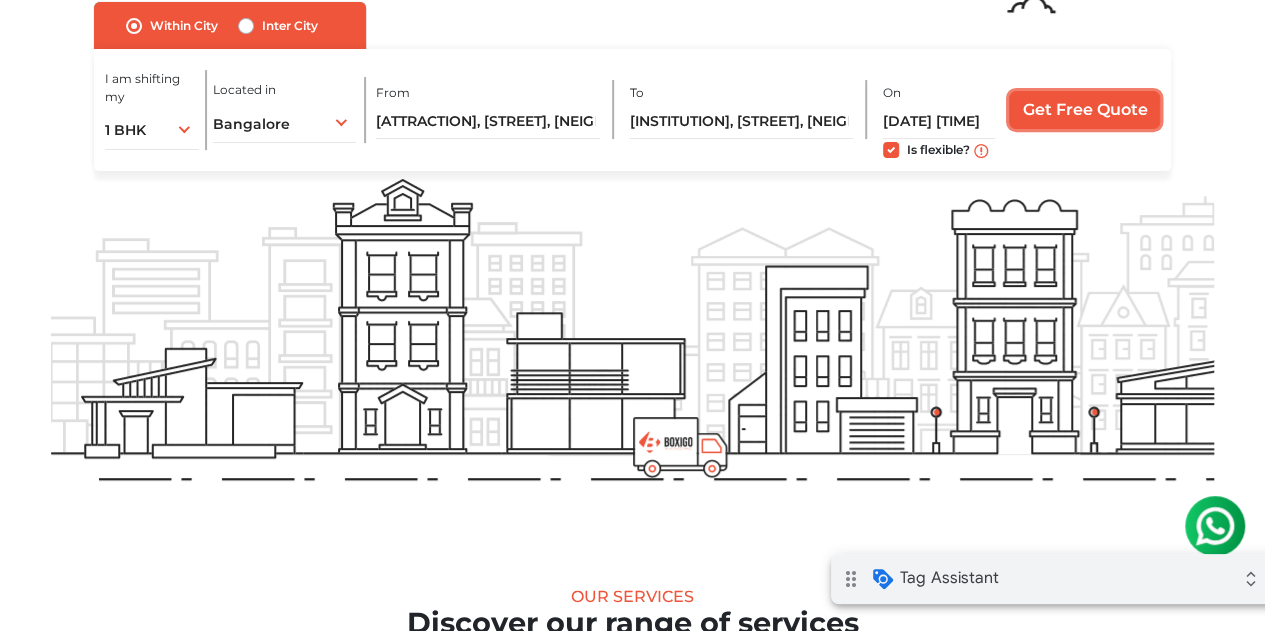 click on "Get Free Quote" at bounding box center [1084, 110] 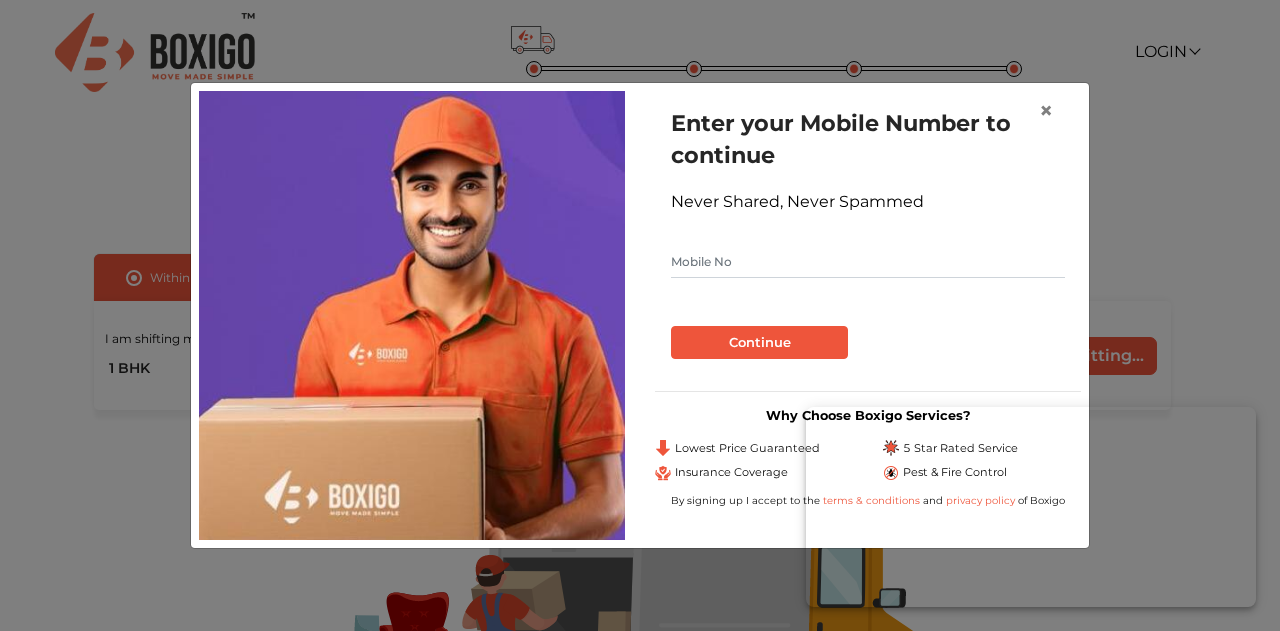 scroll, scrollTop: 0, scrollLeft: 0, axis: both 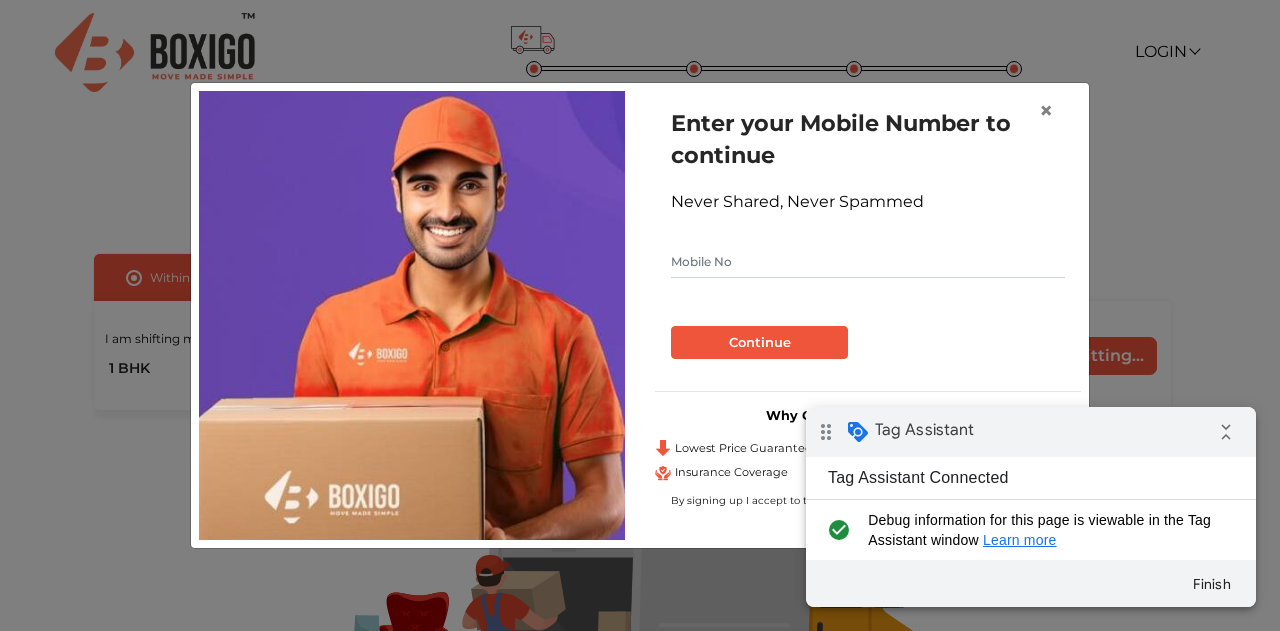 click at bounding box center [868, 262] 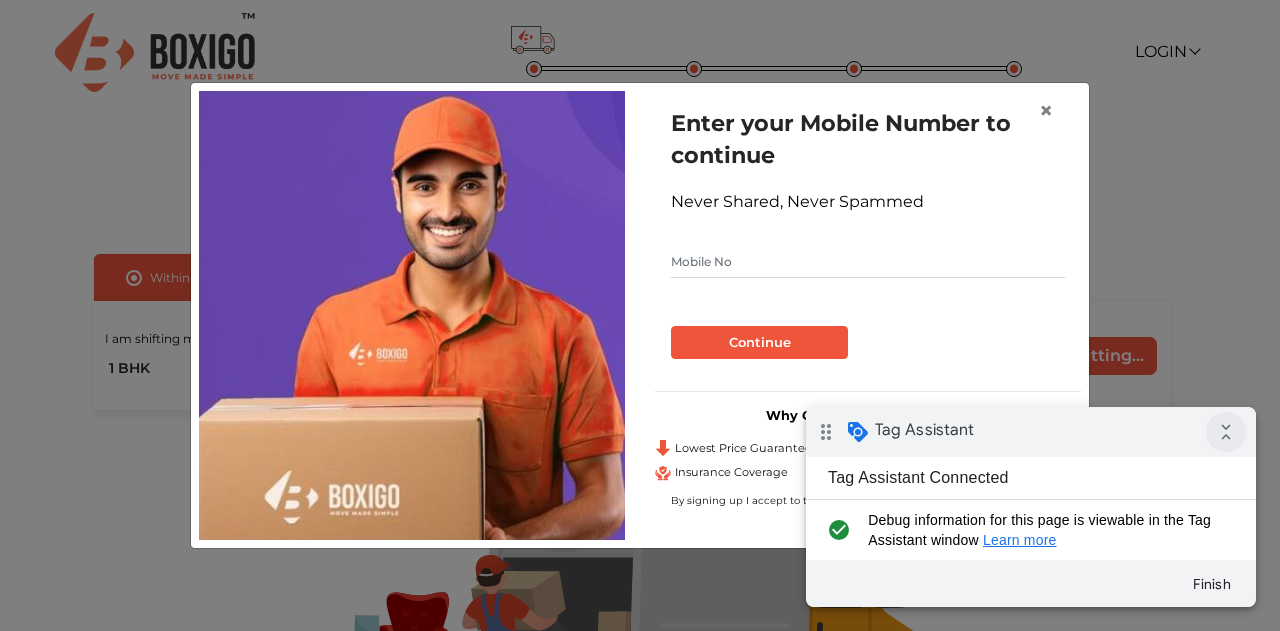 click on "collapse_all" at bounding box center (1226, 432) 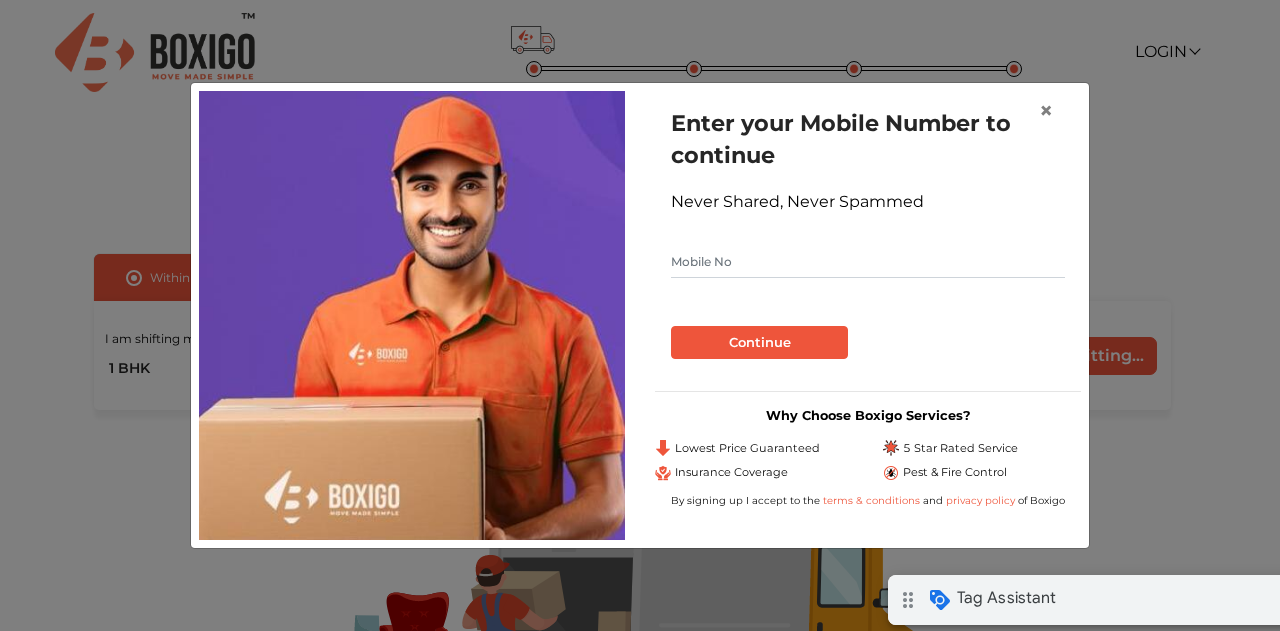 click on "Tag Assistant" at bounding box center [1006, 598] 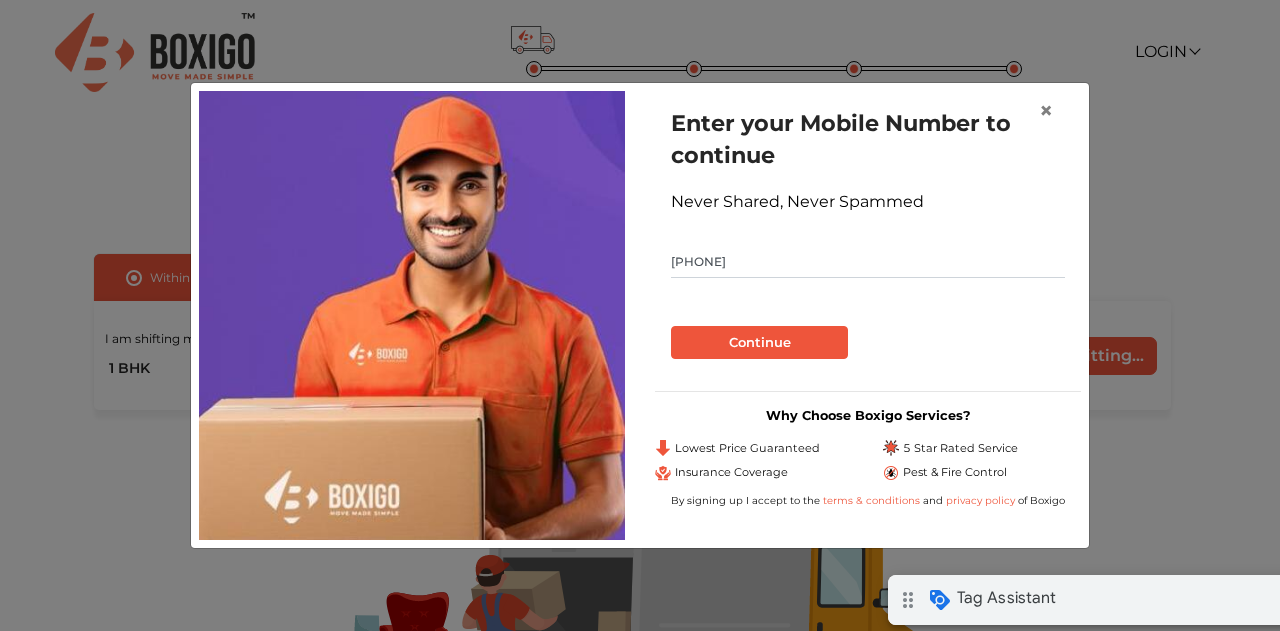 type on "[PHONE]" 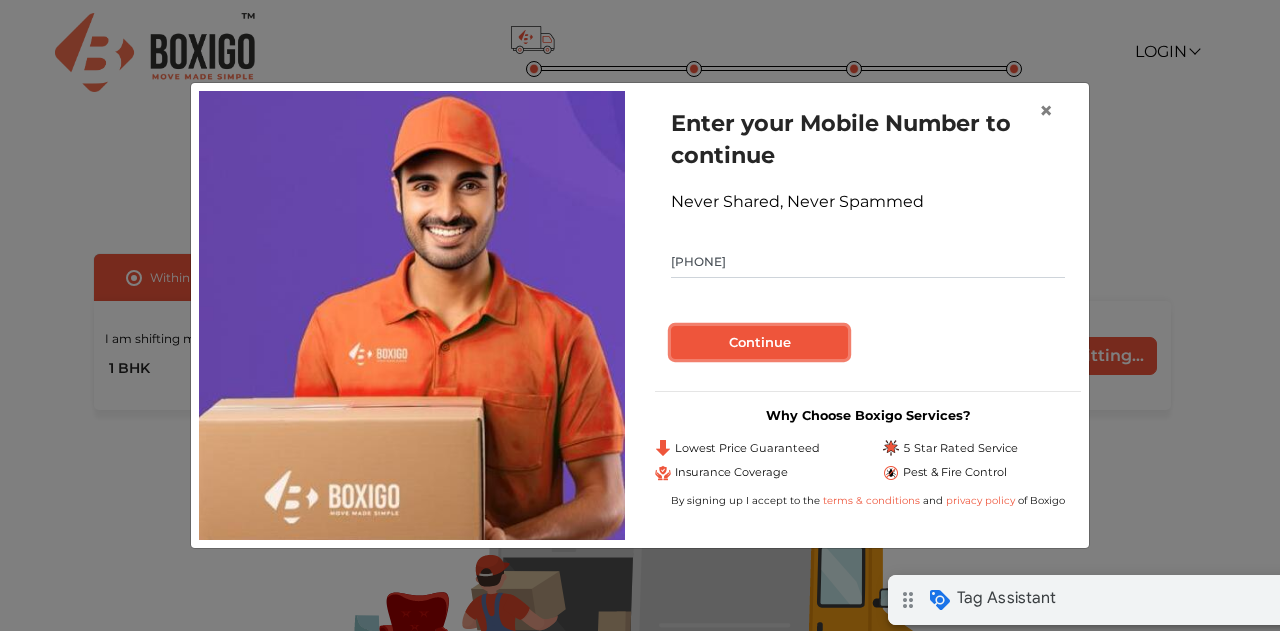 click on "Continue" at bounding box center [759, 343] 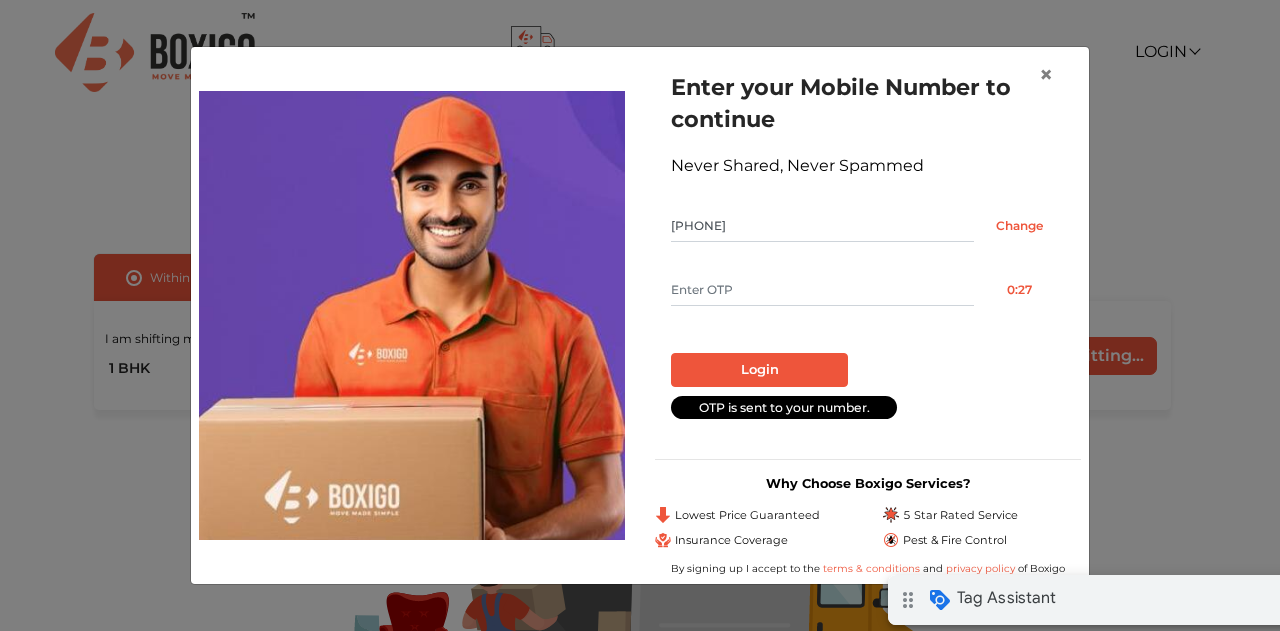 click at bounding box center (822, 290) 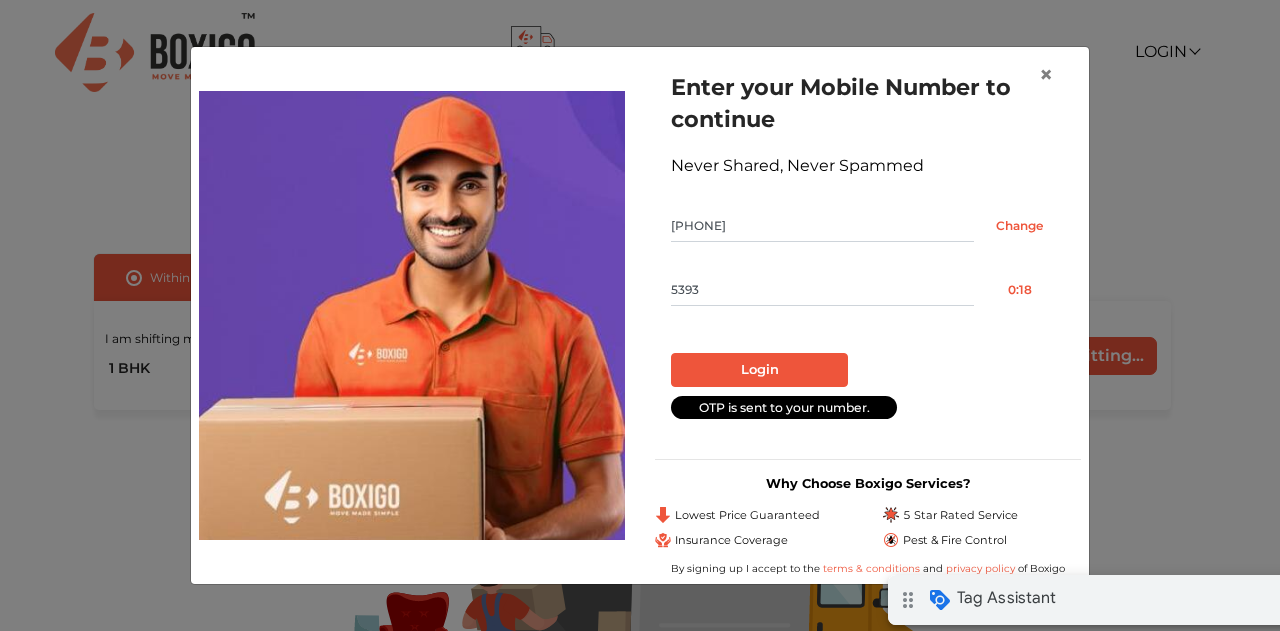 type on "5393" 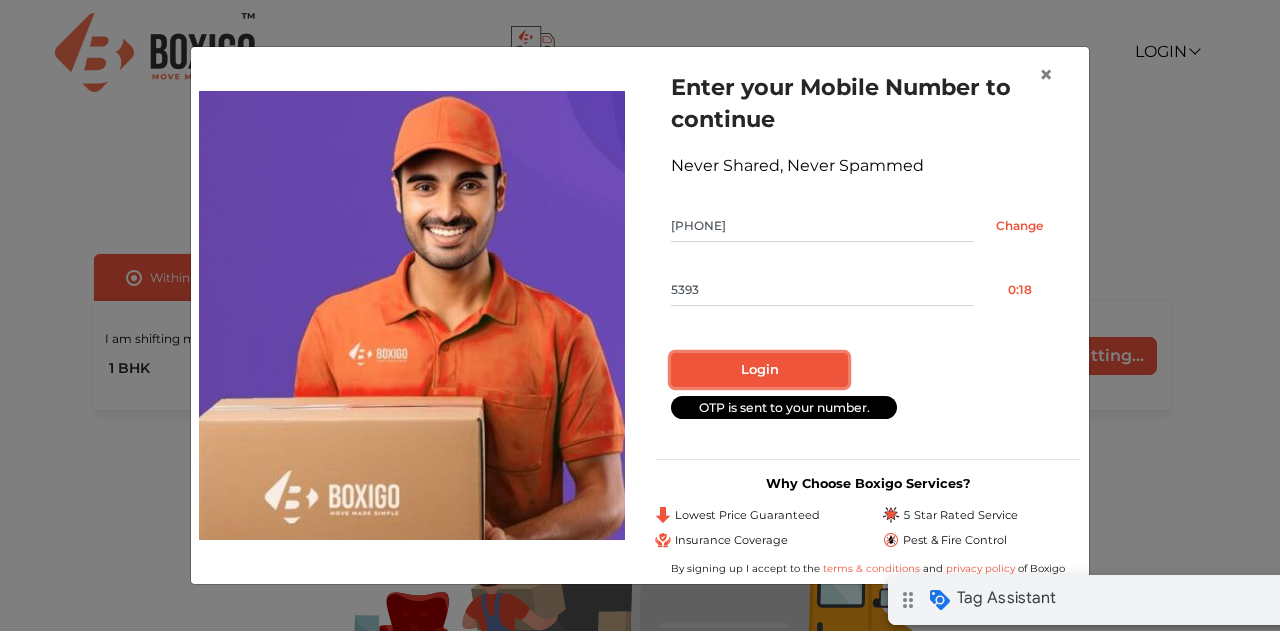 click on "Login" at bounding box center (759, 370) 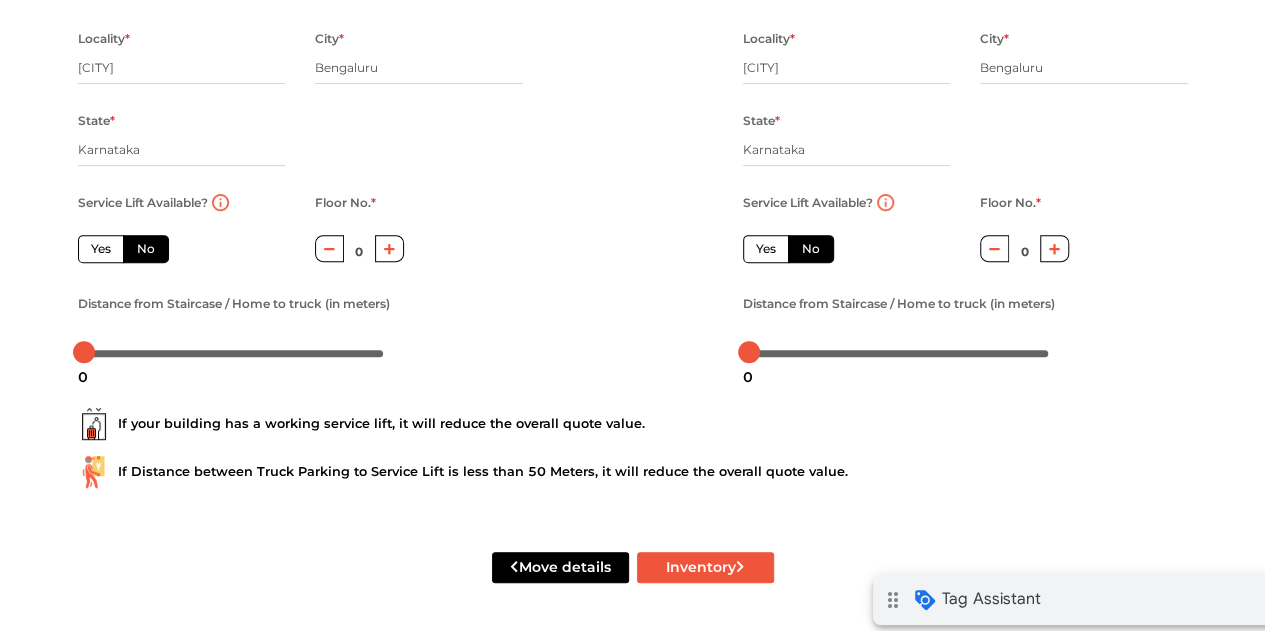 scroll, scrollTop: 314, scrollLeft: 0, axis: vertical 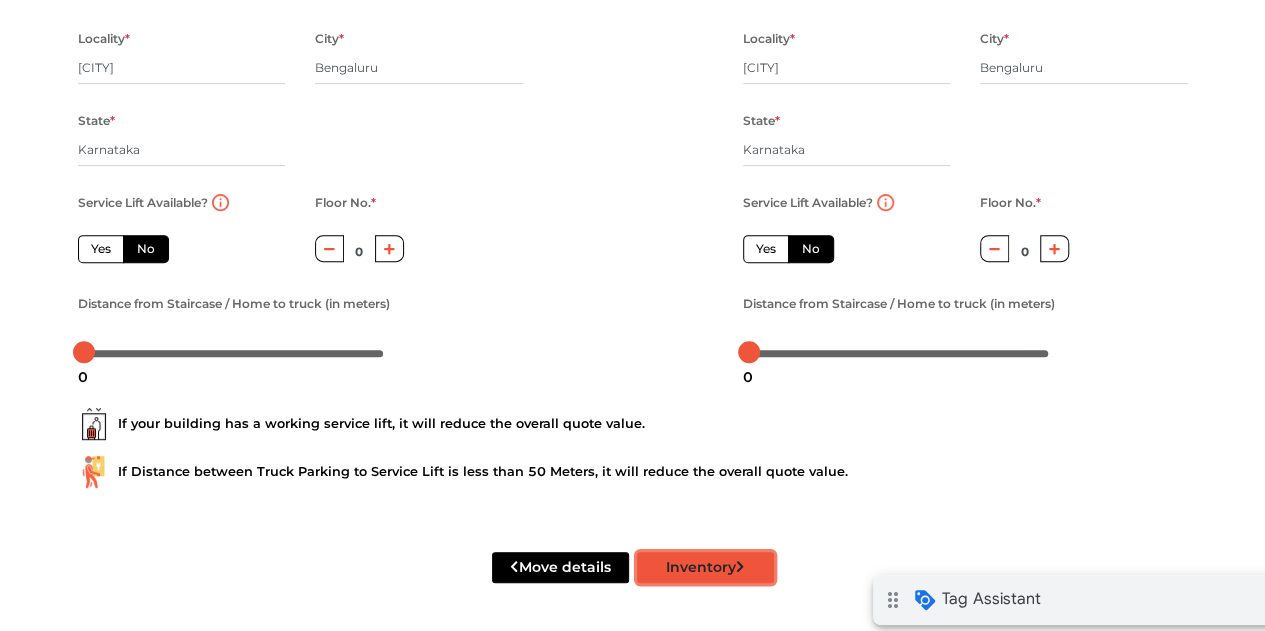 click on "Inventory" at bounding box center [705, 567] 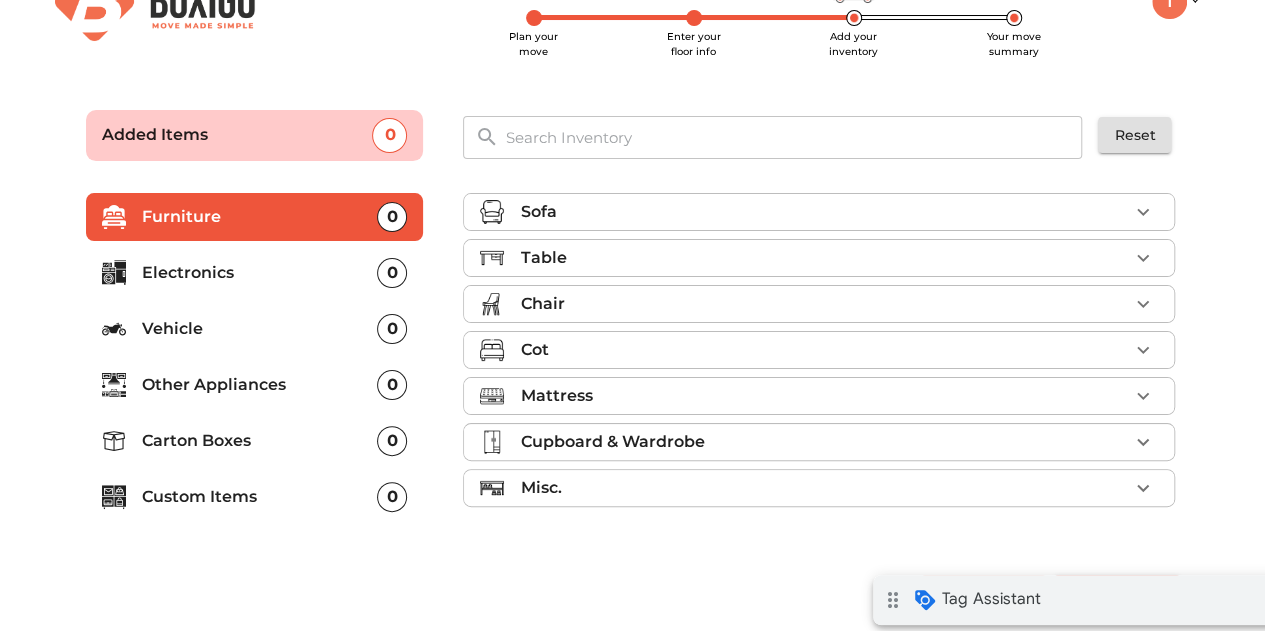 scroll, scrollTop: 50, scrollLeft: 0, axis: vertical 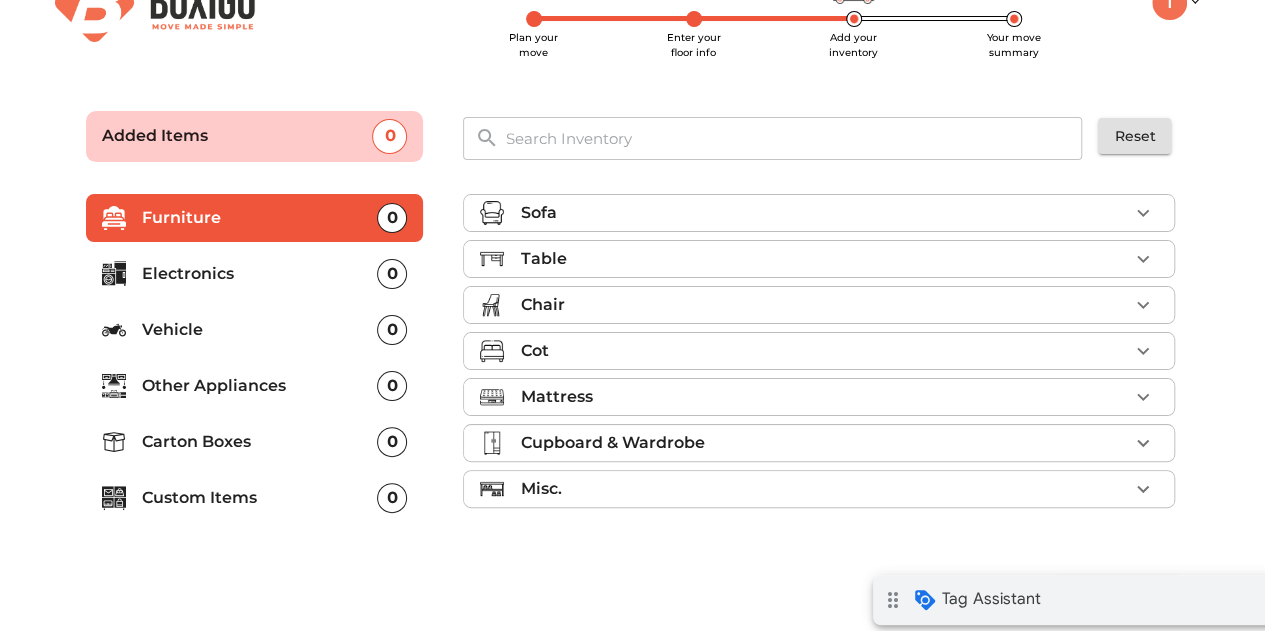 click on "Sofa" at bounding box center [824, 213] 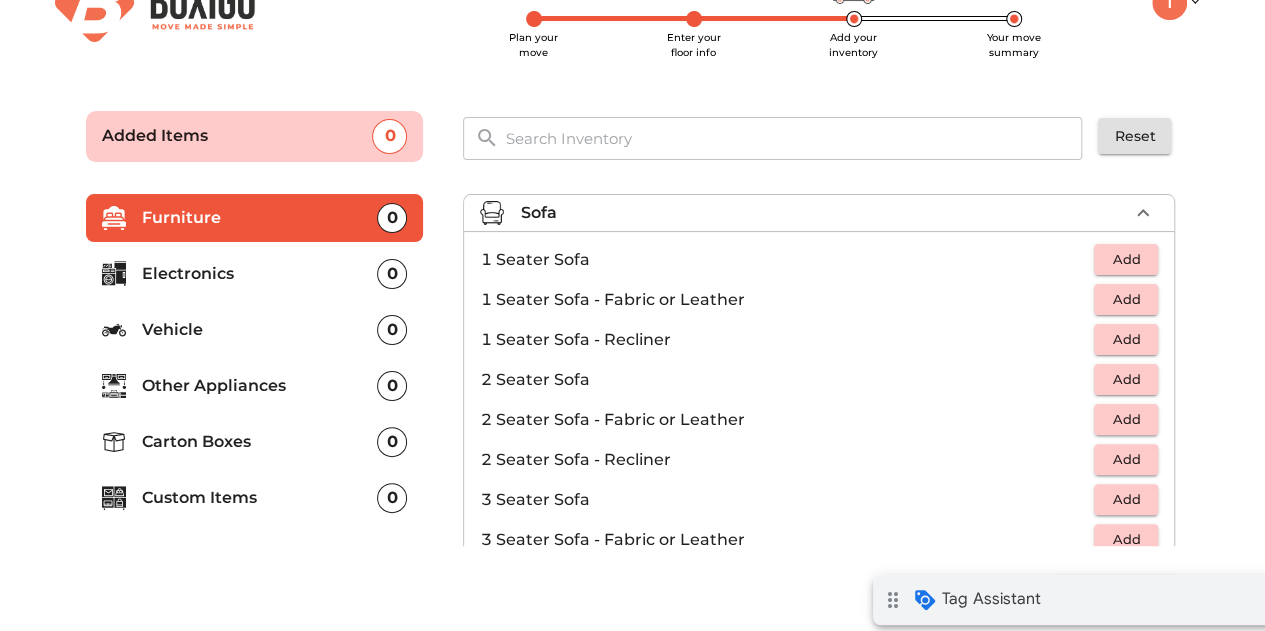 click on "Add" at bounding box center [1126, 299] 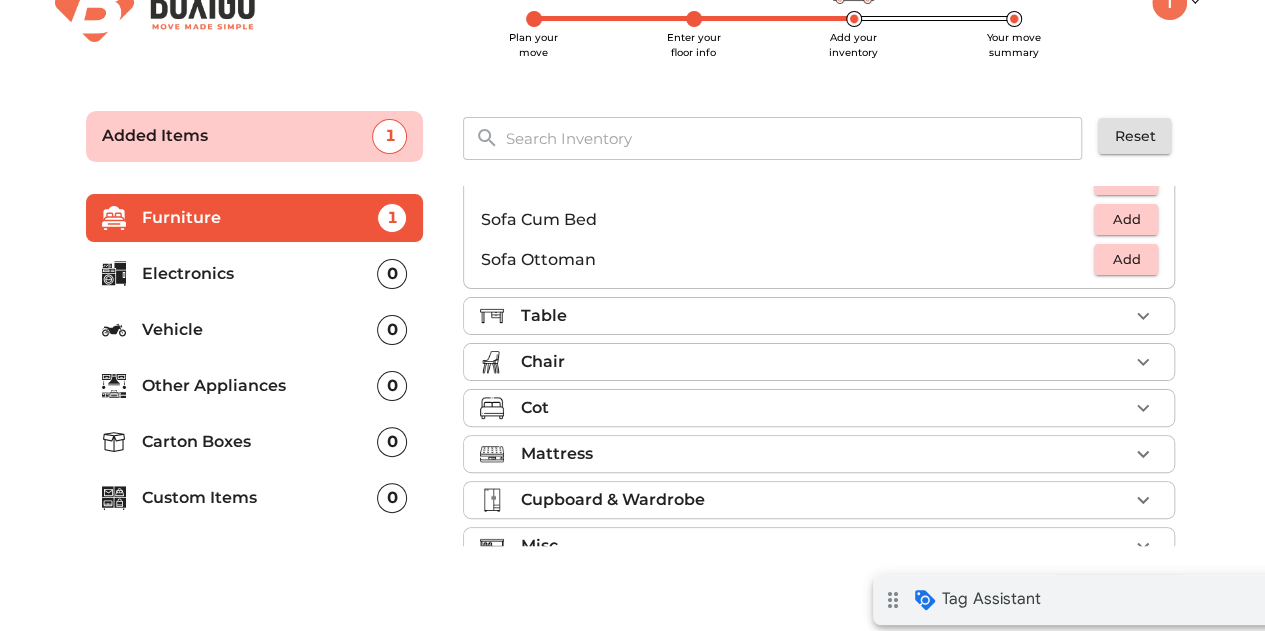 scroll, scrollTop: 590, scrollLeft: 0, axis: vertical 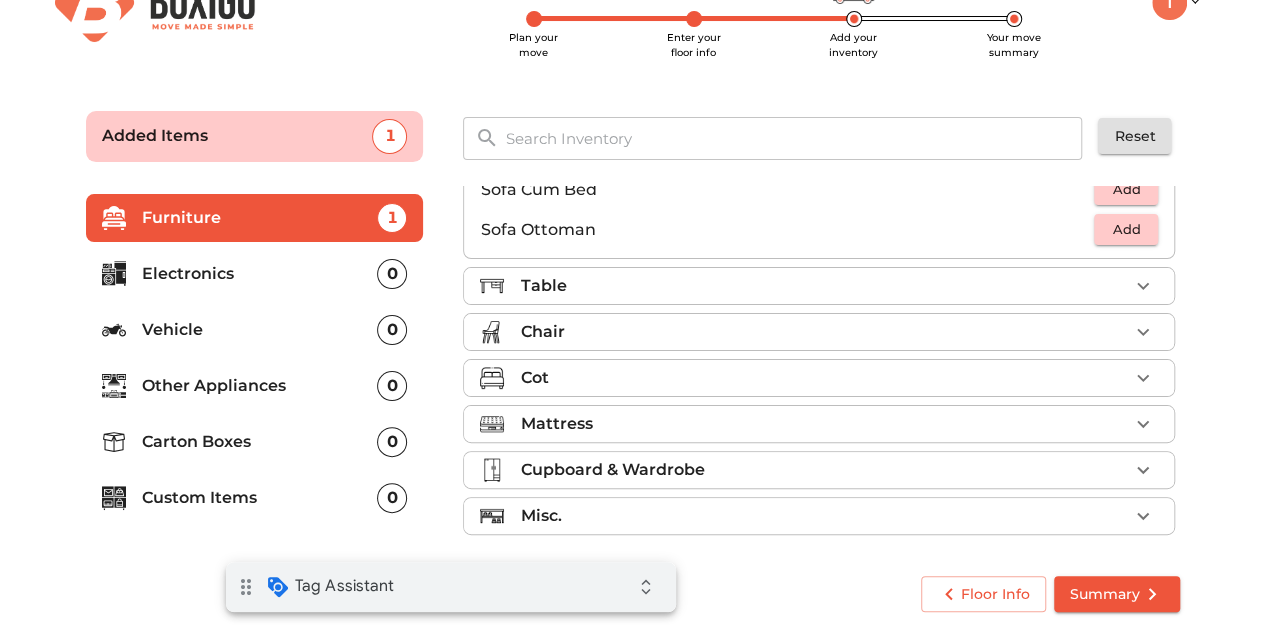 click on "drag_indicator Tag Assistant  expand_all" at bounding box center [451, 587] 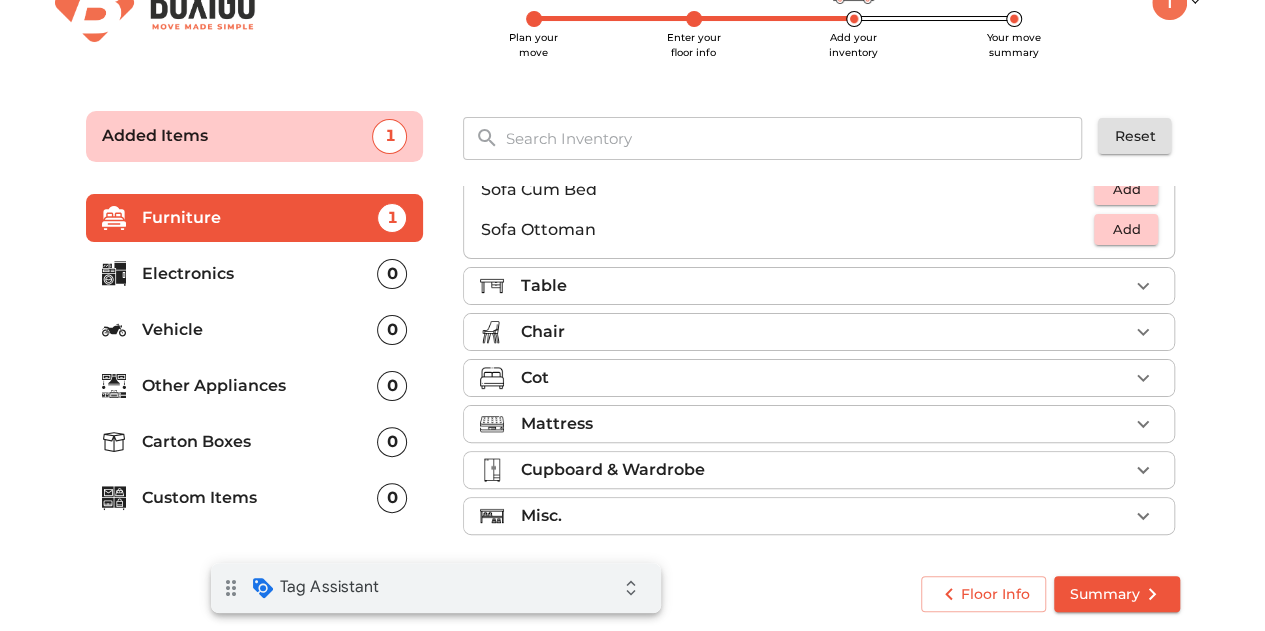 click on "Summary" at bounding box center (1117, 594) 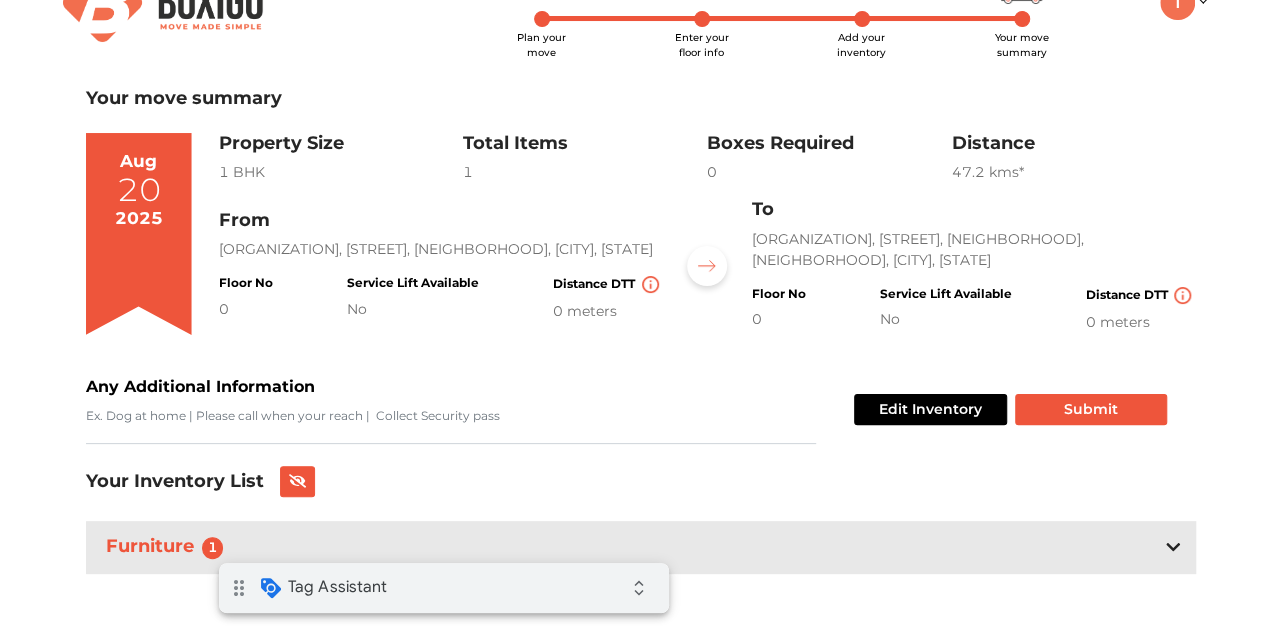scroll, scrollTop: 62, scrollLeft: 0, axis: vertical 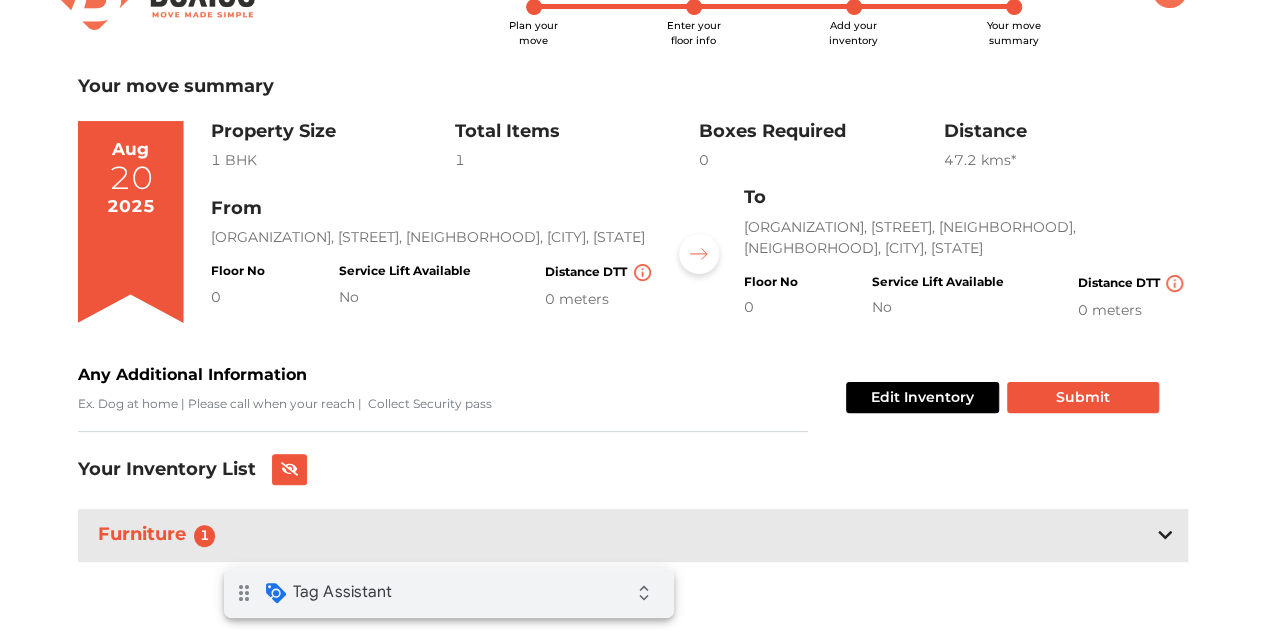 click on "drag_indicator Tag Assistant  expand_all" at bounding box center (449, 593) 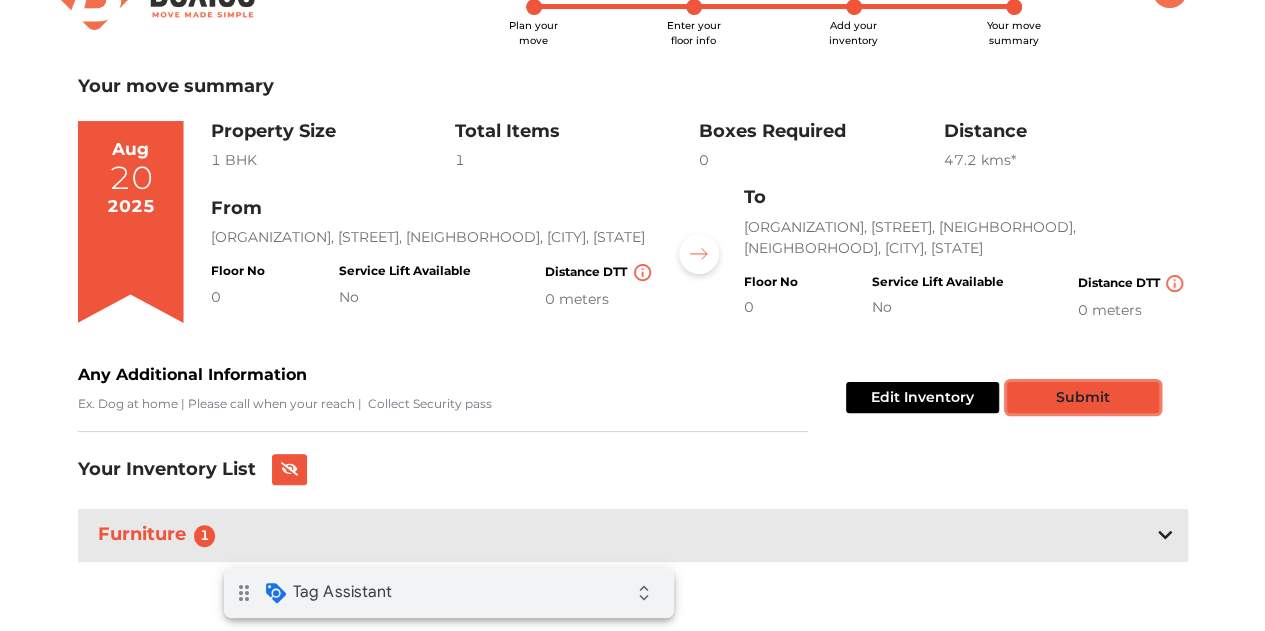 click on "Submit" at bounding box center [1083, 397] 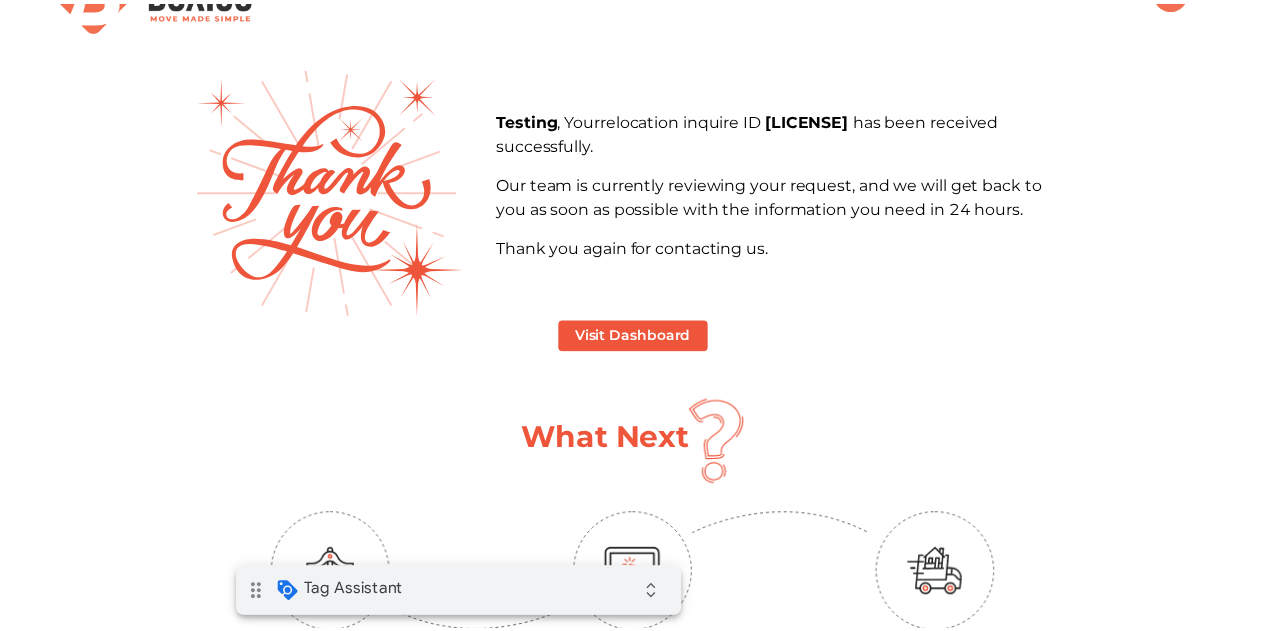 scroll, scrollTop: 0, scrollLeft: 0, axis: both 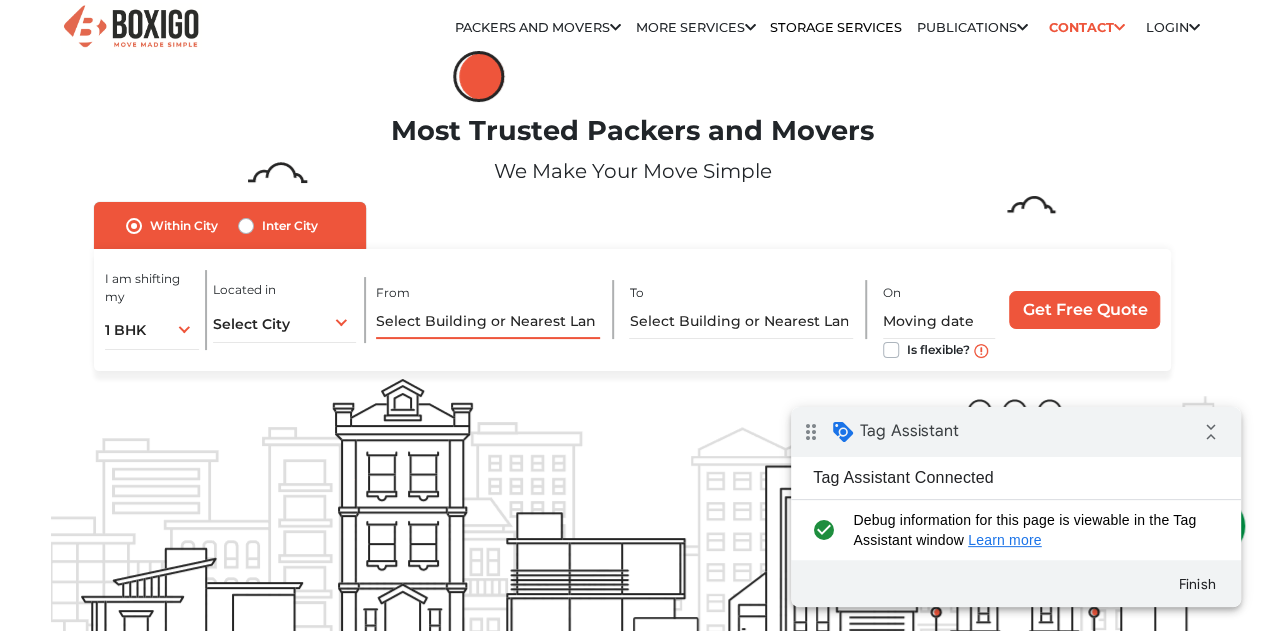 click at bounding box center [487, 321] 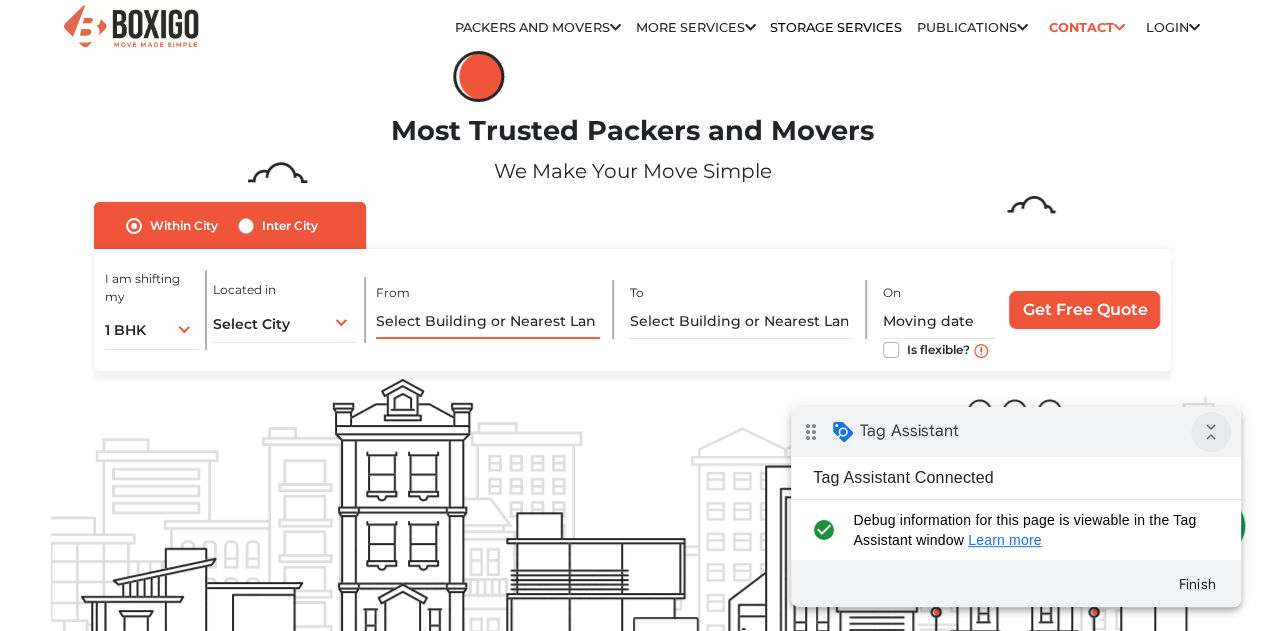 click on "collapse_all" at bounding box center [1211, 432] 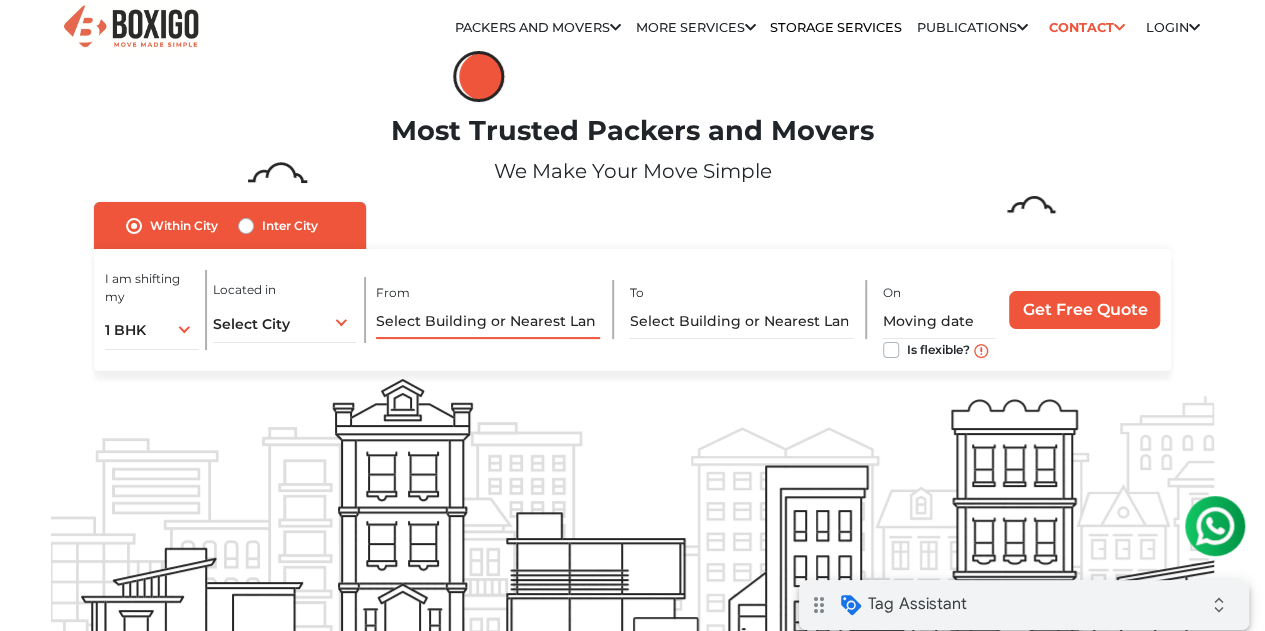 click on "drag_indicator Tag Assistant  expand_all" at bounding box center (1024, 605) 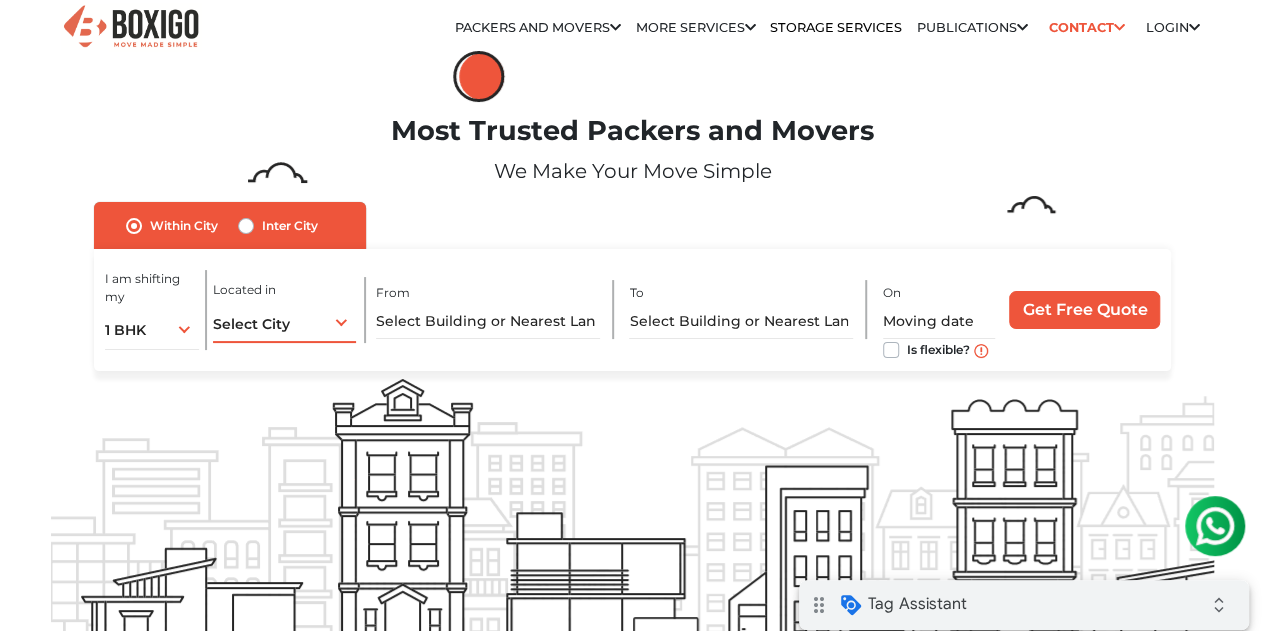 click on "Select City   Select City  Bangalore Bengaluru Bhopal Bhubaneswar Chennai Coimbatore Cuttack Delhi Gulbarga Gurugram Guwahati Hyderabad Indore Jaipur Kalyan & Dombivali Kochi Kolkata Lucknow Madurai Mangalore Mumbai Mysore Navi Mumbai Noida Patna Pune Raipur Secunderabad Siliguri Srirangam Thane Thiruvananthapuram Vijayawada Visakhapatnam Warangal" at bounding box center (284, 322) 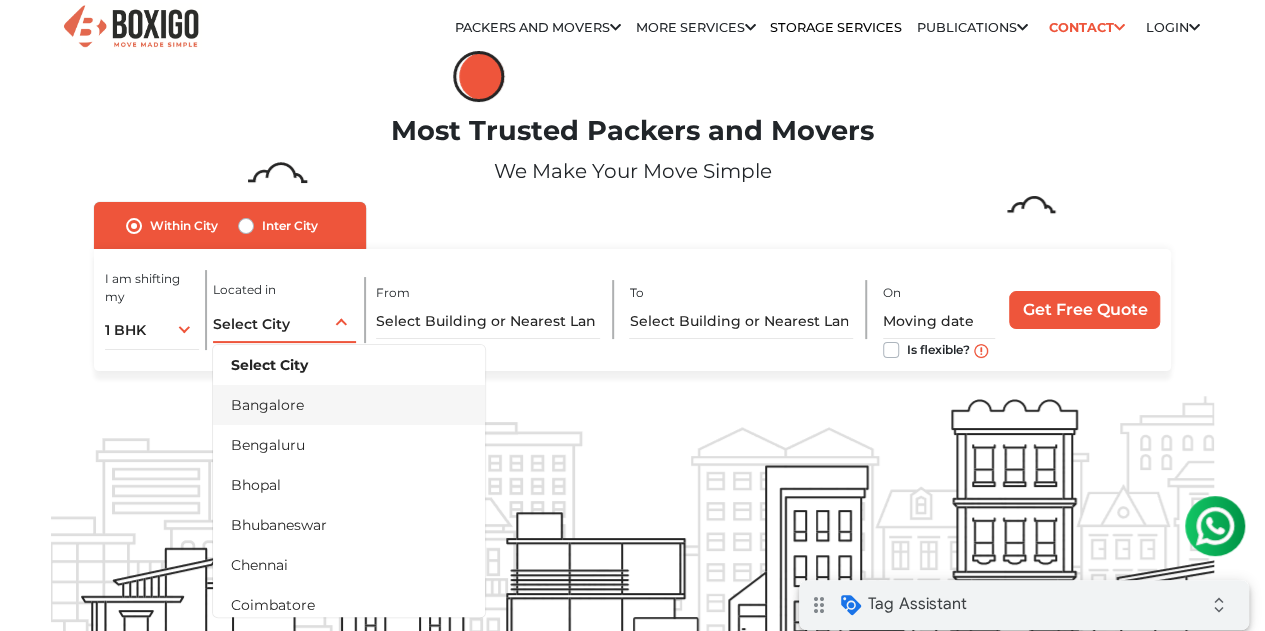 click on "Bangalore" at bounding box center [349, 405] 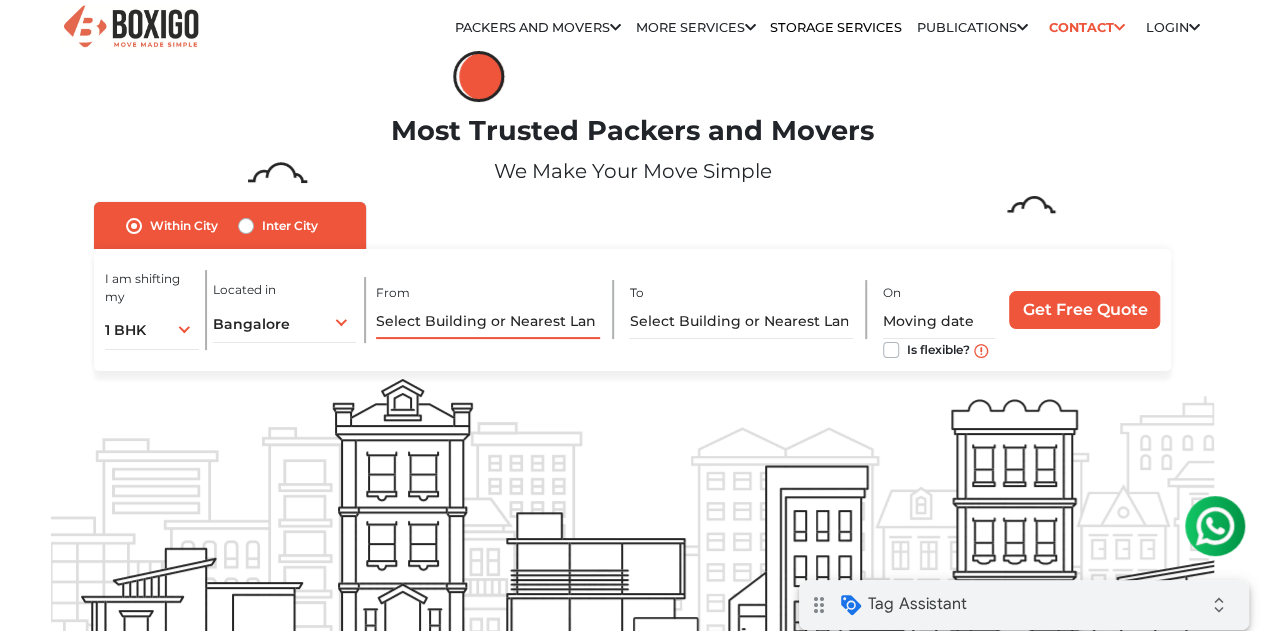 click at bounding box center (487, 321) 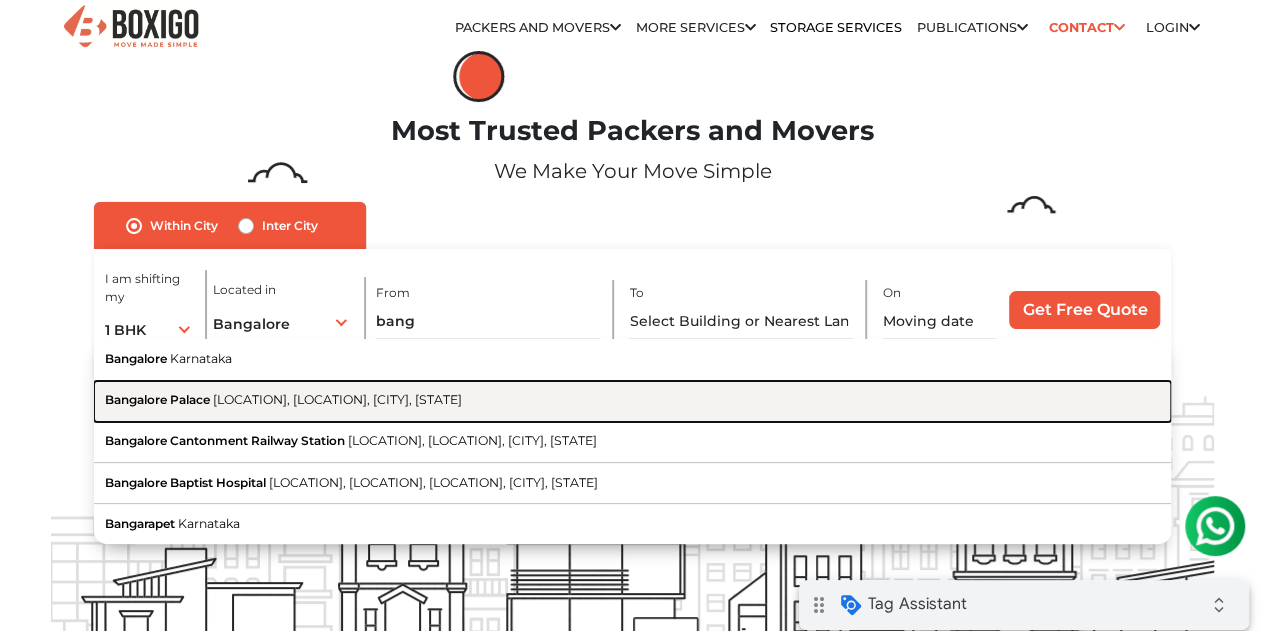 click on "Palace Cross Road, Vasanth Nagar, Bengaluru, Karnataka" at bounding box center (337, 399) 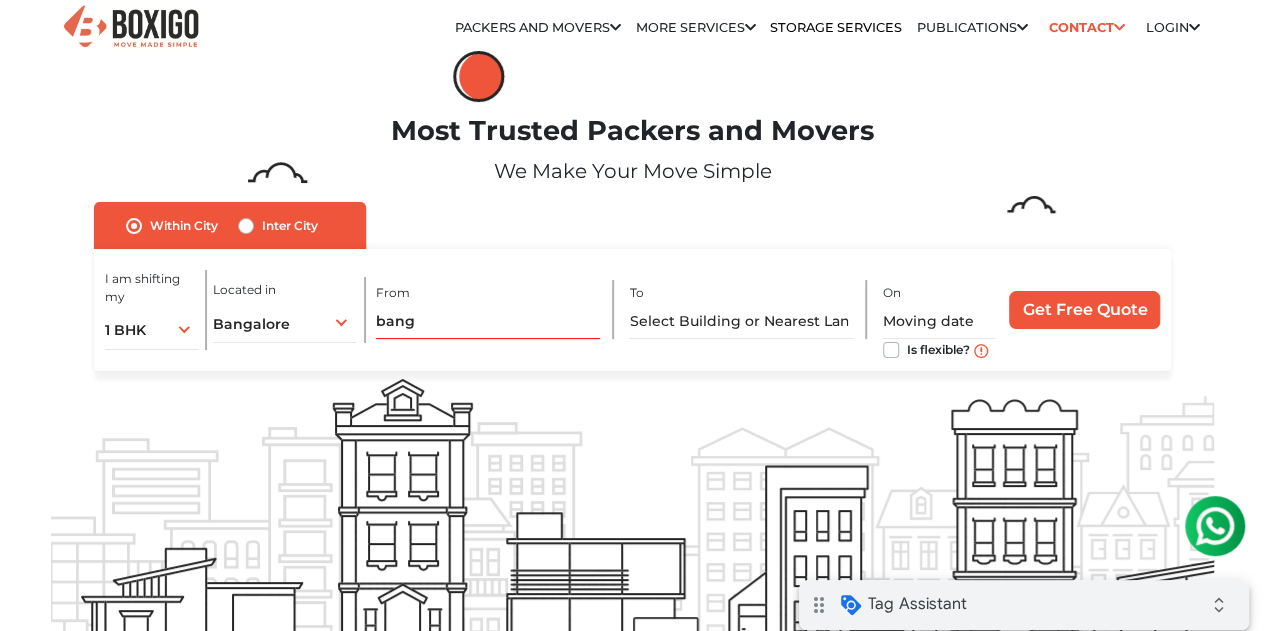 type on "Bangalore Palace, Palace Cross Road, Vasanth Nagar, Bengaluru, Karnataka" 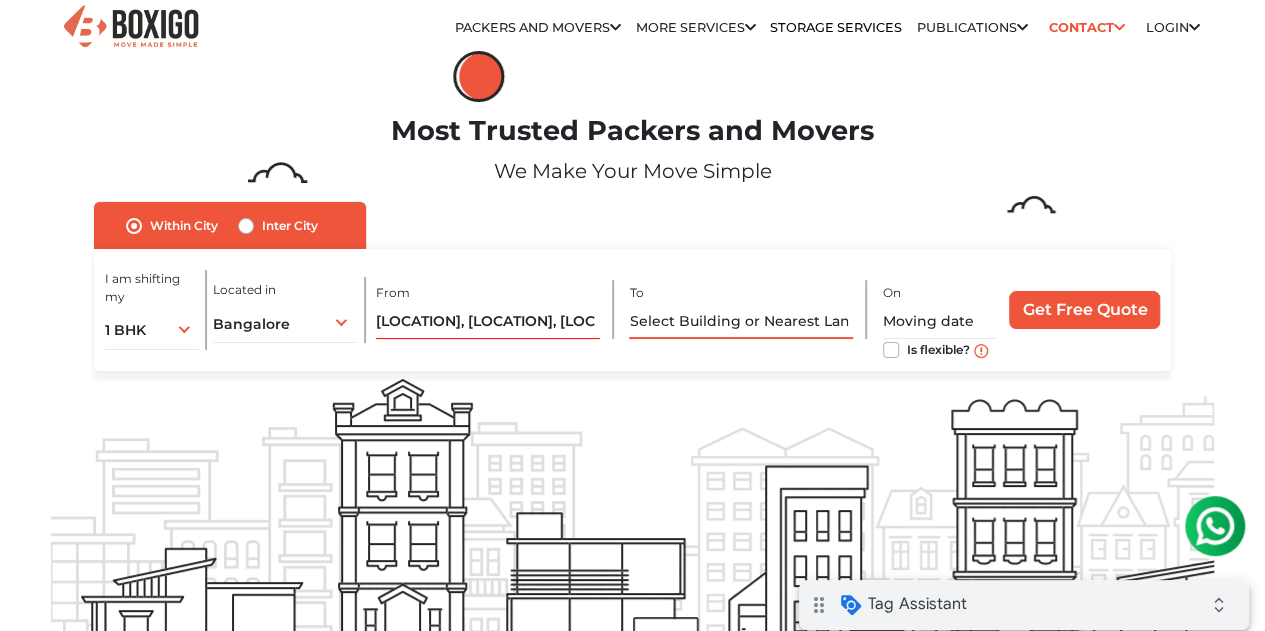 click at bounding box center [740, 321] 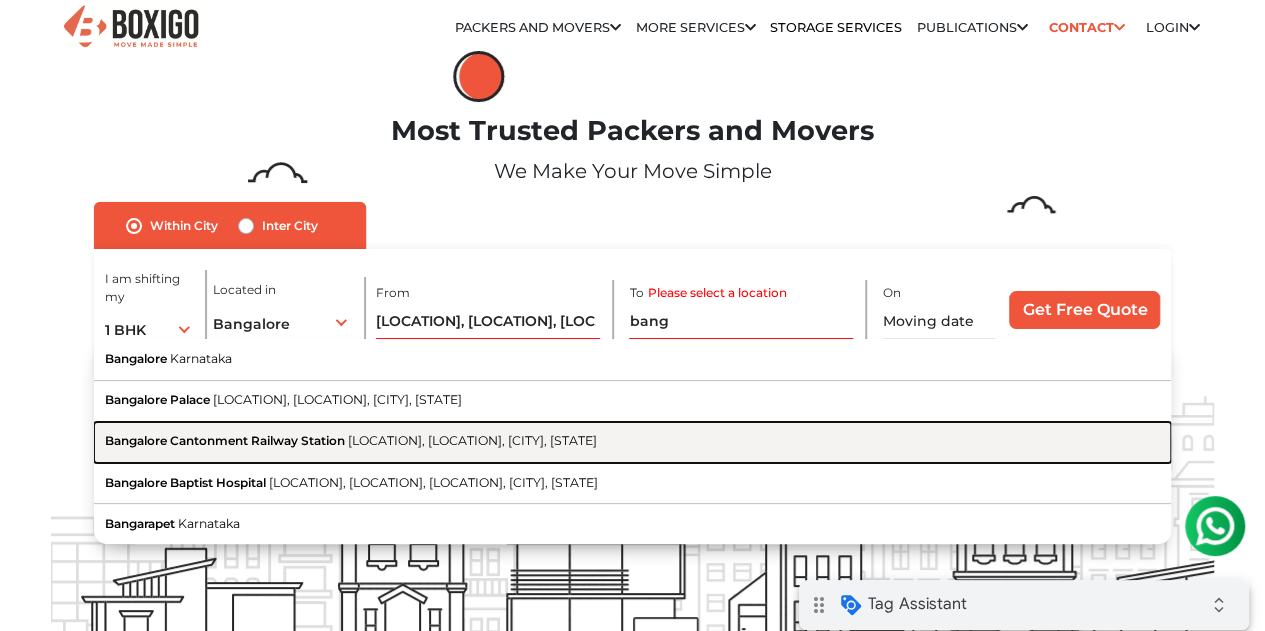click on "Bangalore Cantonment Railway Station
Cantonment Railway Quarters, Shivaji Nagar, Bengaluru, Karnataka" at bounding box center (632, 442) 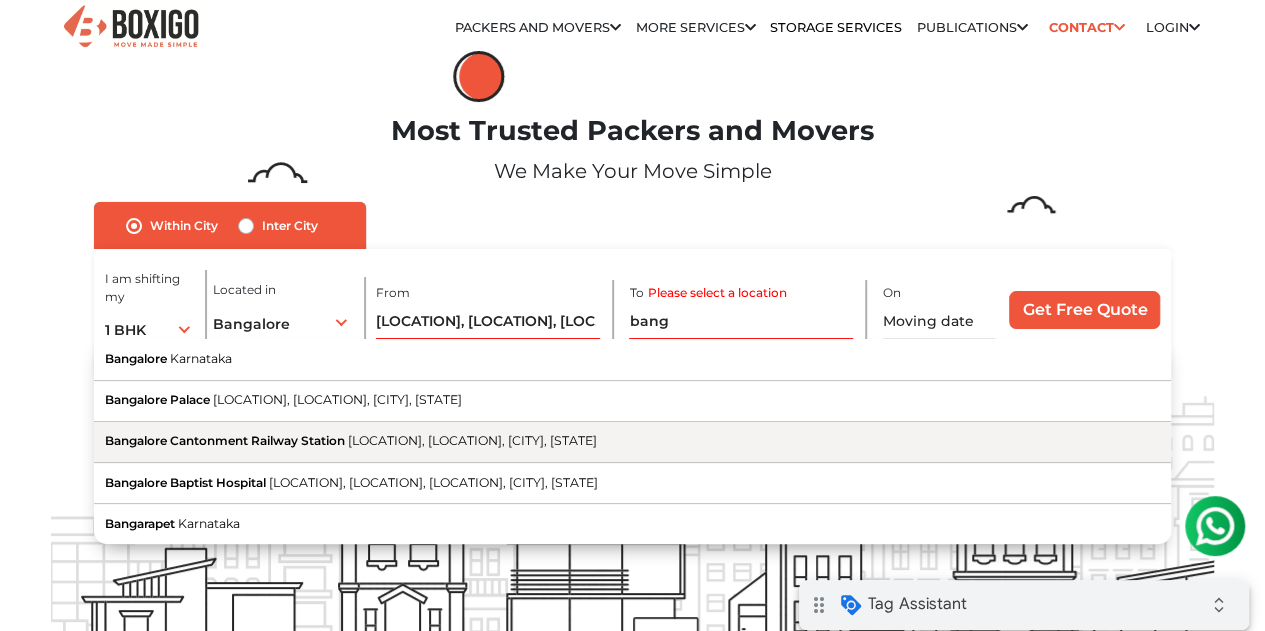 type on "Bangalore Cantonment Railway Station, Cantonment Railway Quarters, Shivaji Nagar, Bengaluru, Karnataka" 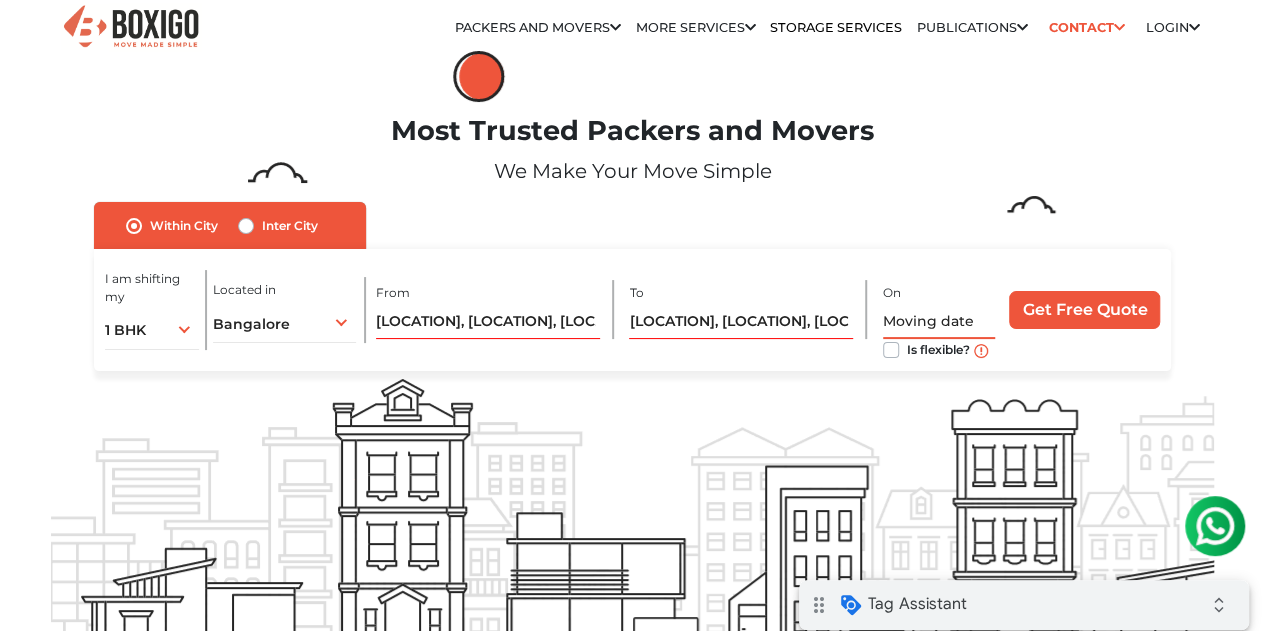 click at bounding box center (939, 321) 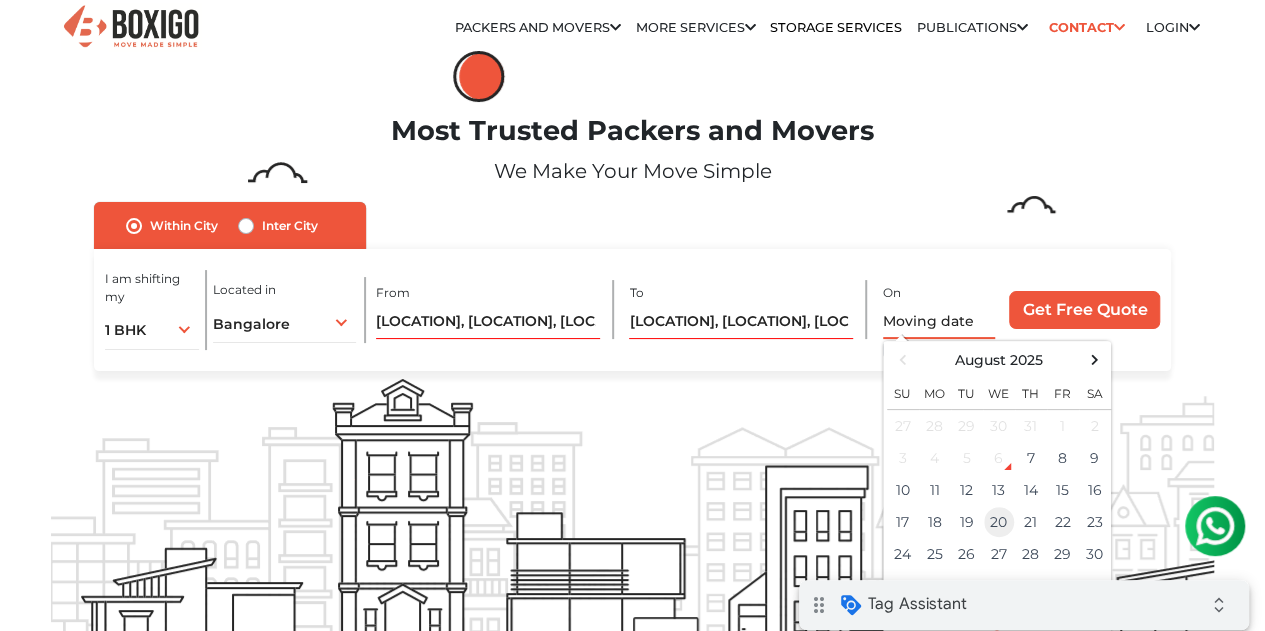 click on "20" at bounding box center (999, 522) 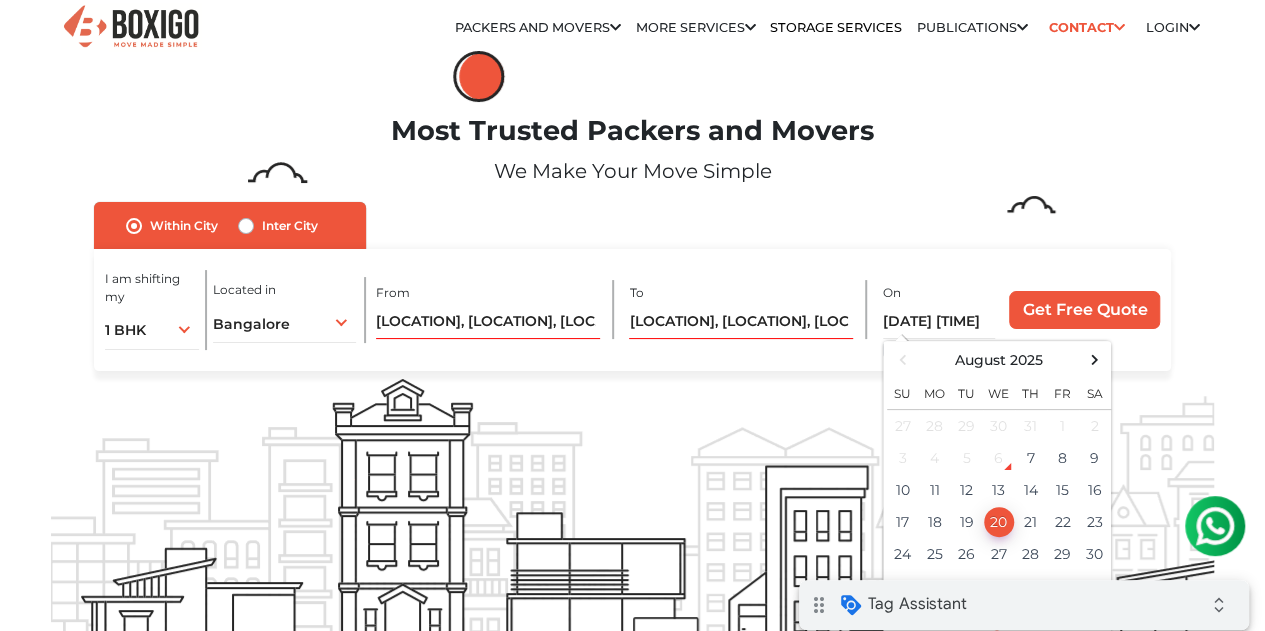 click at bounding box center [2495, 532] 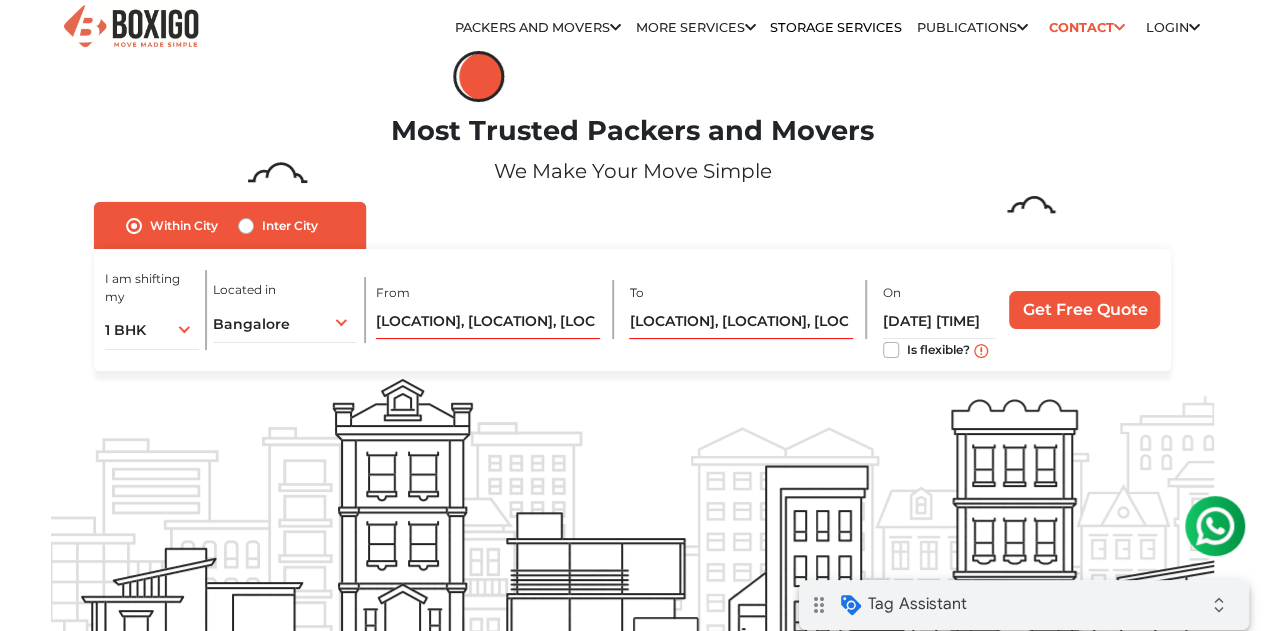 click on "Is flexible?" at bounding box center [938, 348] 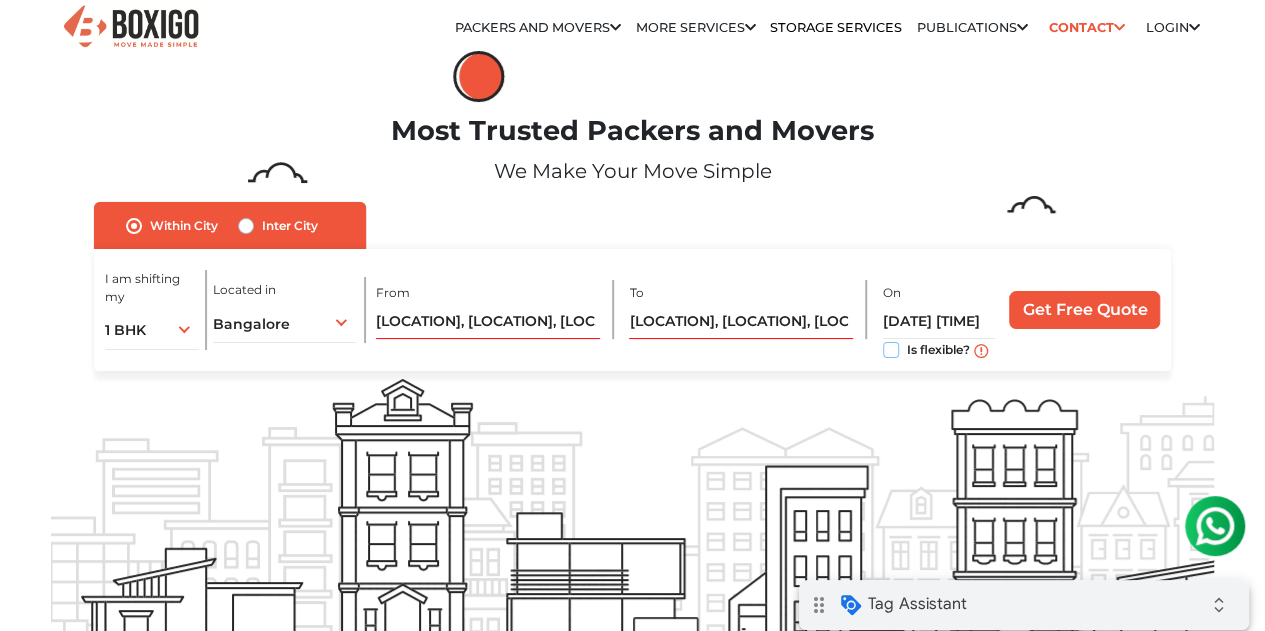 click on "Is flexible?" at bounding box center [891, 348] 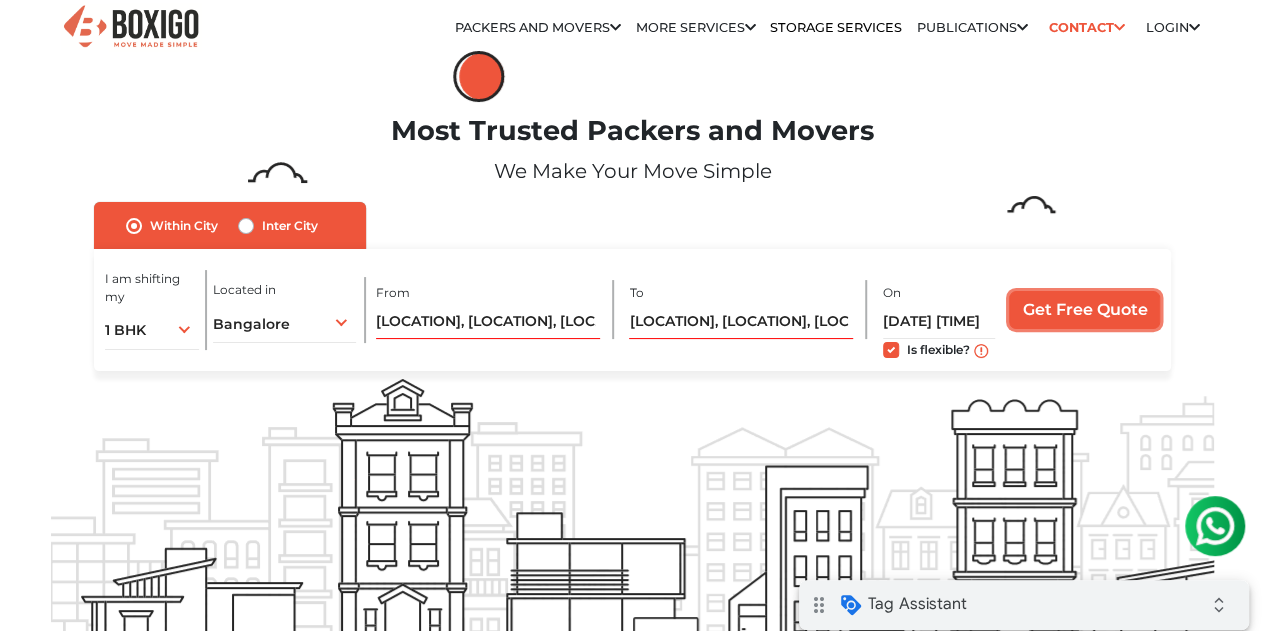 click on "Get Free Quote" at bounding box center (1084, 310) 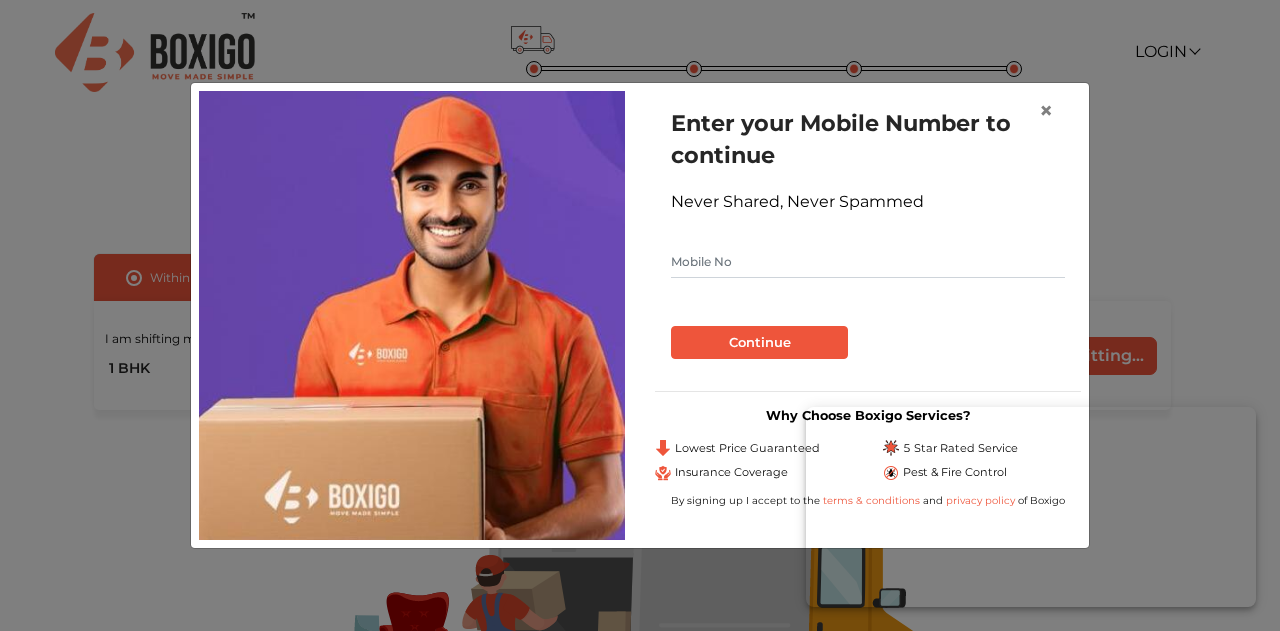 scroll, scrollTop: 0, scrollLeft: 0, axis: both 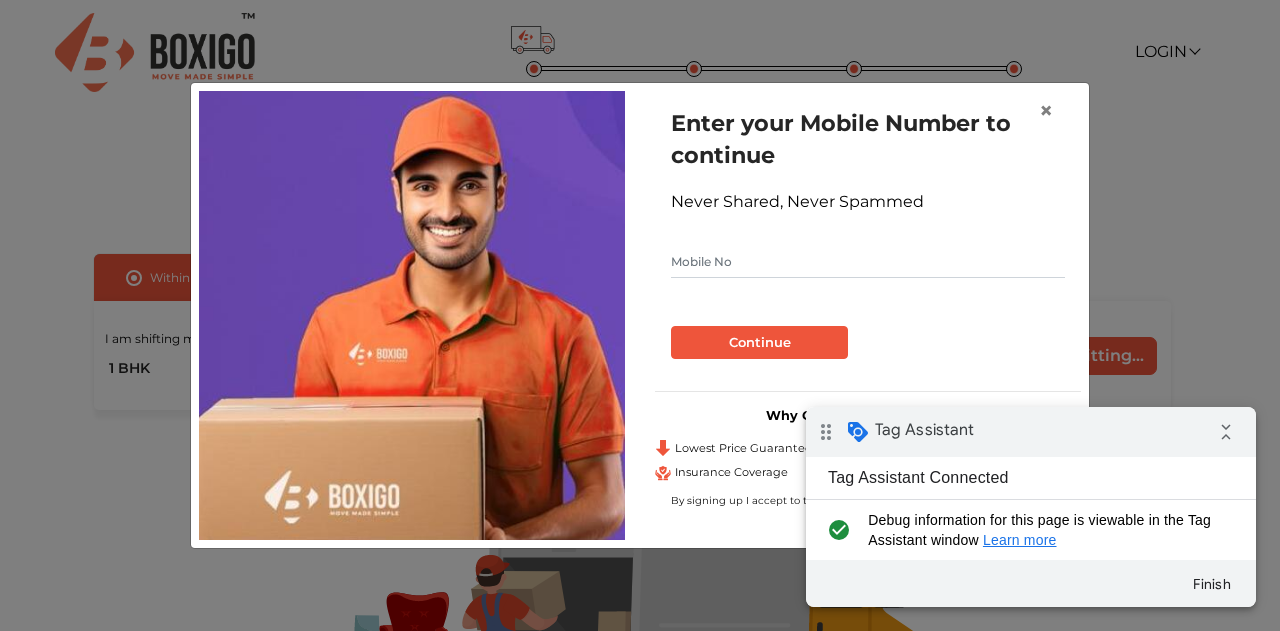 click at bounding box center [868, 262] 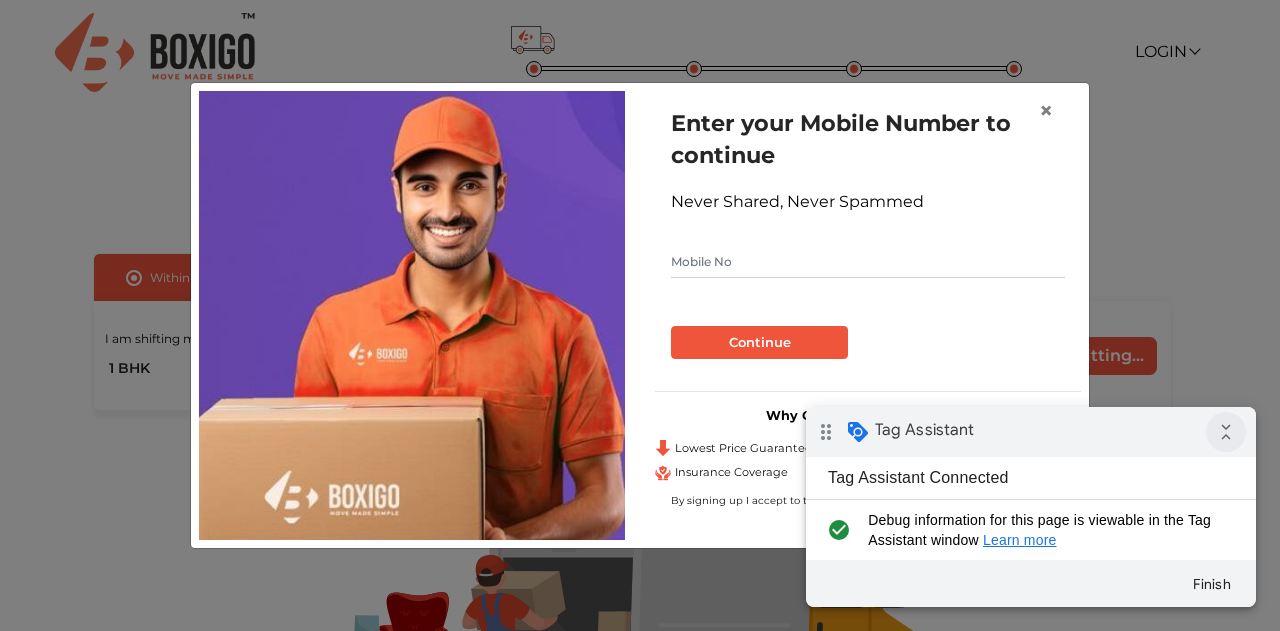 click on "collapse_all" at bounding box center [1226, 432] 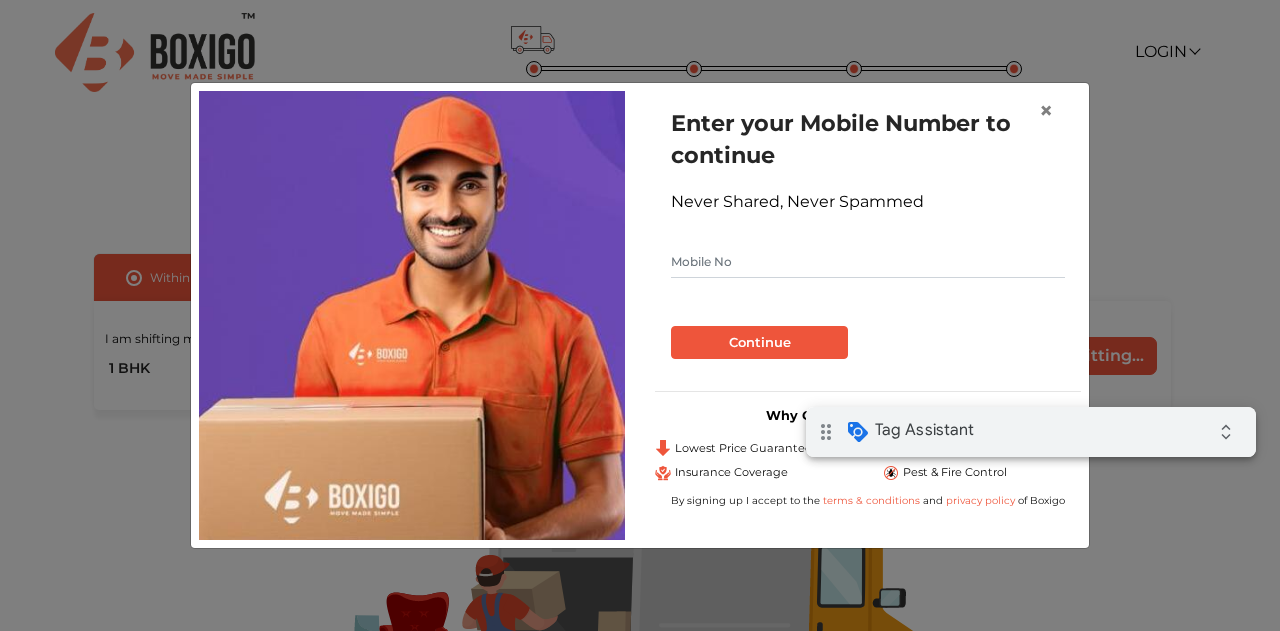 click at bounding box center [868, 262] 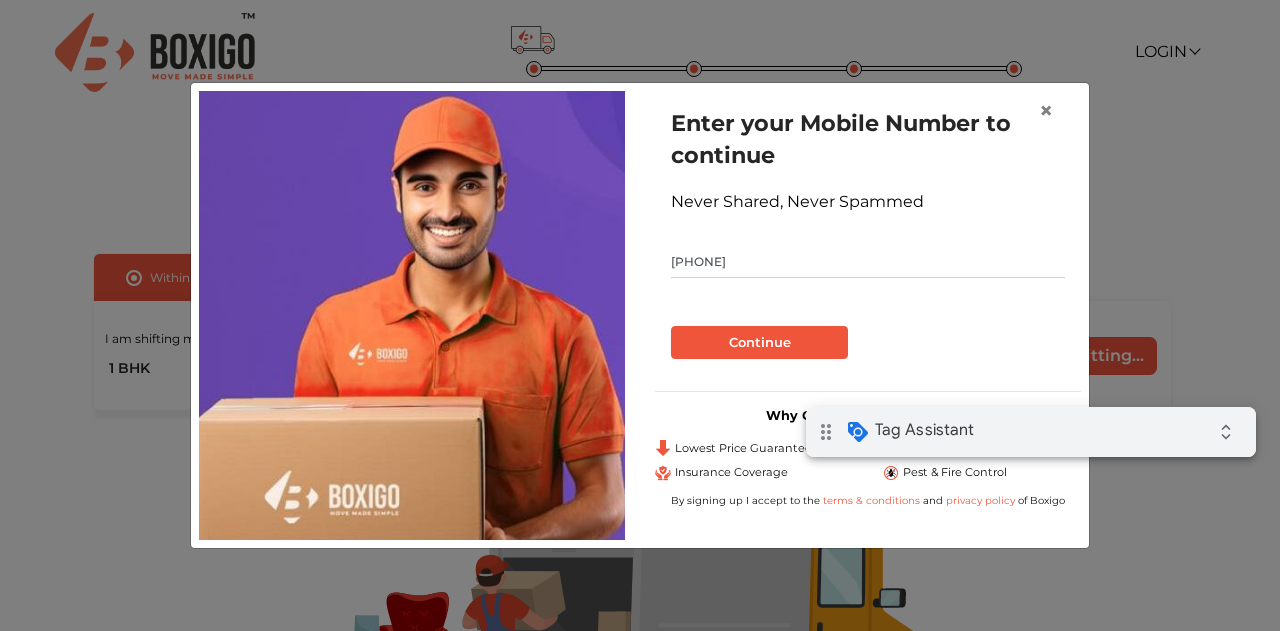 type on "[PHONE]" 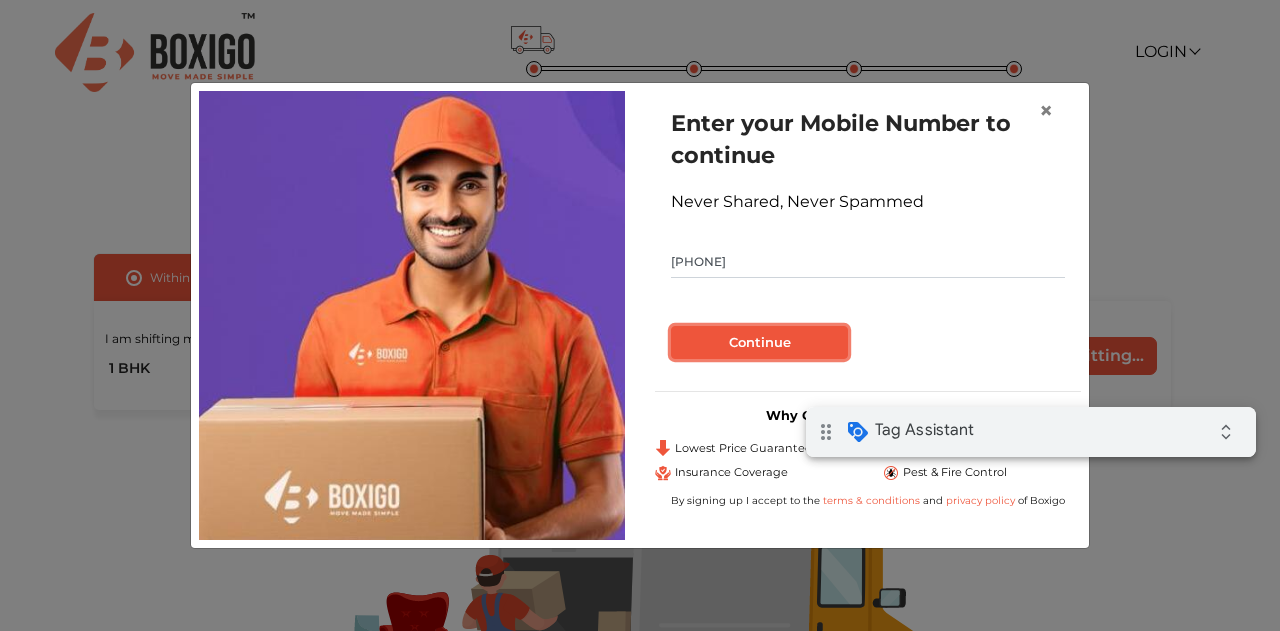 click on "Continue" at bounding box center [759, 343] 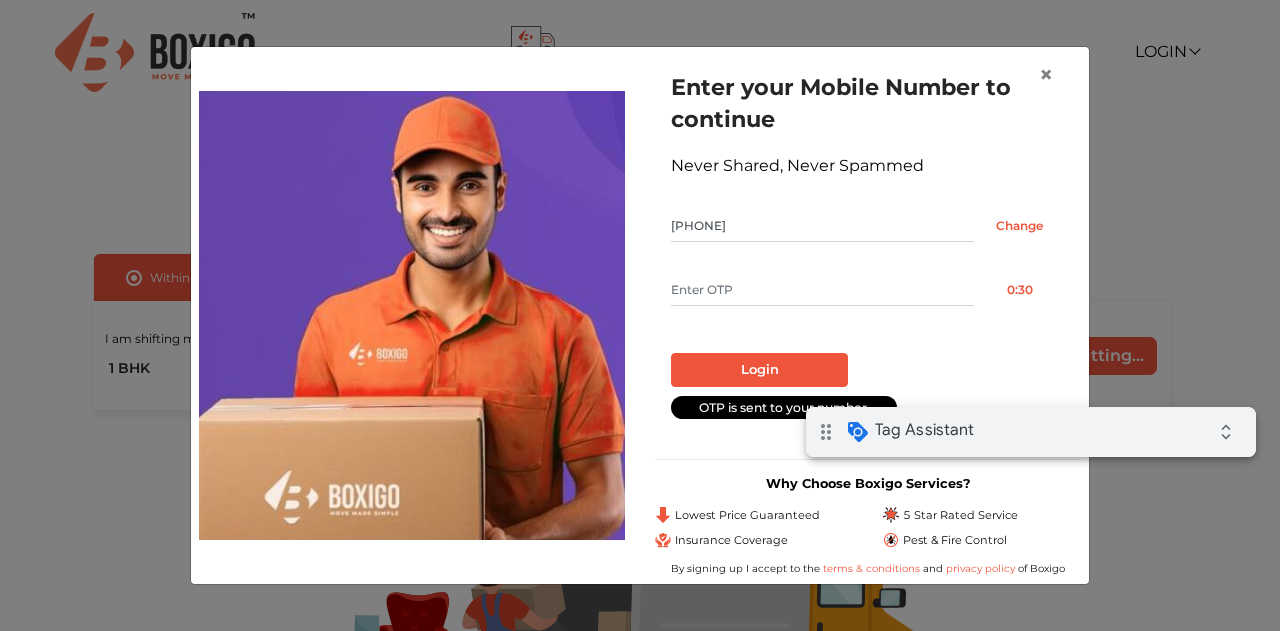 click at bounding box center (822, 290) 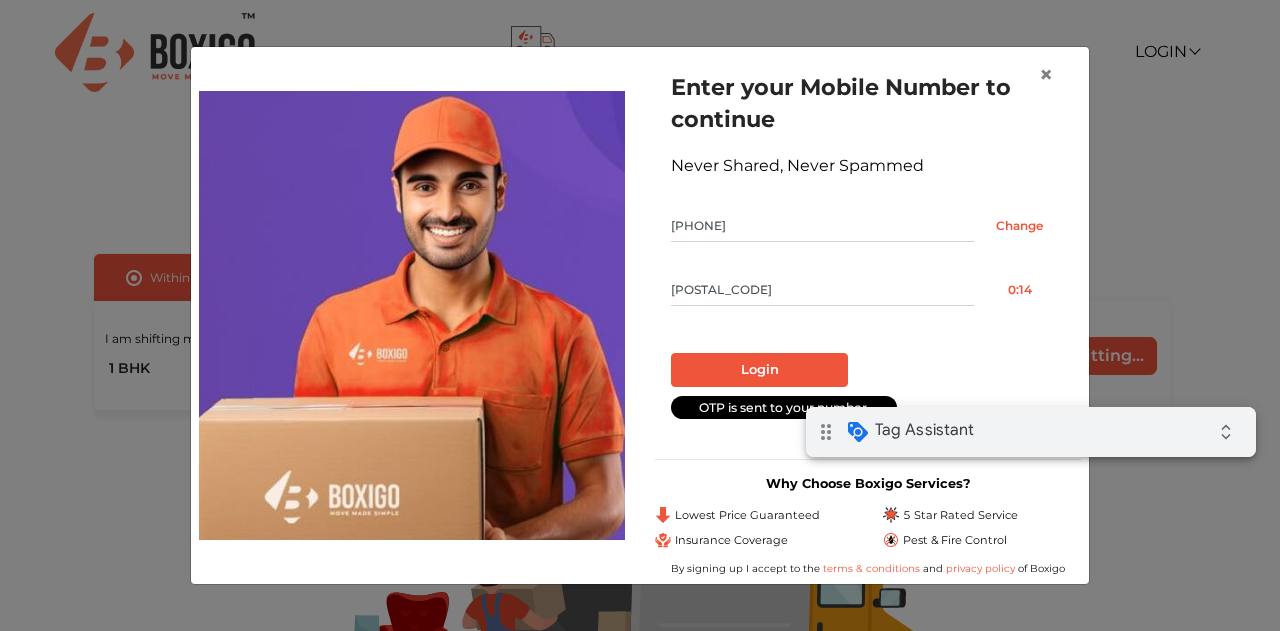 type on "3868" 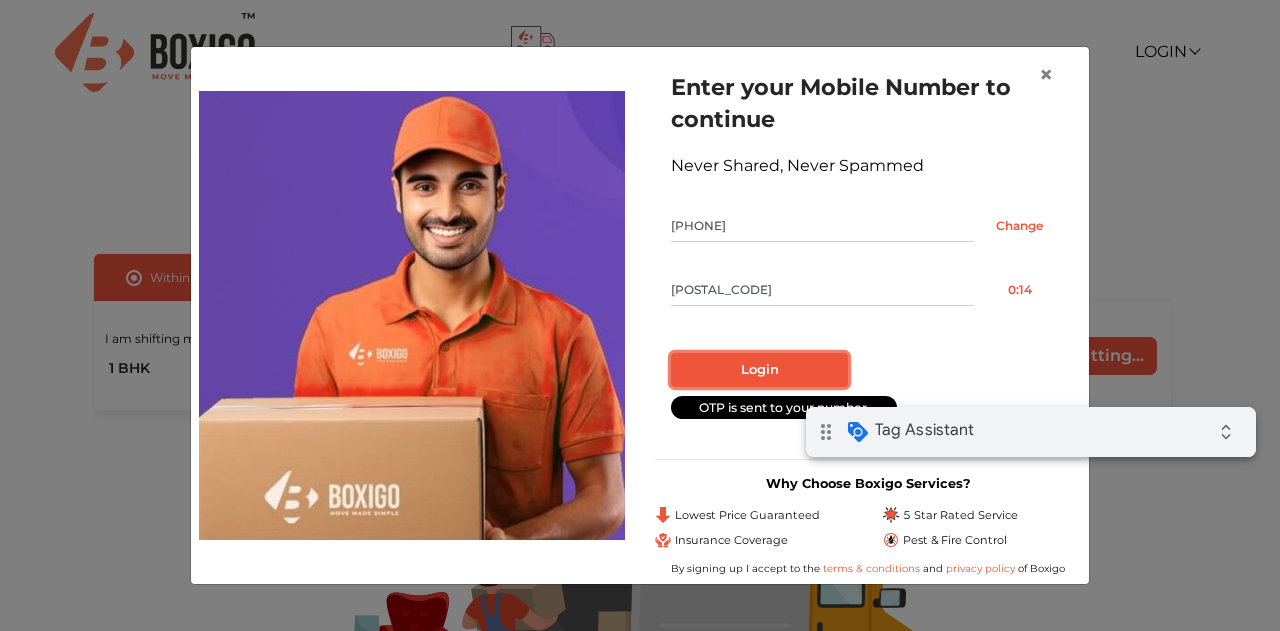 click on "Login" at bounding box center (759, 370) 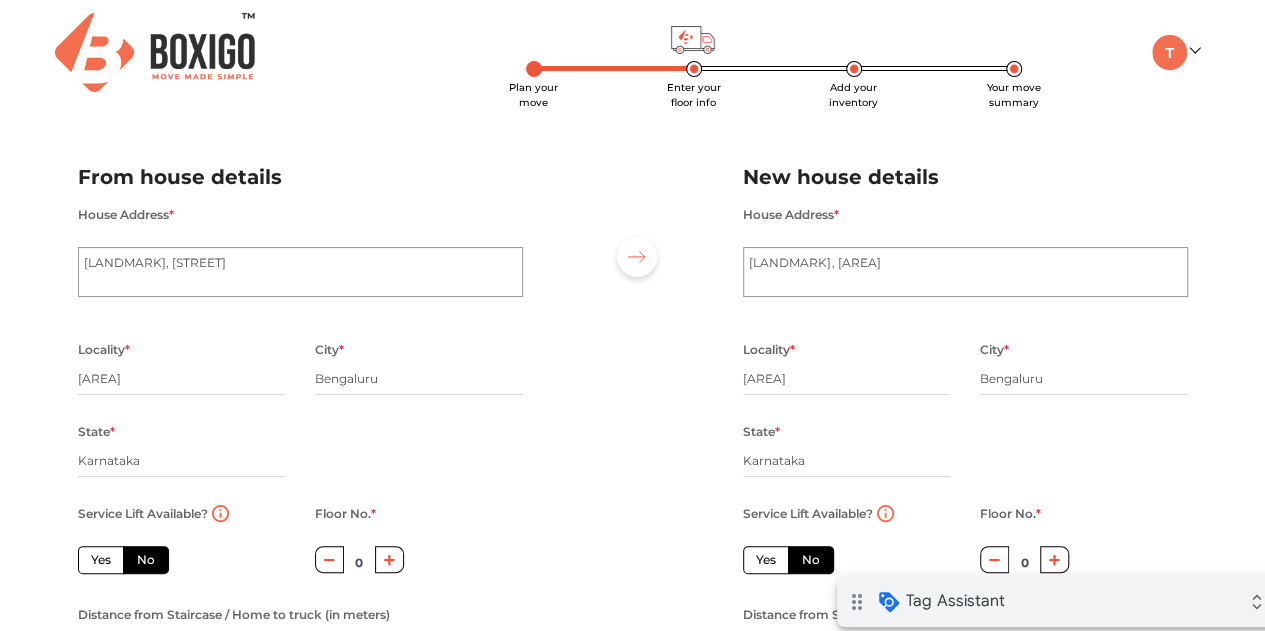 click on "drag_indicator Tag Assistant  expand_all" at bounding box center (1062, 602) 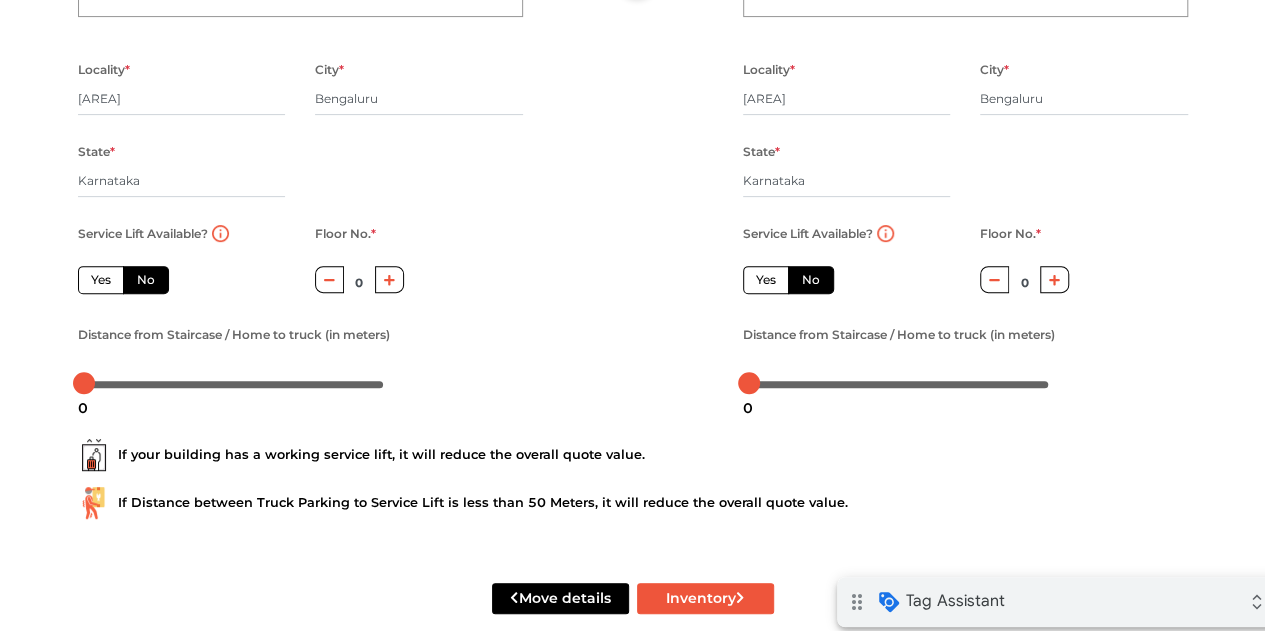 scroll, scrollTop: 314, scrollLeft: 0, axis: vertical 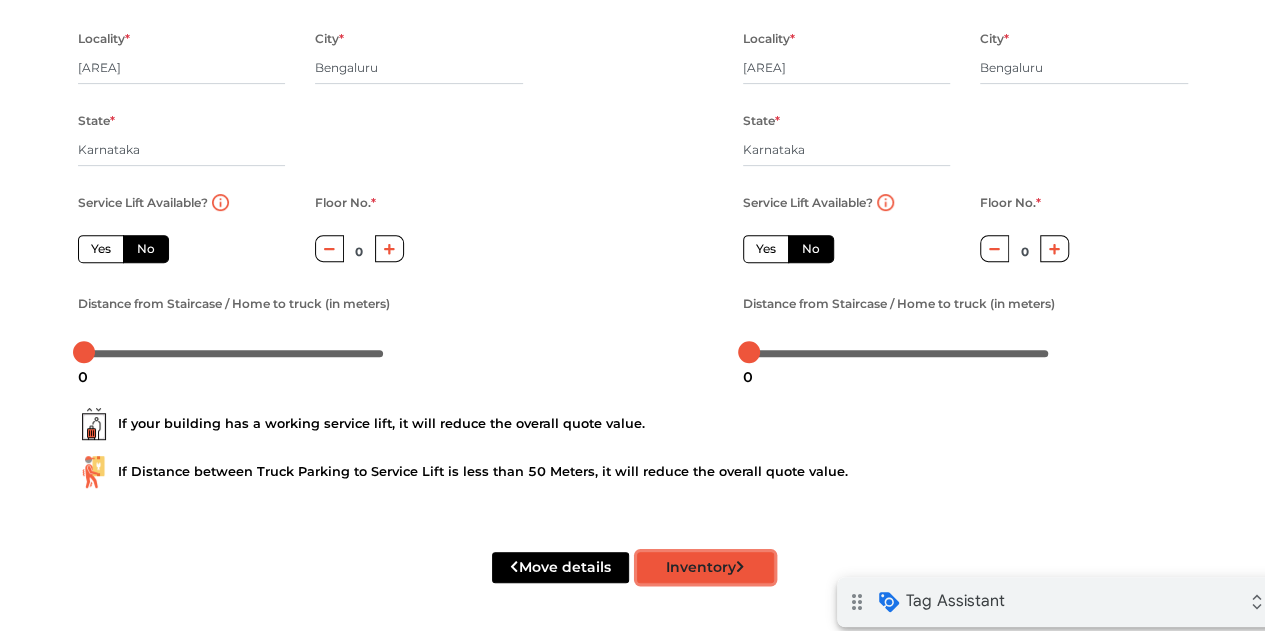 click on "Inventory" at bounding box center (705, 567) 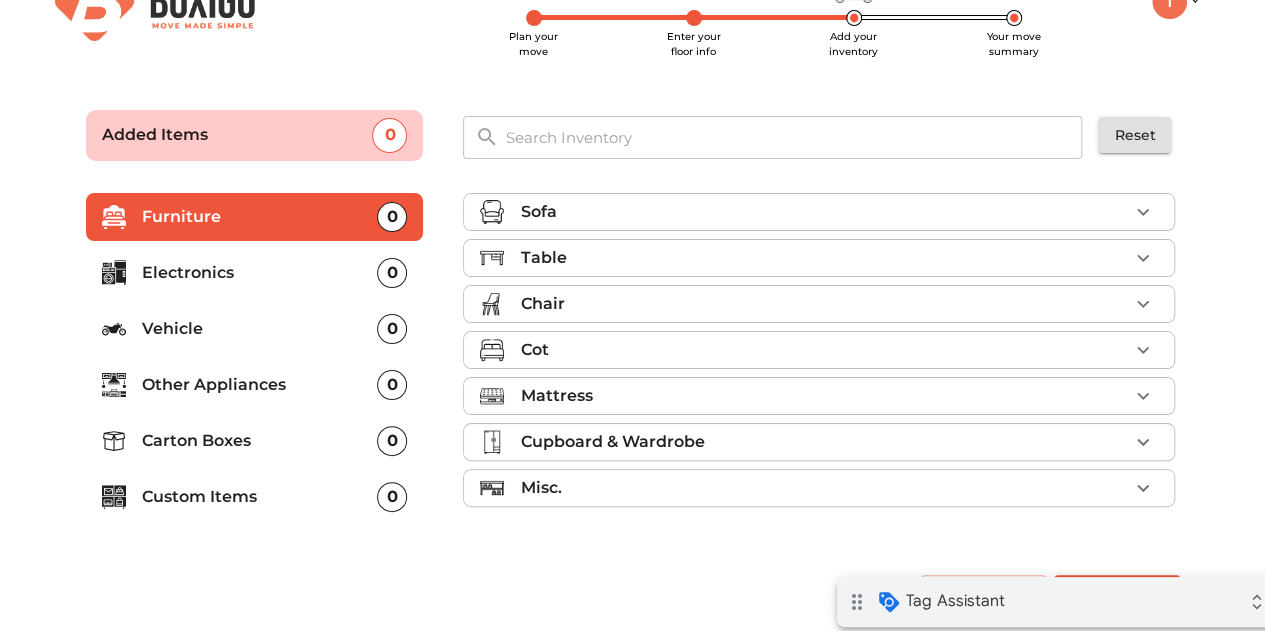 scroll, scrollTop: 50, scrollLeft: 0, axis: vertical 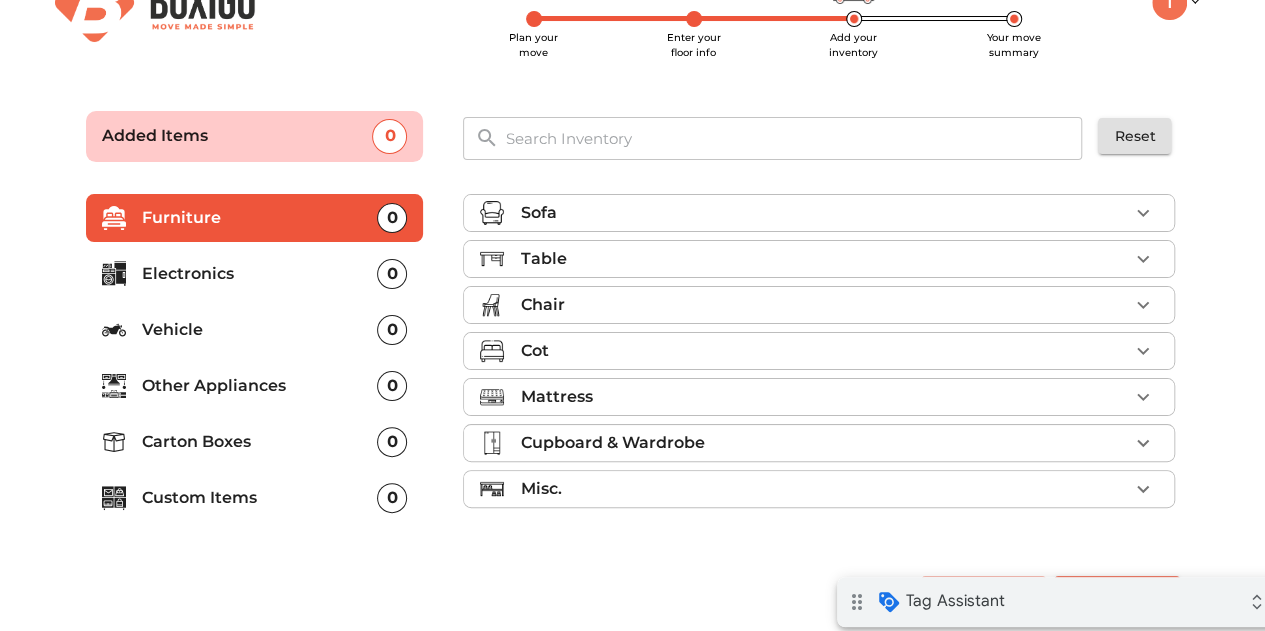click on "Table" at bounding box center [824, 259] 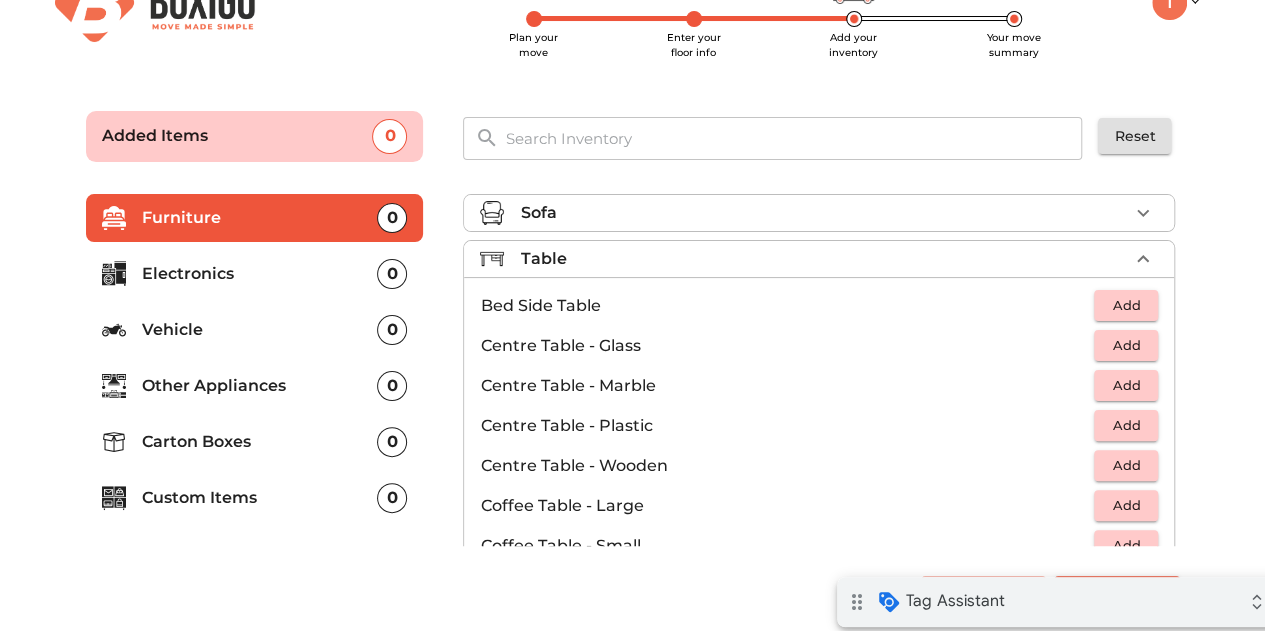 click on "Add" at bounding box center (1126, 305) 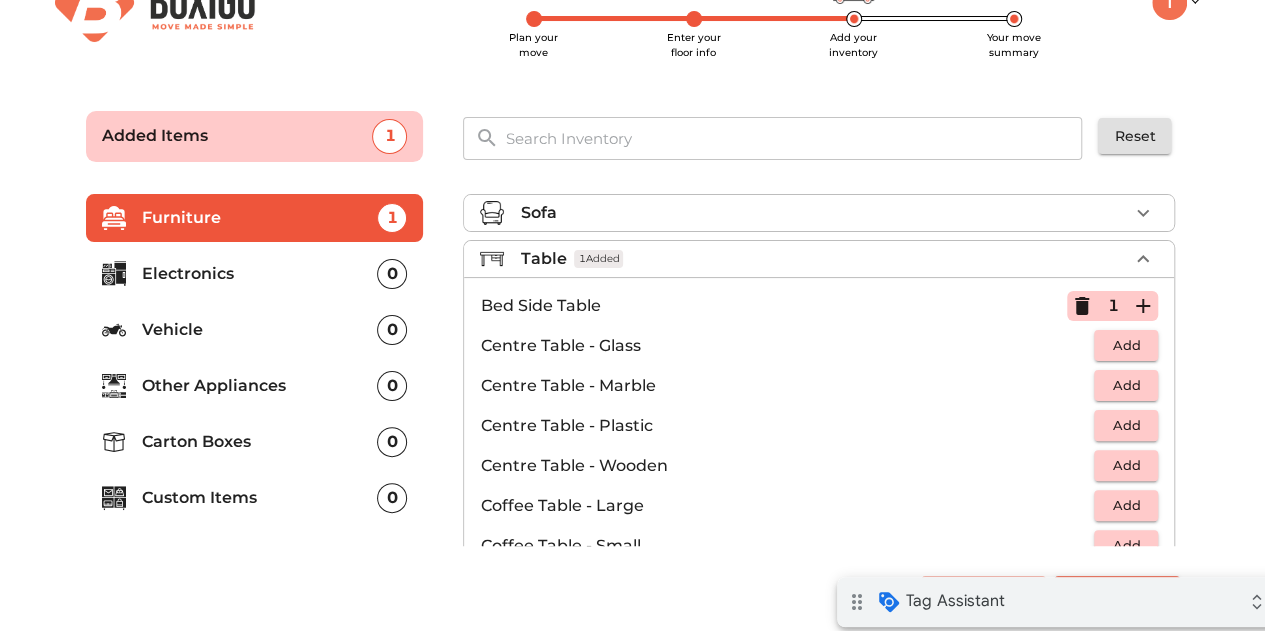 click on "Add" at bounding box center [1126, 425] 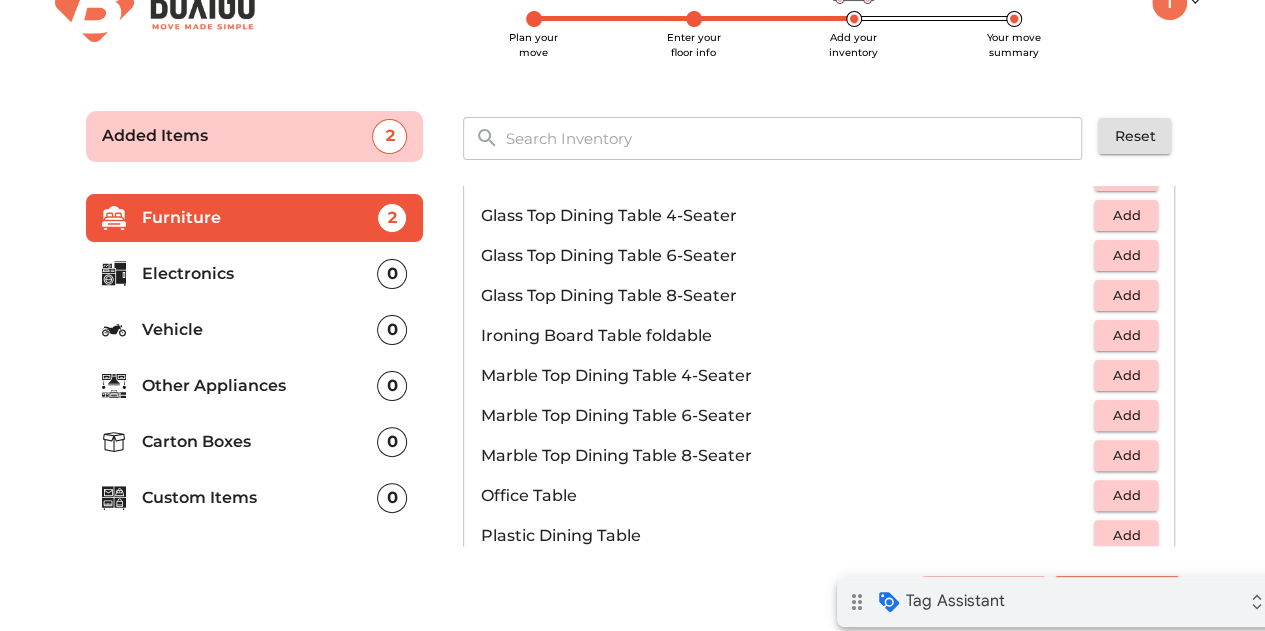 scroll, scrollTop: 800, scrollLeft: 0, axis: vertical 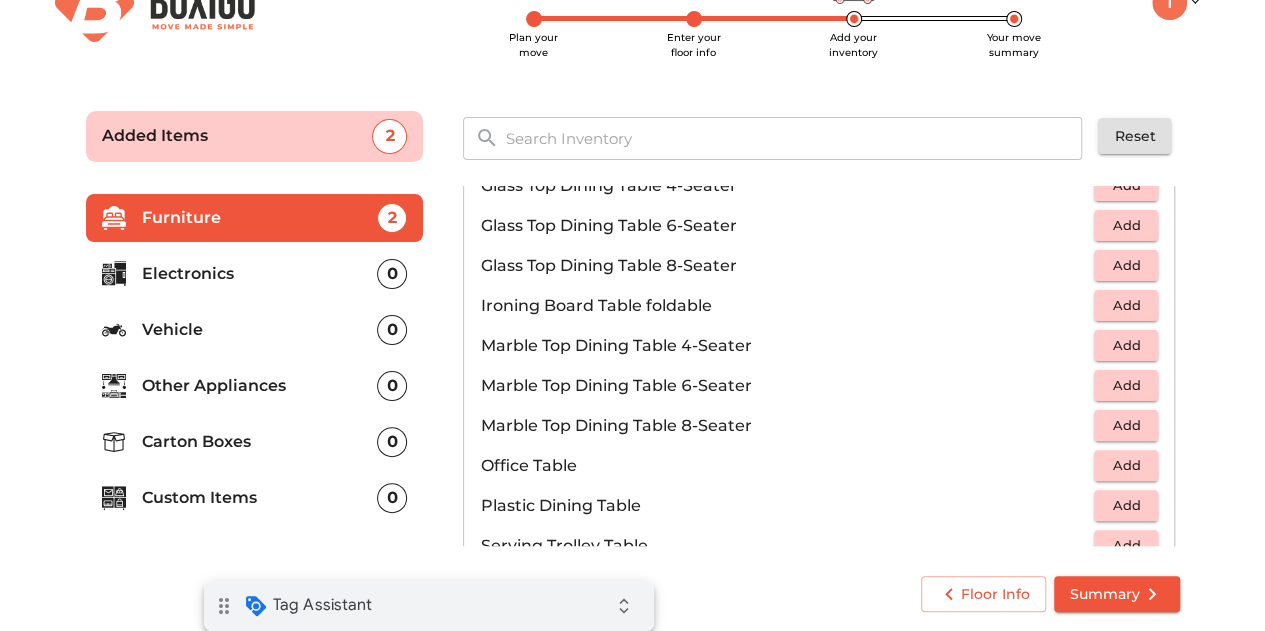 click on "drag_indicator Tag Assistant  expand_all" at bounding box center [429, 606] 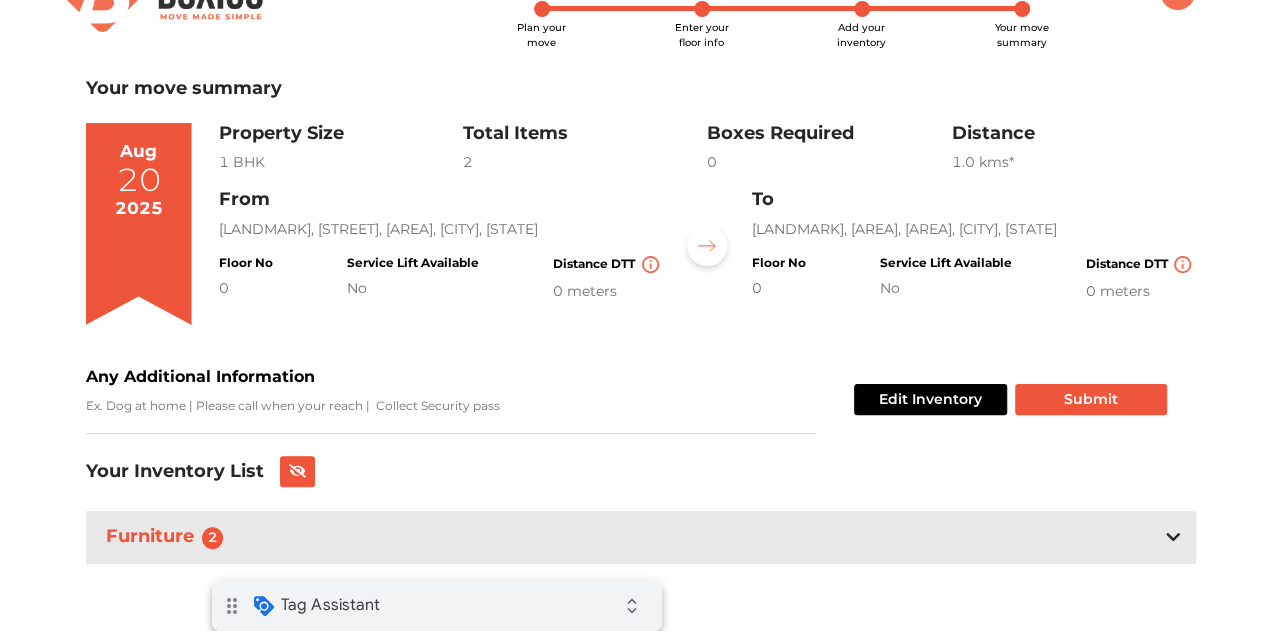 scroll, scrollTop: 62, scrollLeft: 0, axis: vertical 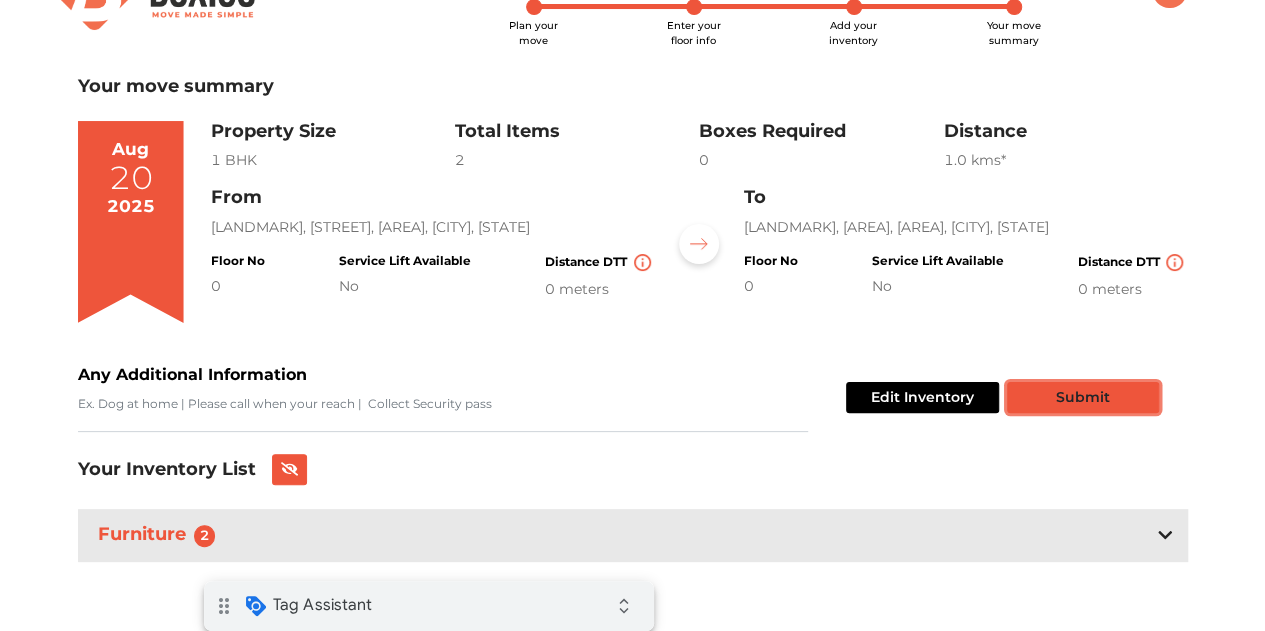 click on "Submit" at bounding box center [1083, 397] 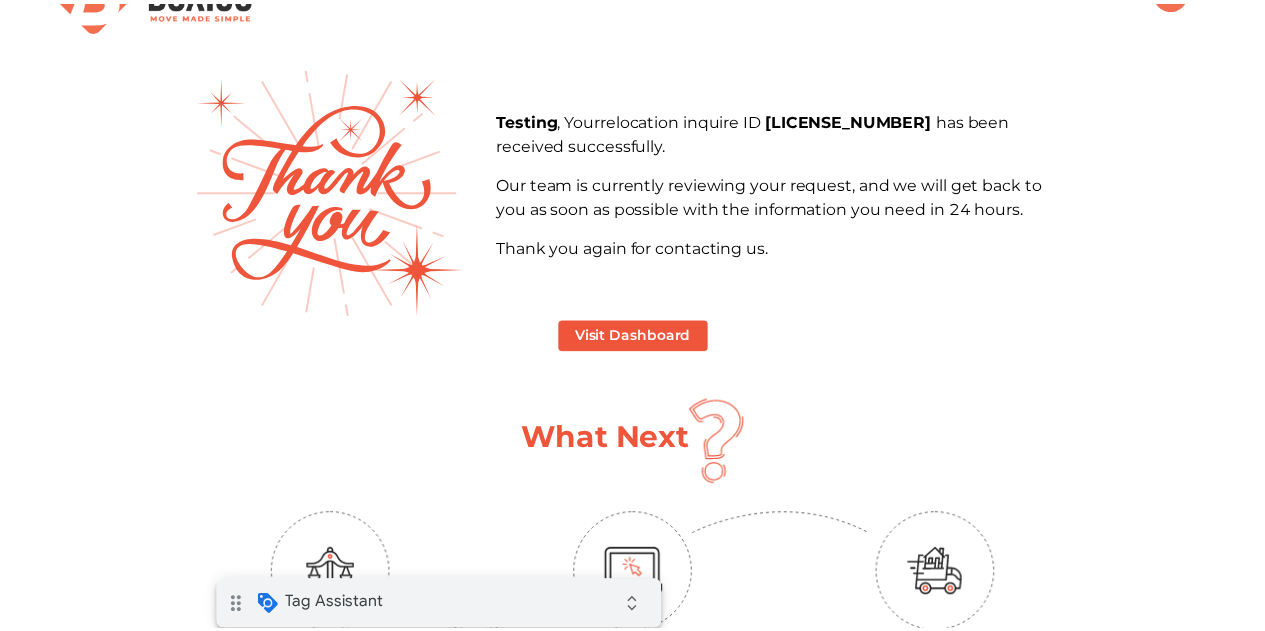 scroll, scrollTop: 0, scrollLeft: 0, axis: both 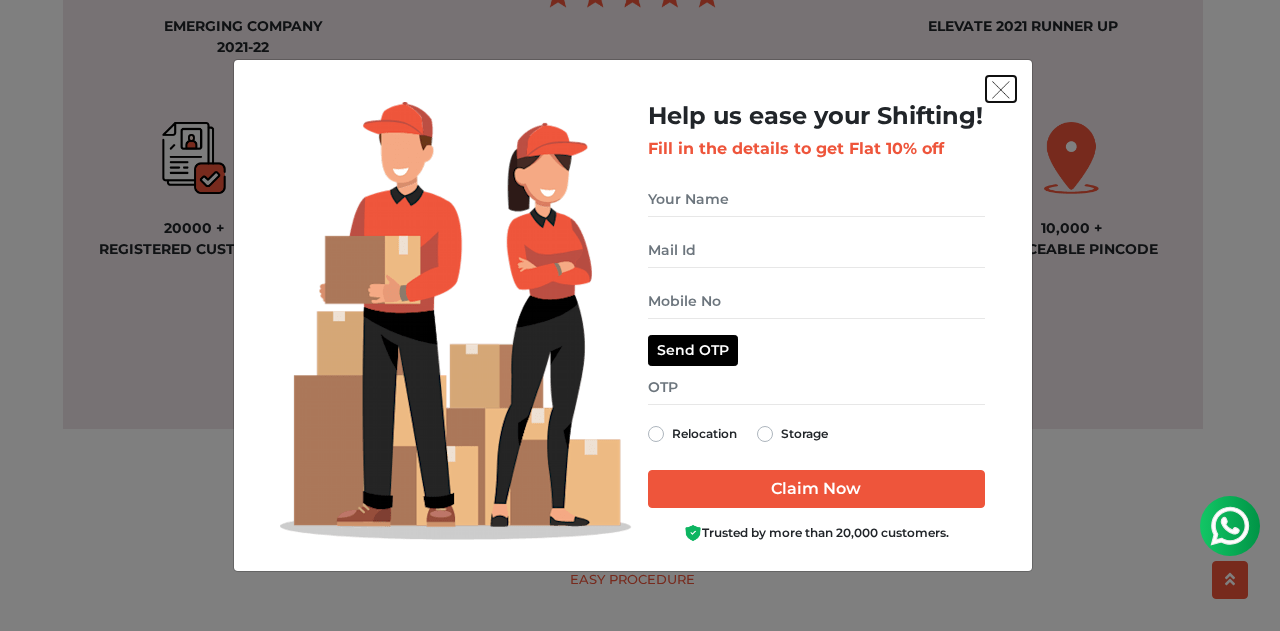 click at bounding box center [1001, 90] 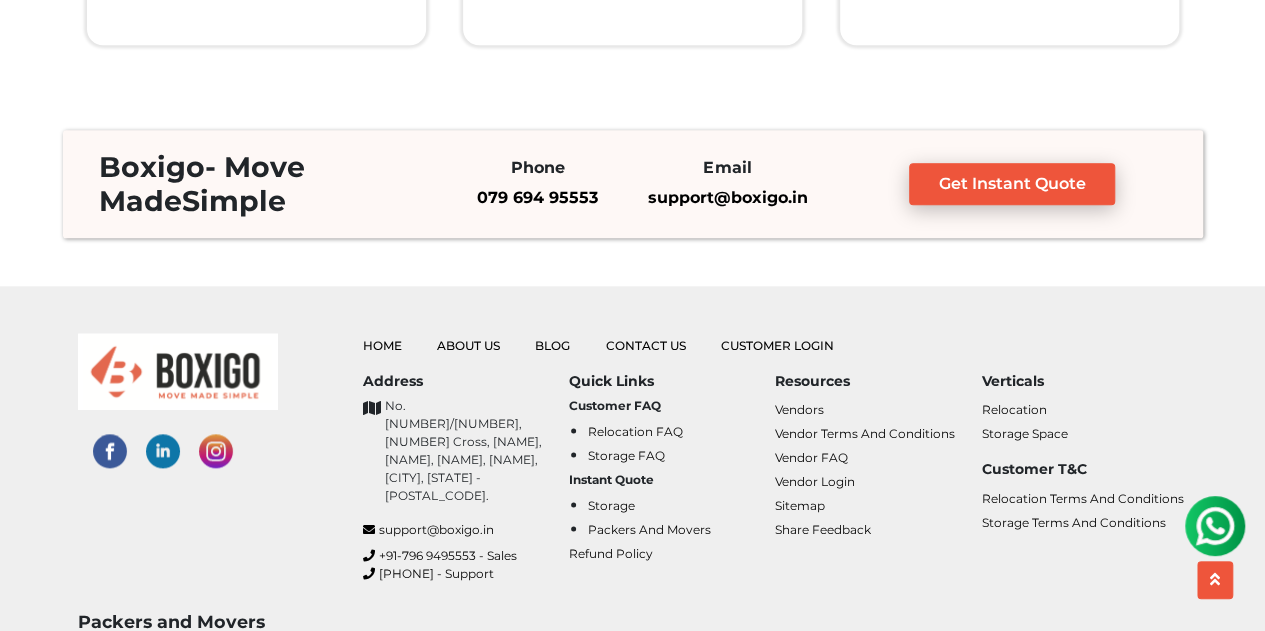 scroll, scrollTop: 4694, scrollLeft: 0, axis: vertical 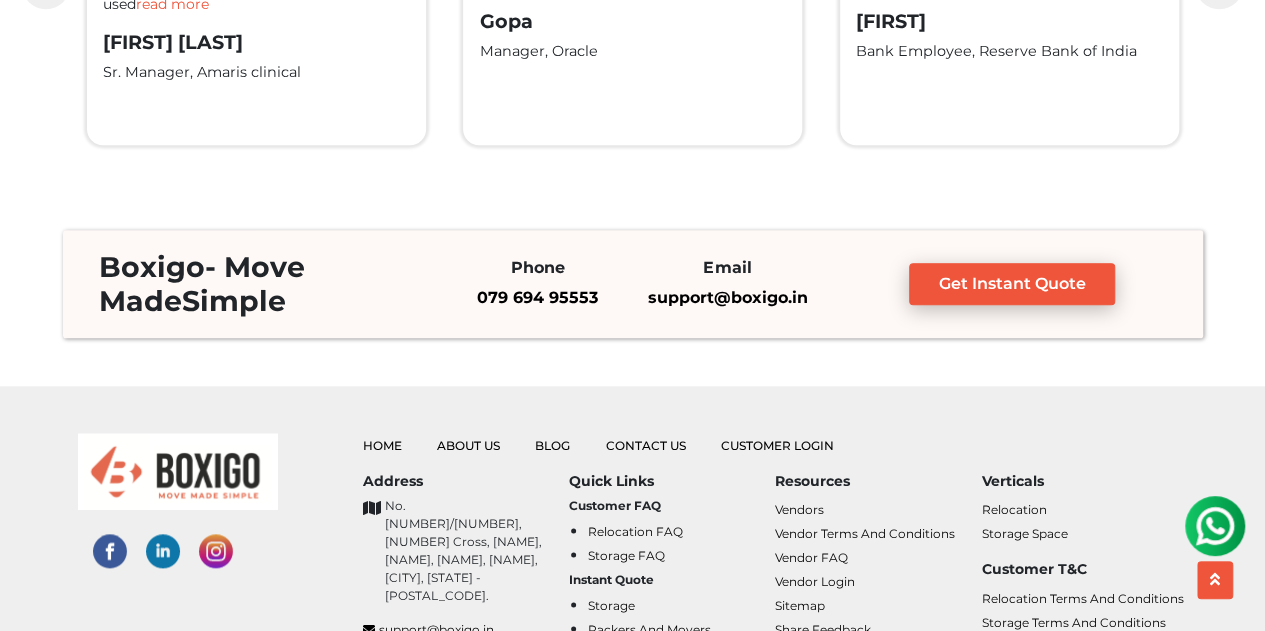 drag, startPoint x: 44, startPoint y: 47, endPoint x: 925, endPoint y: 385, distance: 943.61273 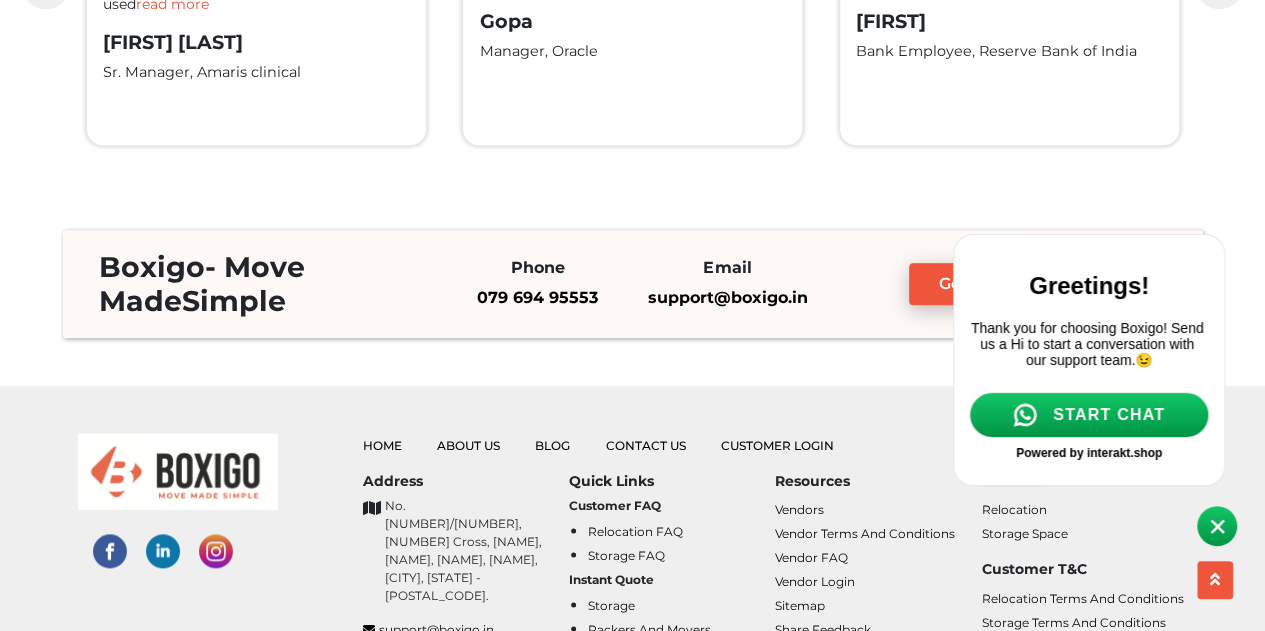 click on "START CHAT" at bounding box center (1109, 415) 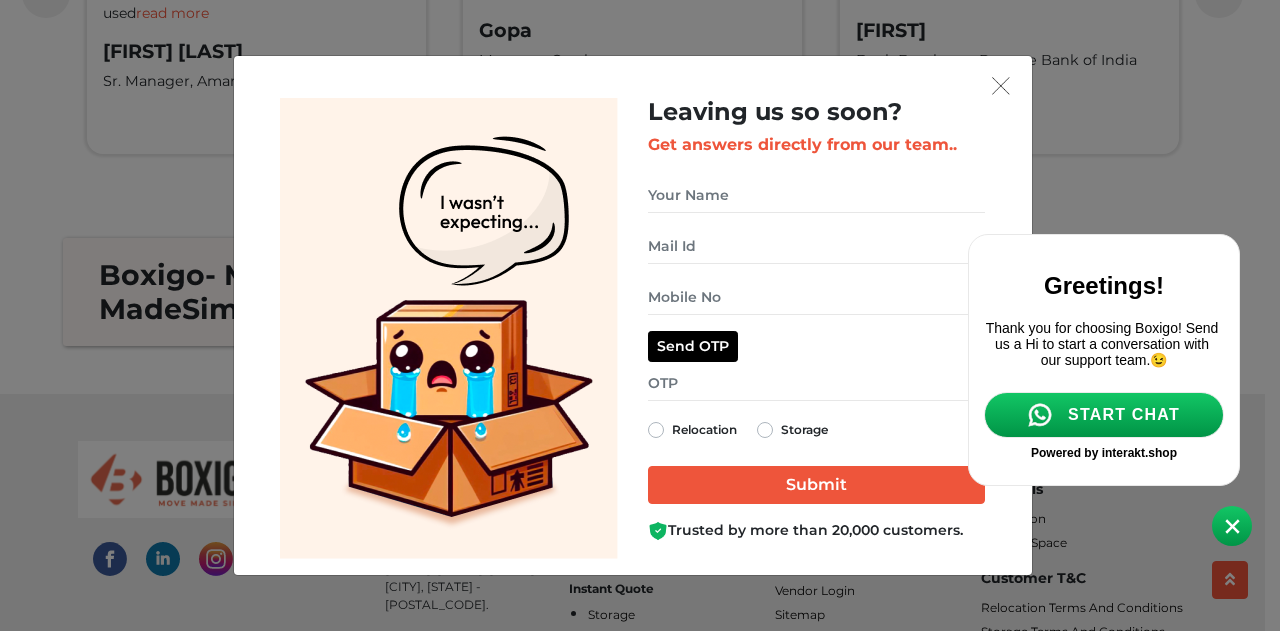click at bounding box center [1115, 291] 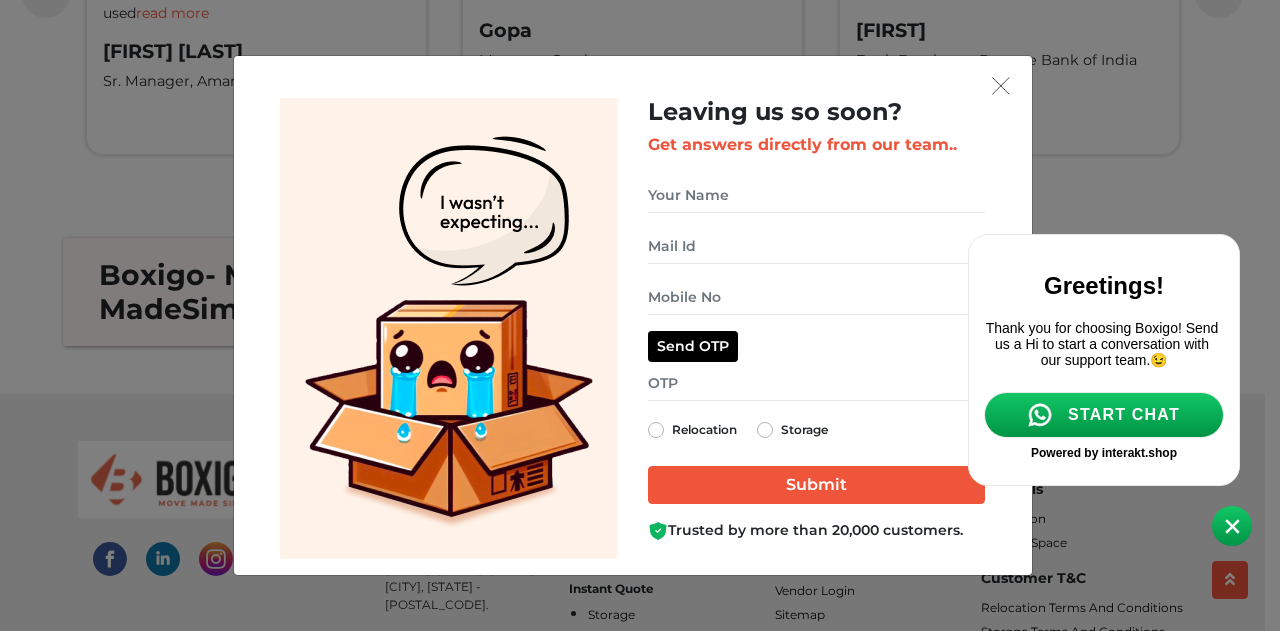 click at bounding box center (1115, 291) 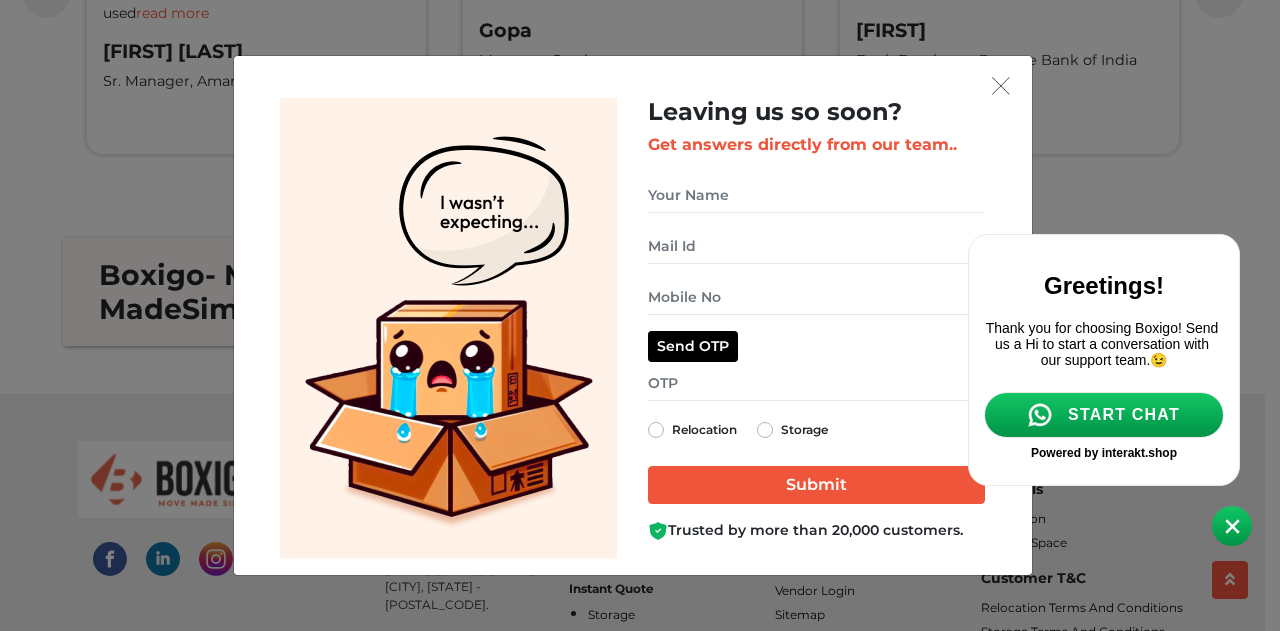 click at bounding box center (1115, 291) 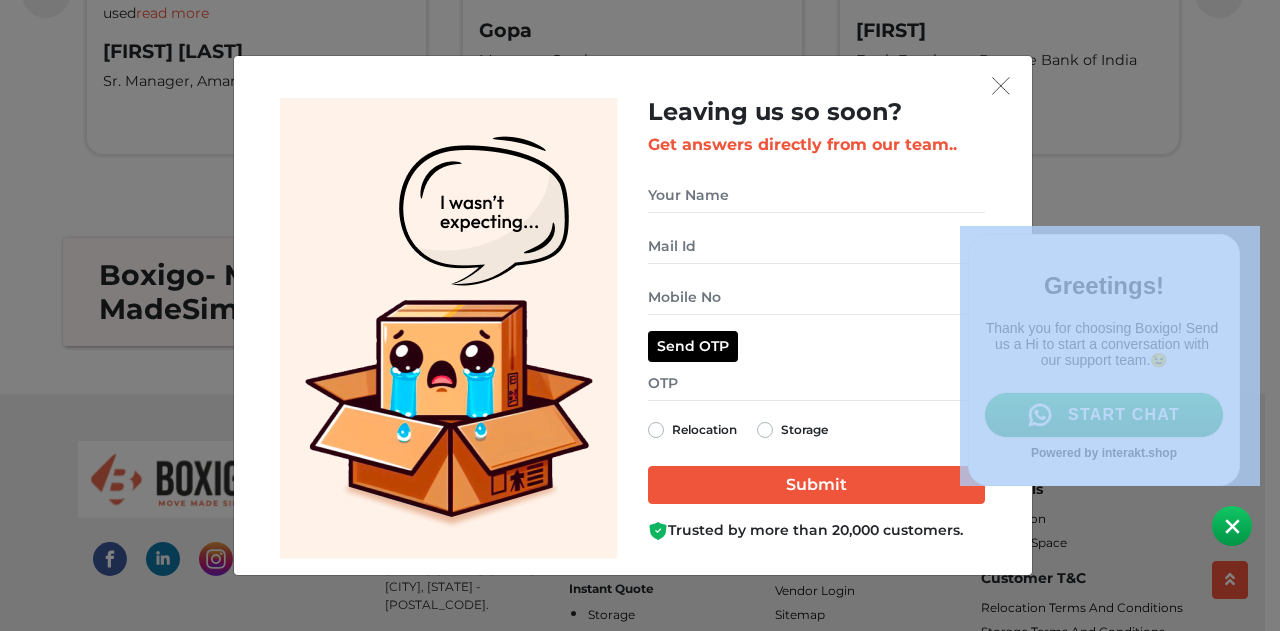 click at bounding box center (1115, 291) 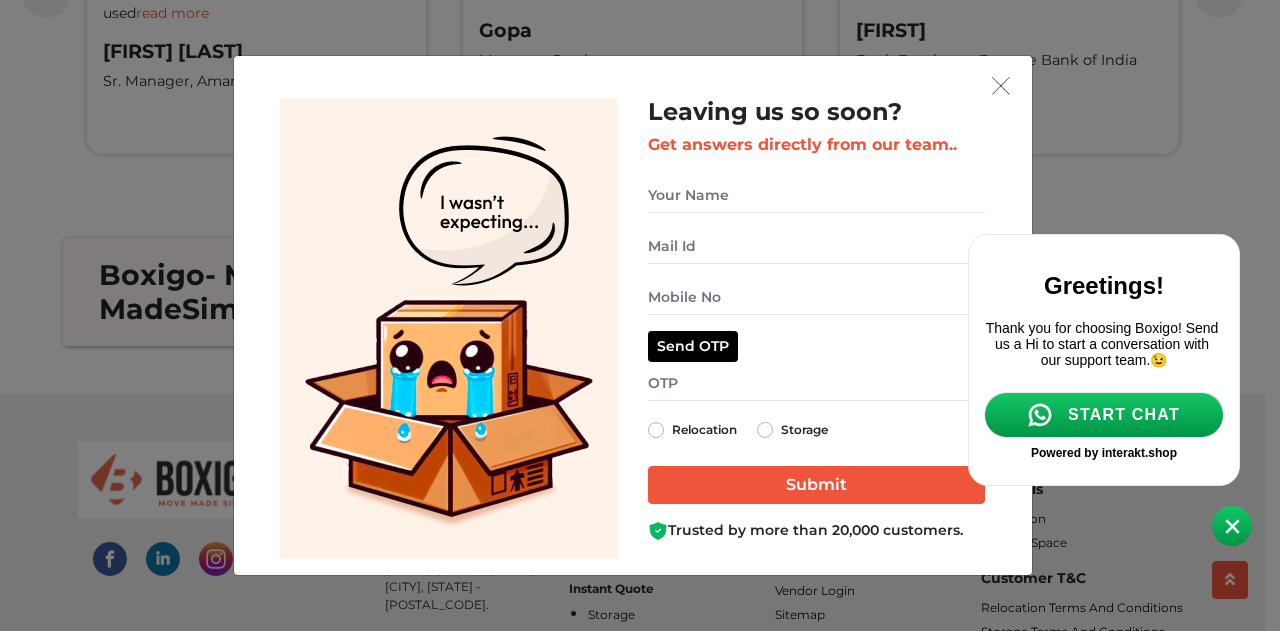 click at bounding box center (1115, 291) 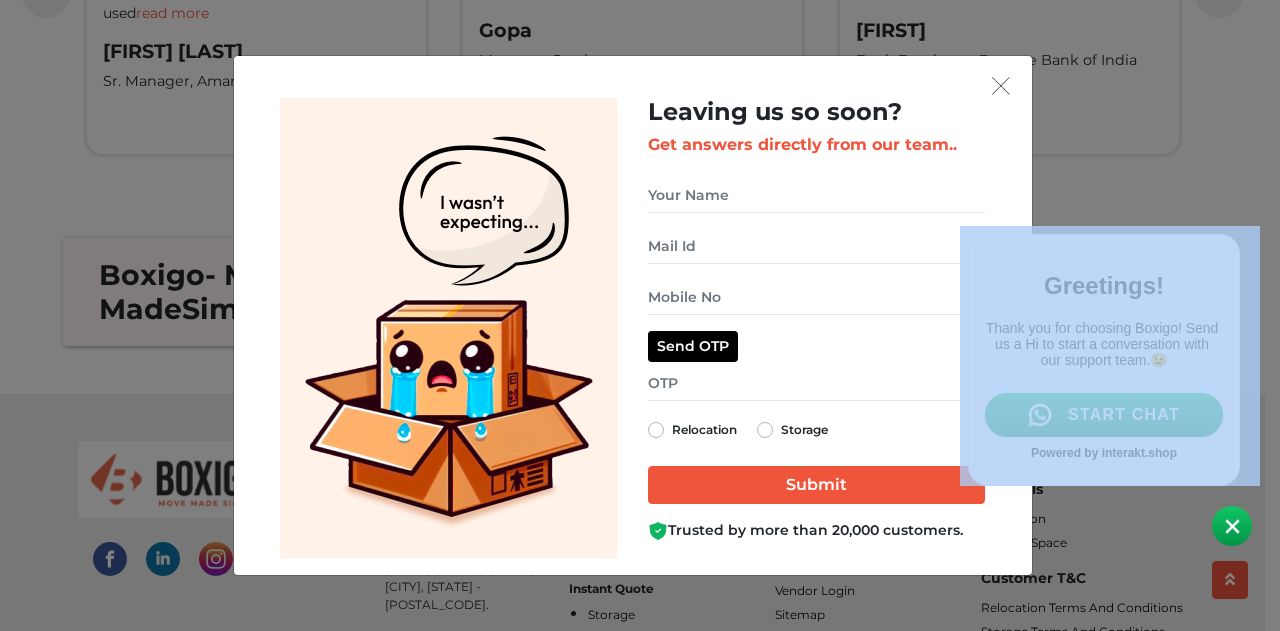 click at bounding box center [1115, 291] 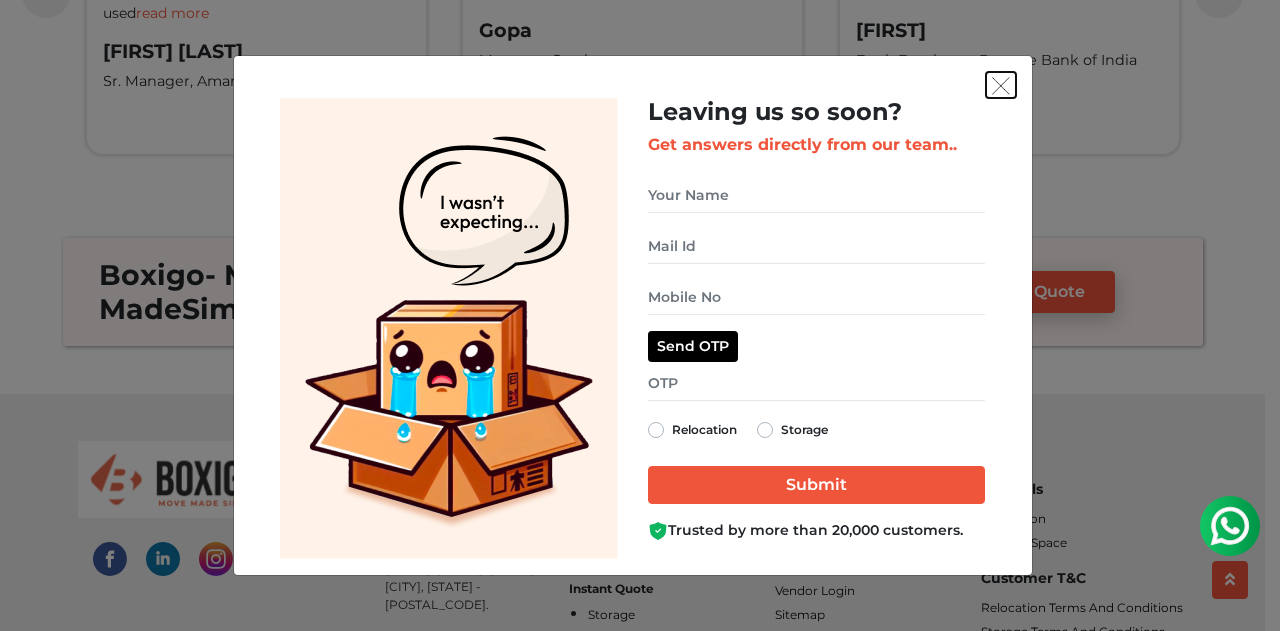 click at bounding box center (1001, 86) 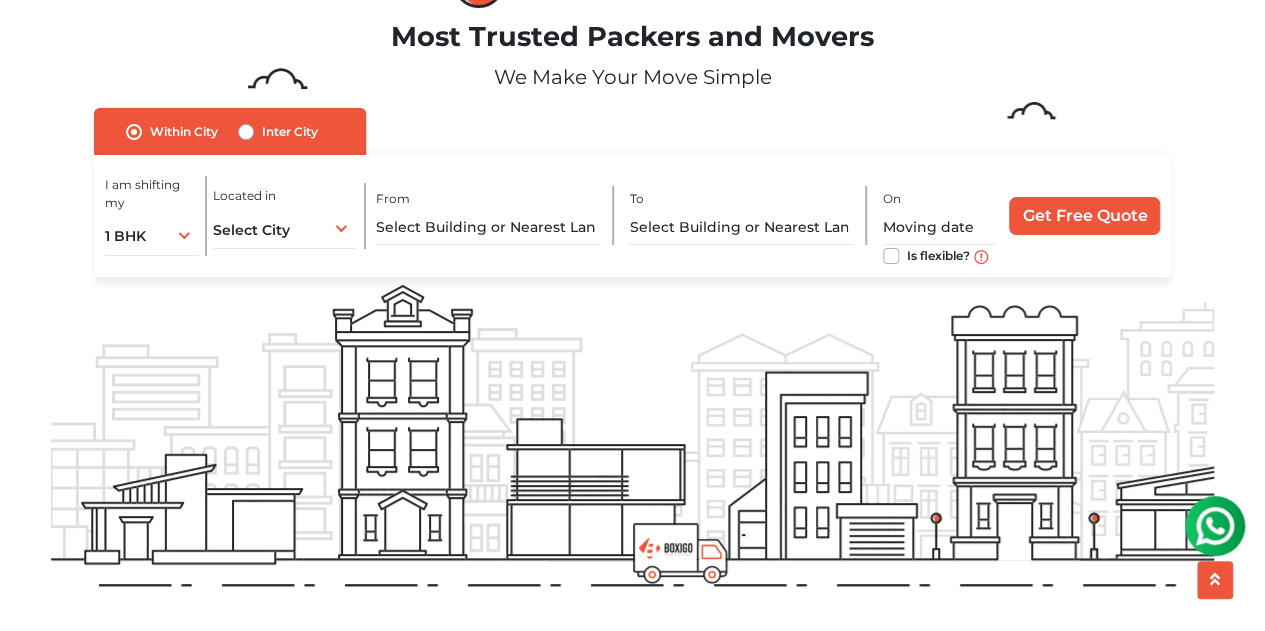scroll, scrollTop: 0, scrollLeft: 0, axis: both 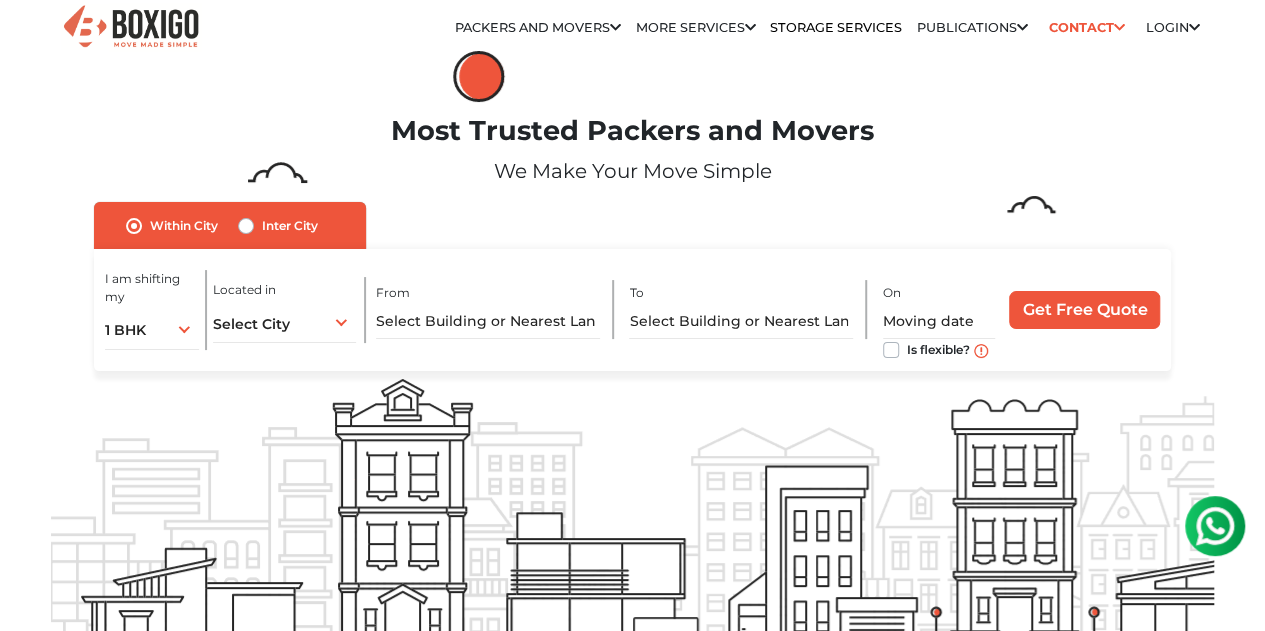 click at bounding box center [1215, 526] 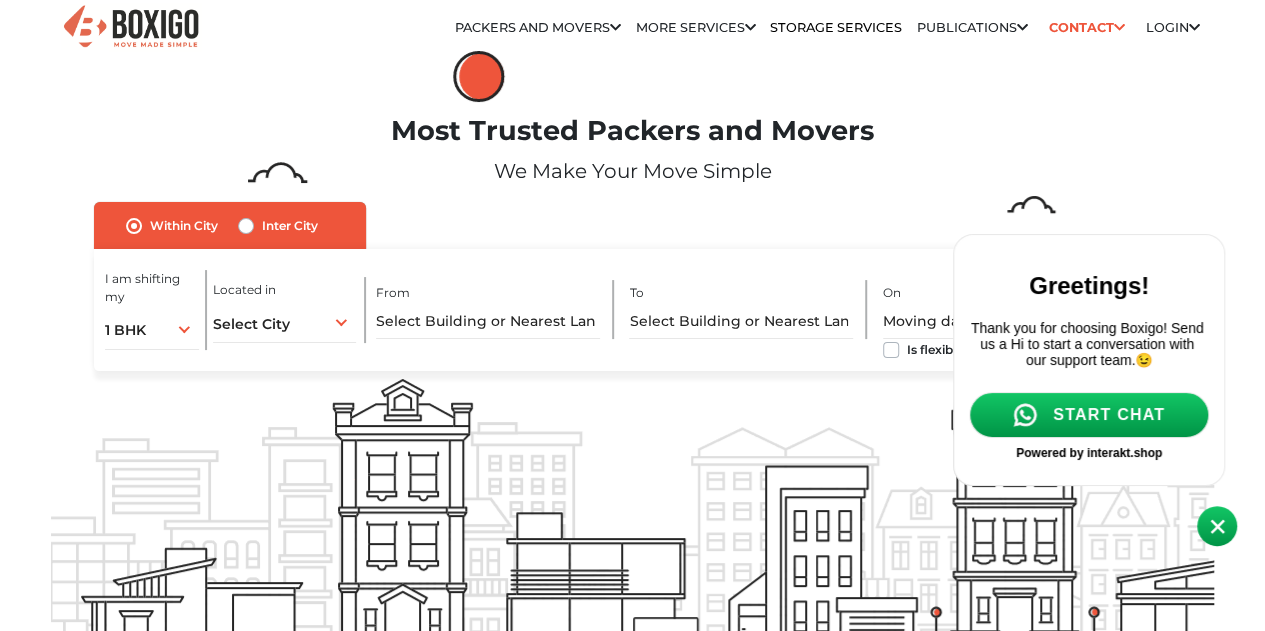 click on "START CHAT" at bounding box center [1109, 415] 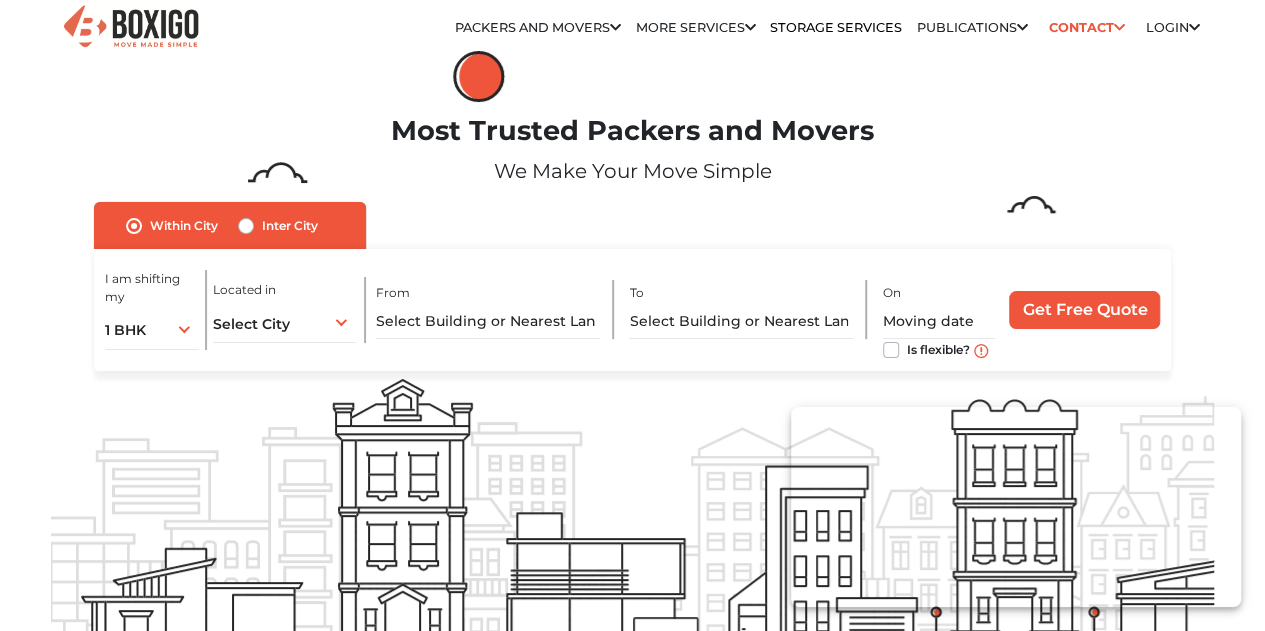 scroll, scrollTop: 0, scrollLeft: 0, axis: both 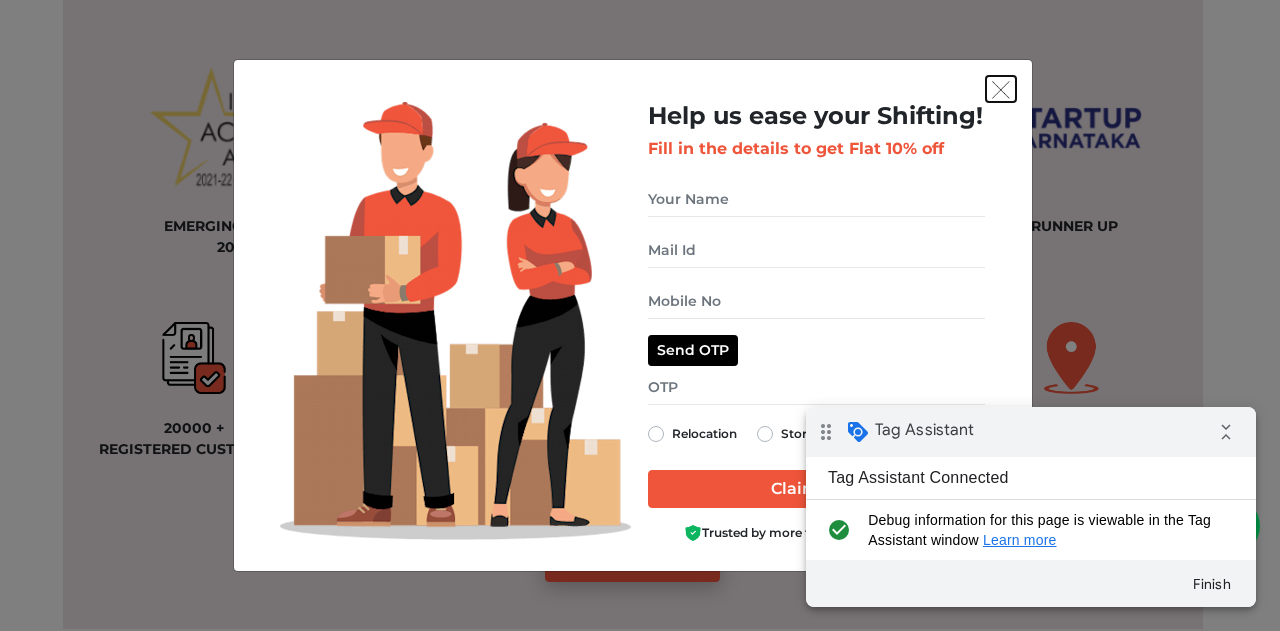 click at bounding box center [1001, 90] 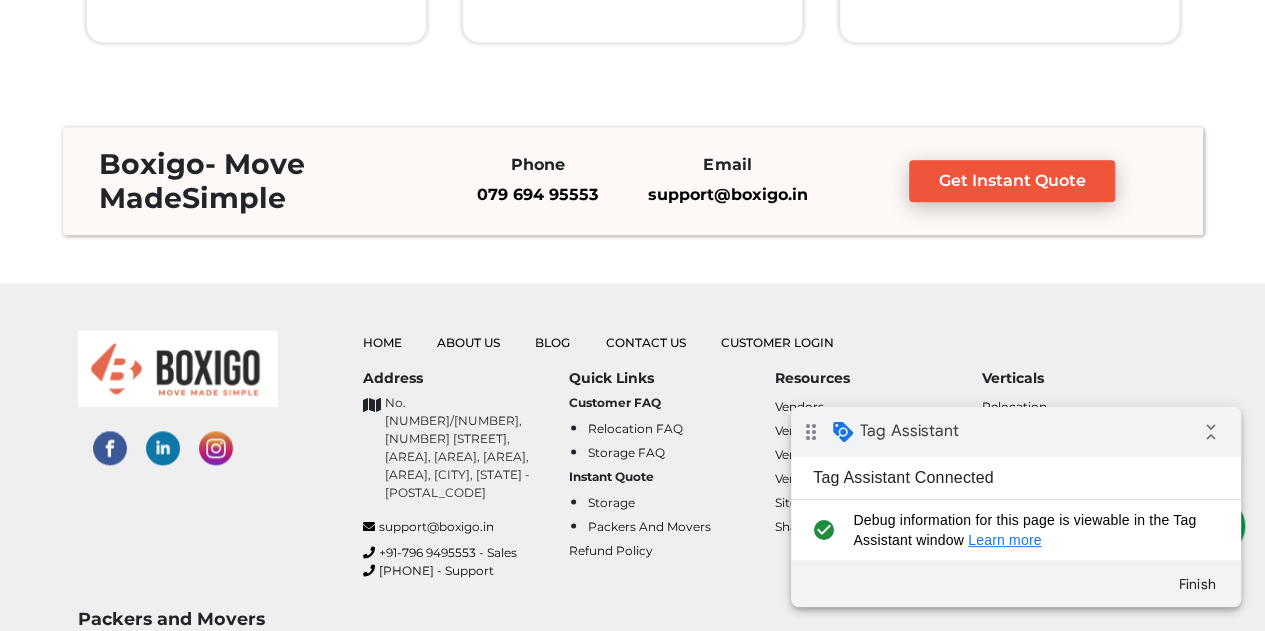 scroll, scrollTop: 4800, scrollLeft: 0, axis: vertical 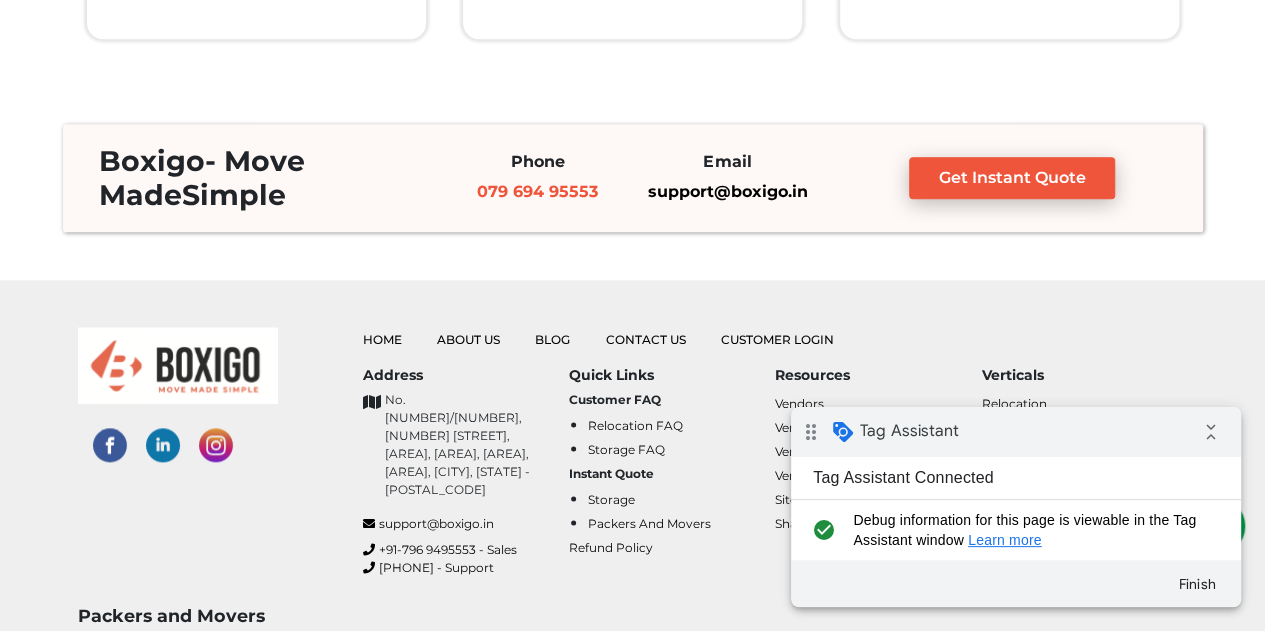 click on "079 694 95553" at bounding box center [537, 191] 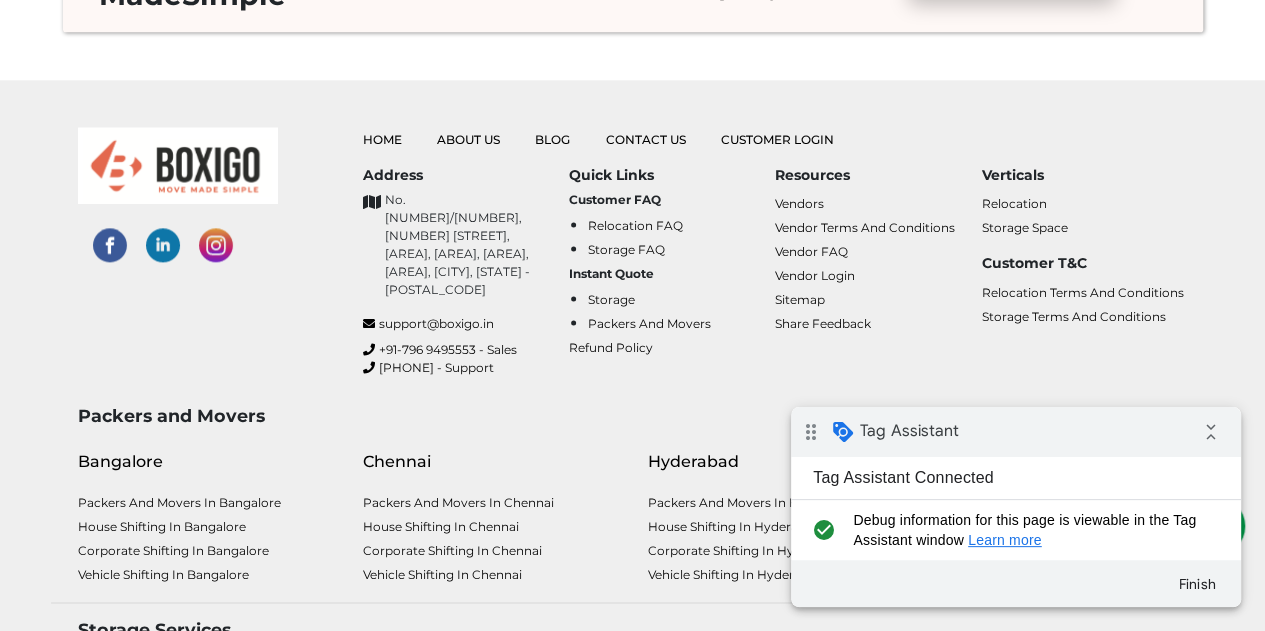 scroll, scrollTop: 5100, scrollLeft: 0, axis: vertical 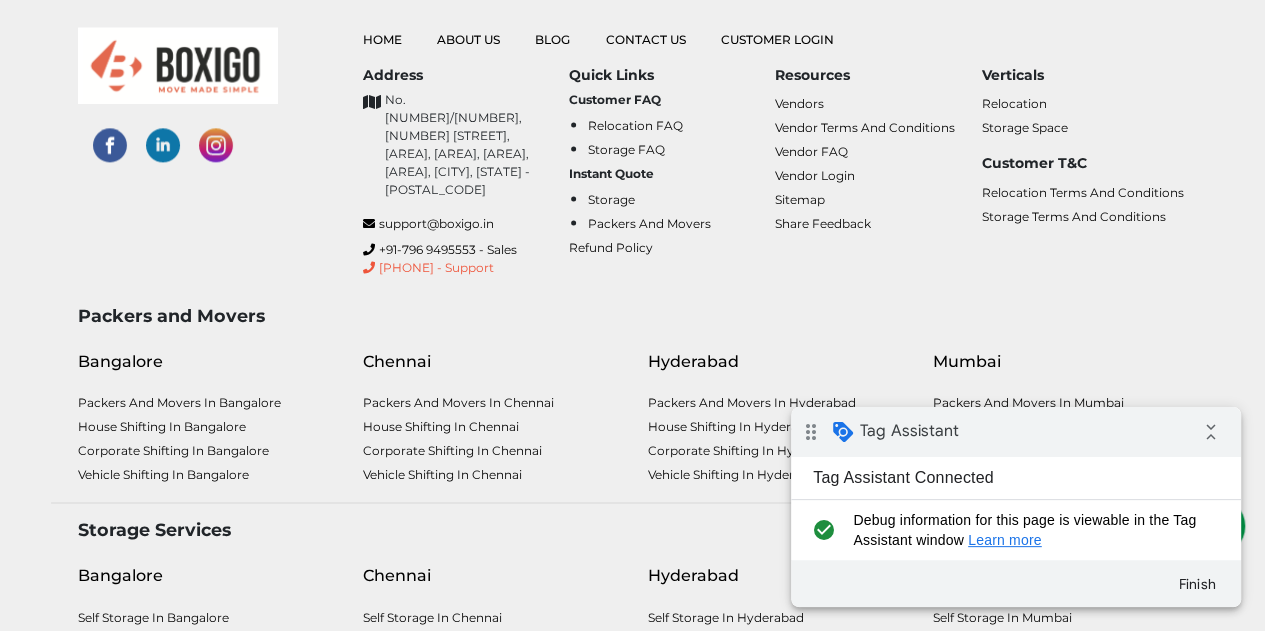 click on "[PHONE] - Support" at bounding box center [466, 268] 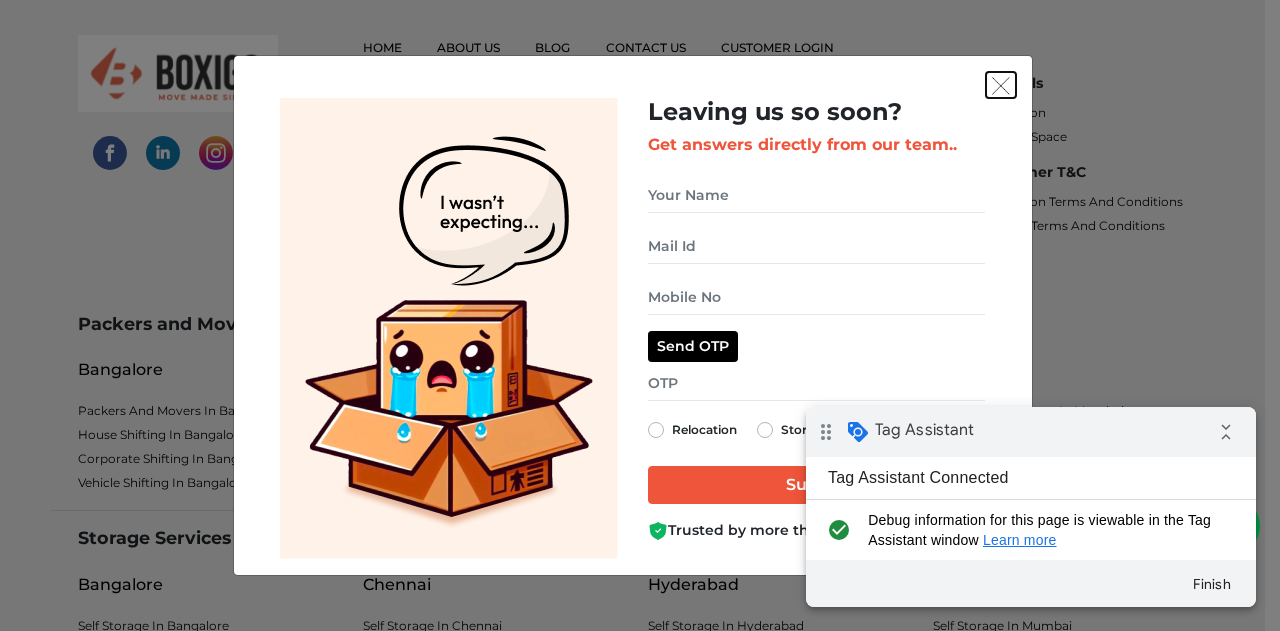 click at bounding box center [1001, 86] 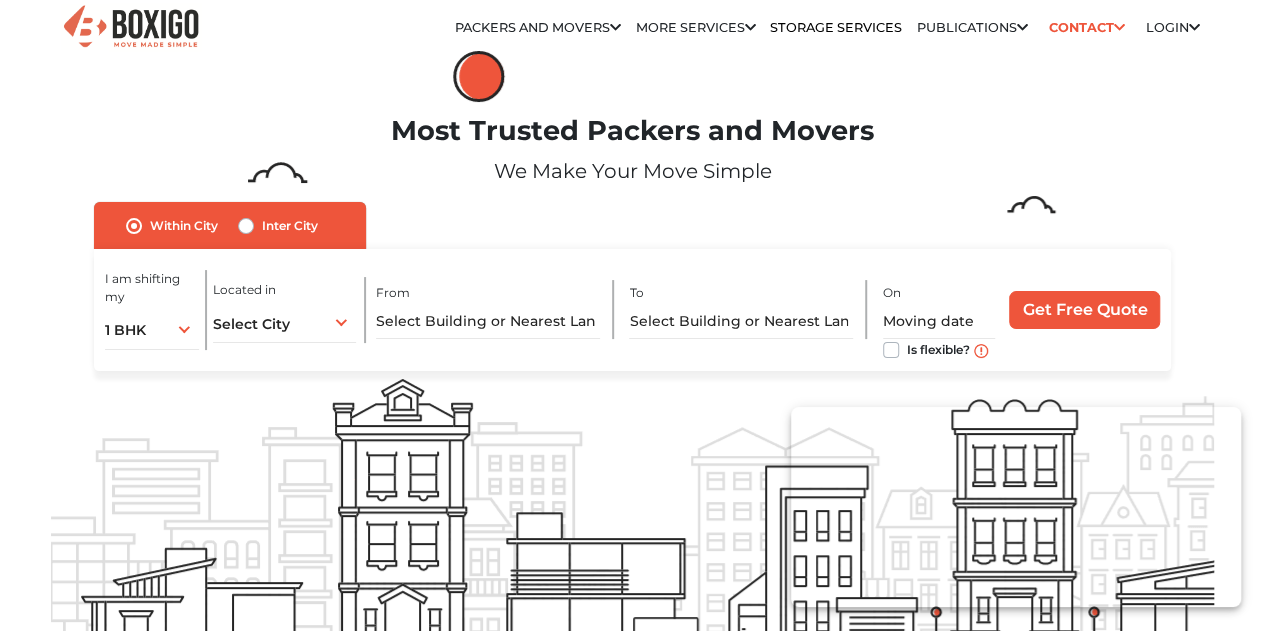 scroll, scrollTop: 0, scrollLeft: 0, axis: both 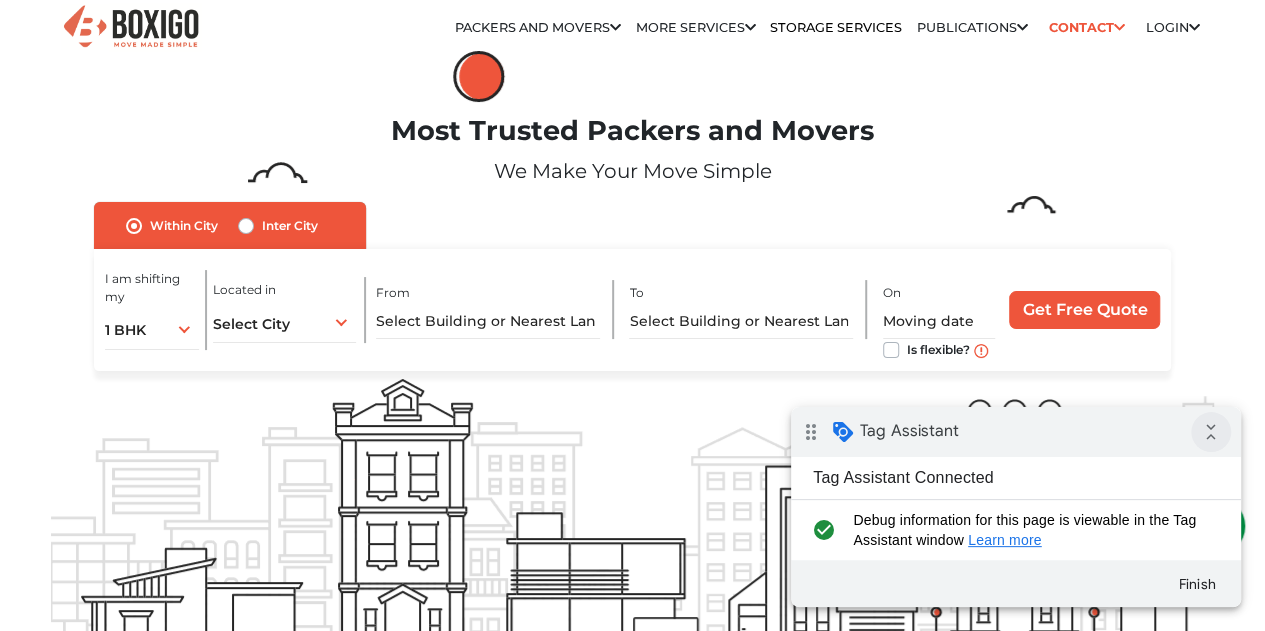 click on "collapse_all" at bounding box center [1211, 432] 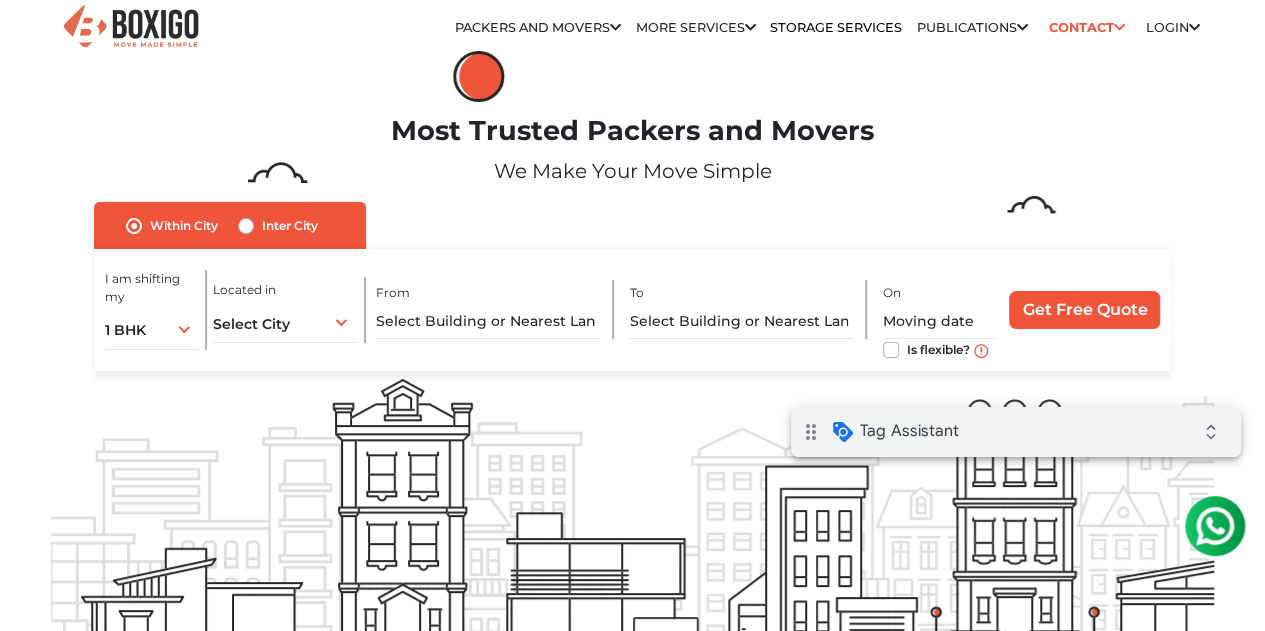 click at bounding box center [1215, 526] 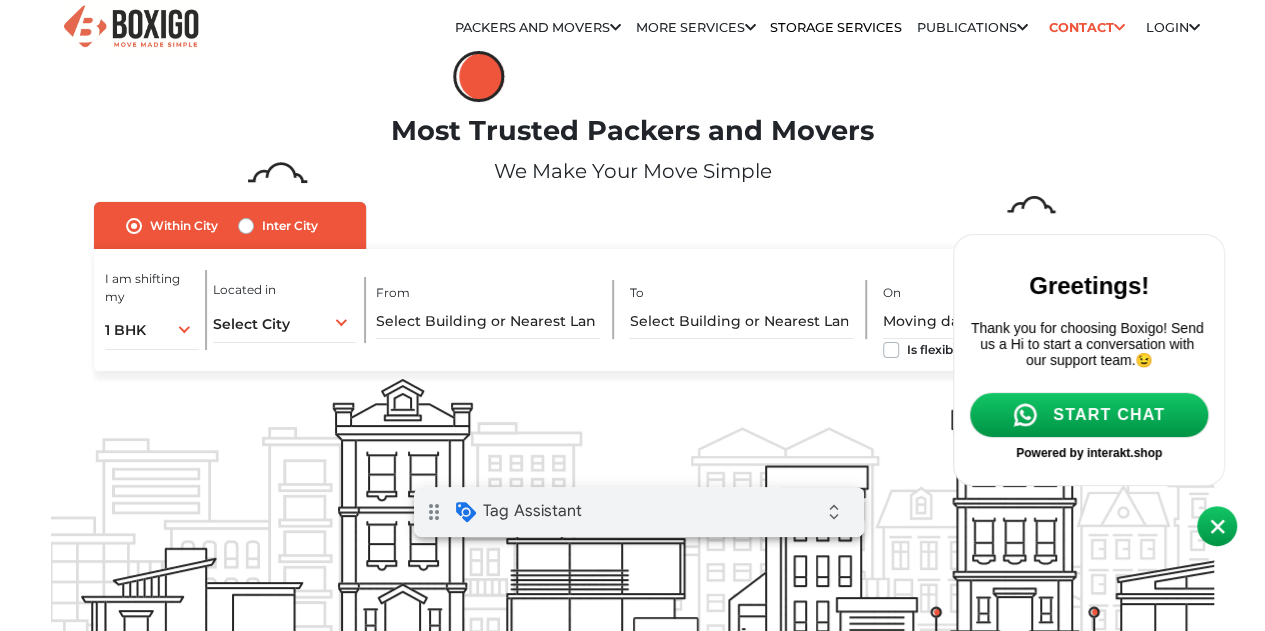 drag, startPoint x: 634, startPoint y: 516, endPoint x: 675, endPoint y: 507, distance: 41.976185 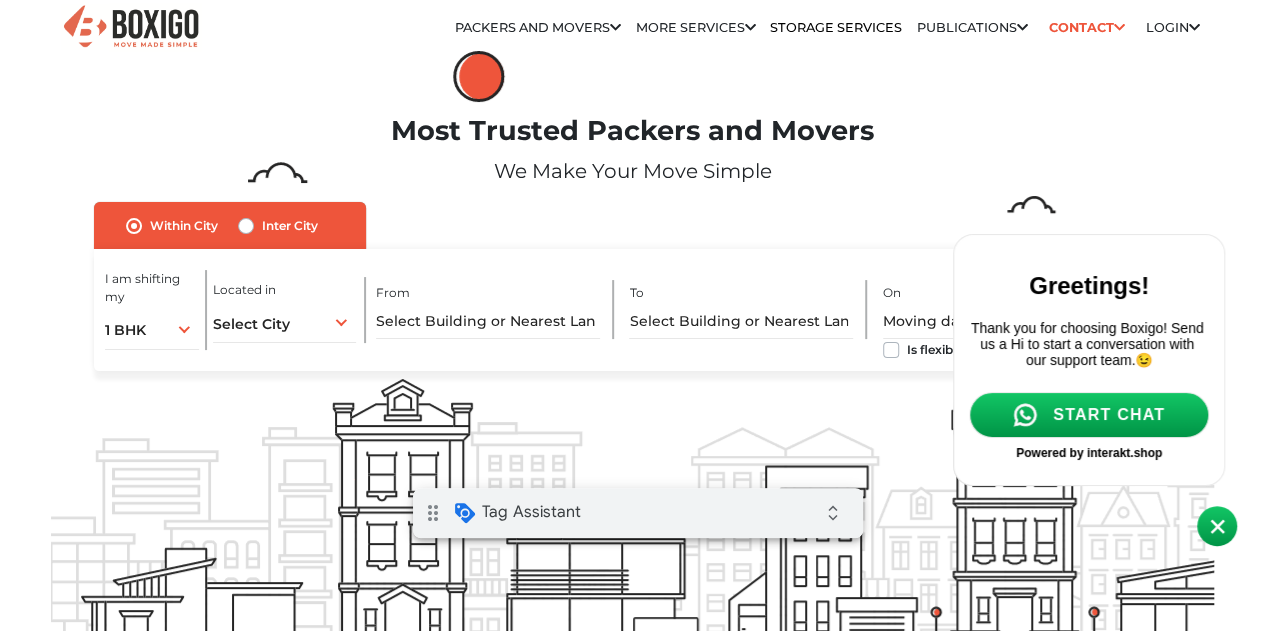 click on "START CHAT" at bounding box center (1109, 415) 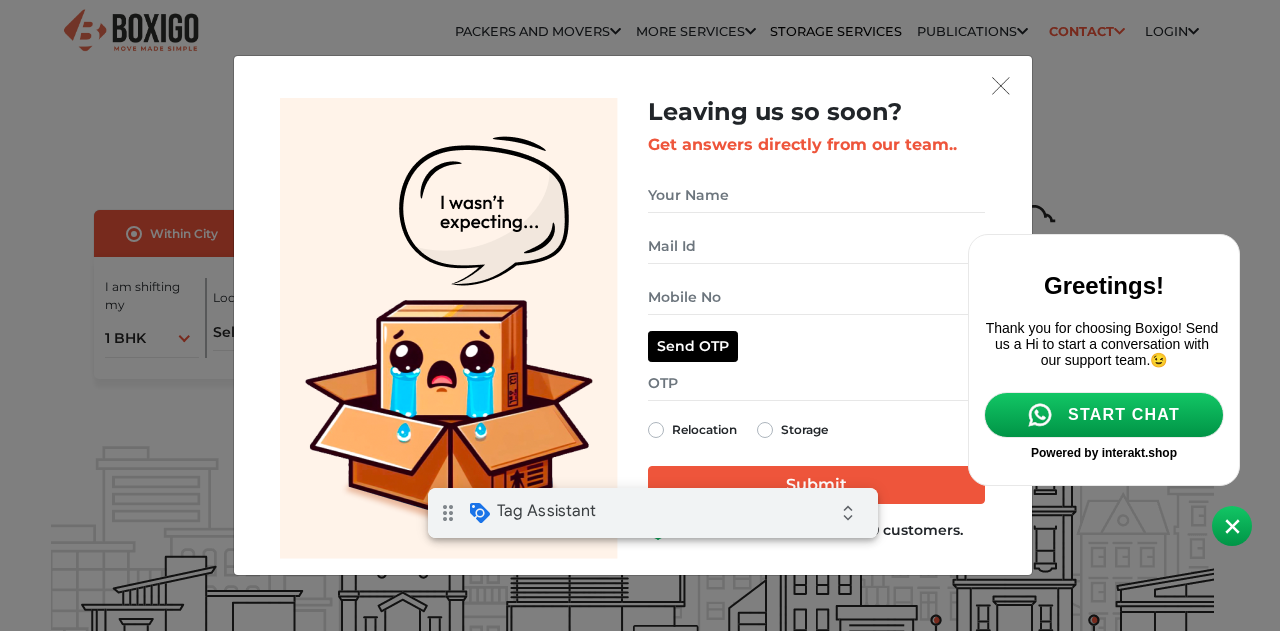 click at bounding box center [1115, 291] 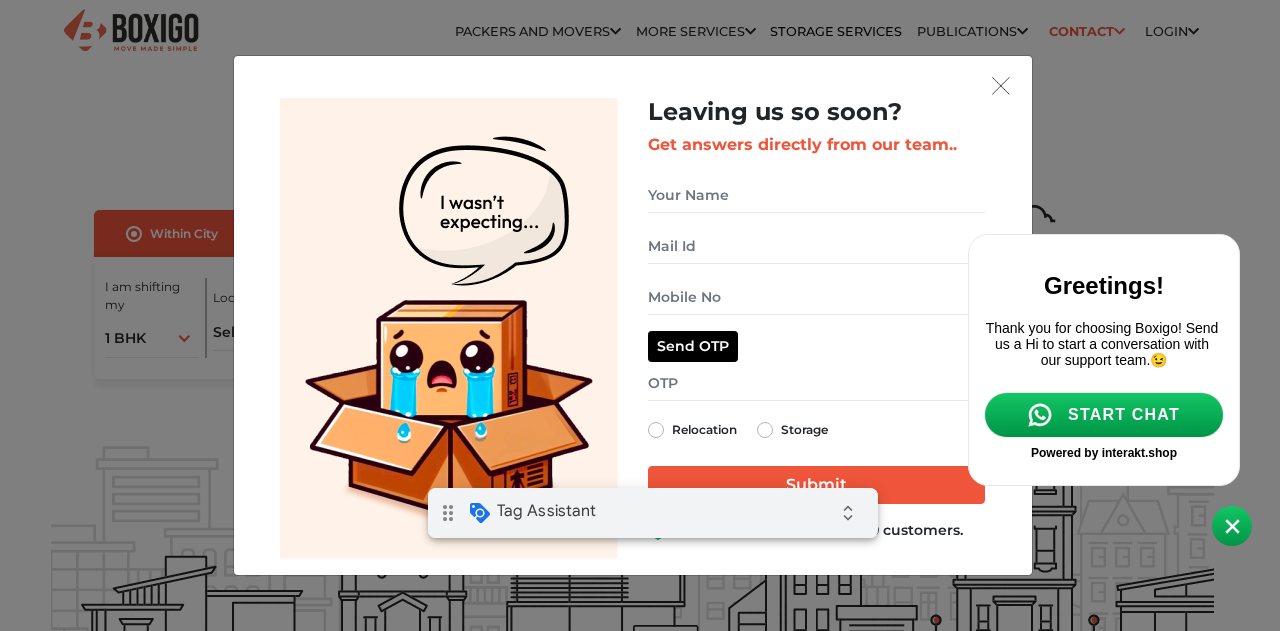 click at bounding box center [1232, 526] 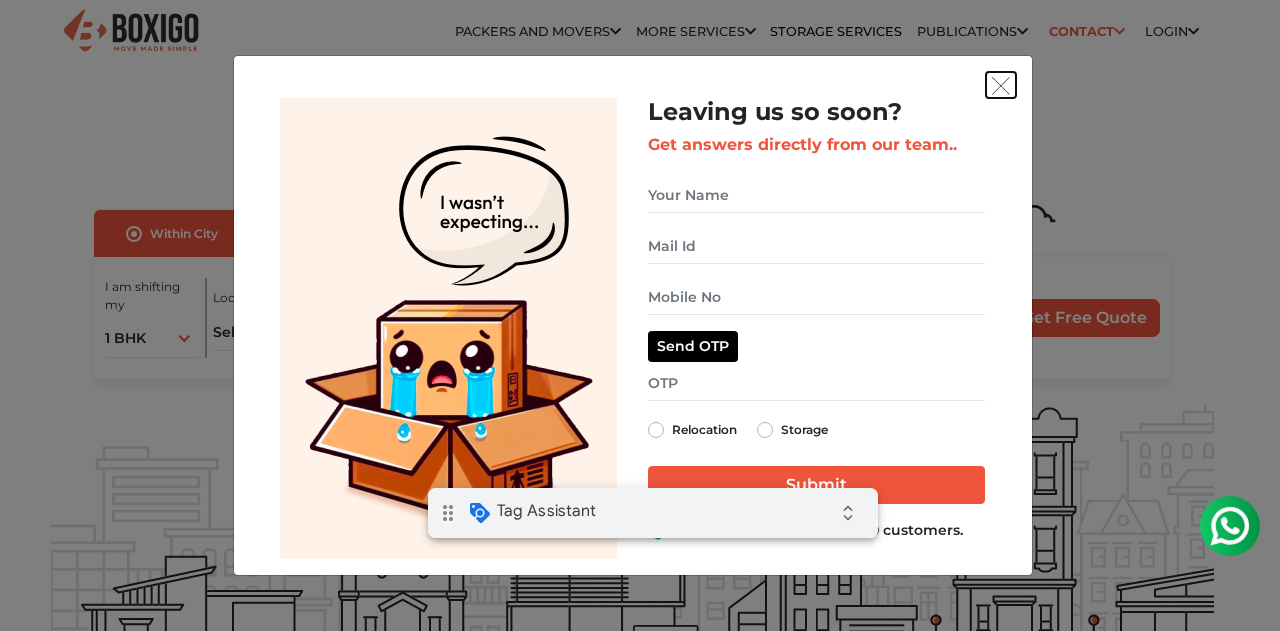 click at bounding box center [1001, 86] 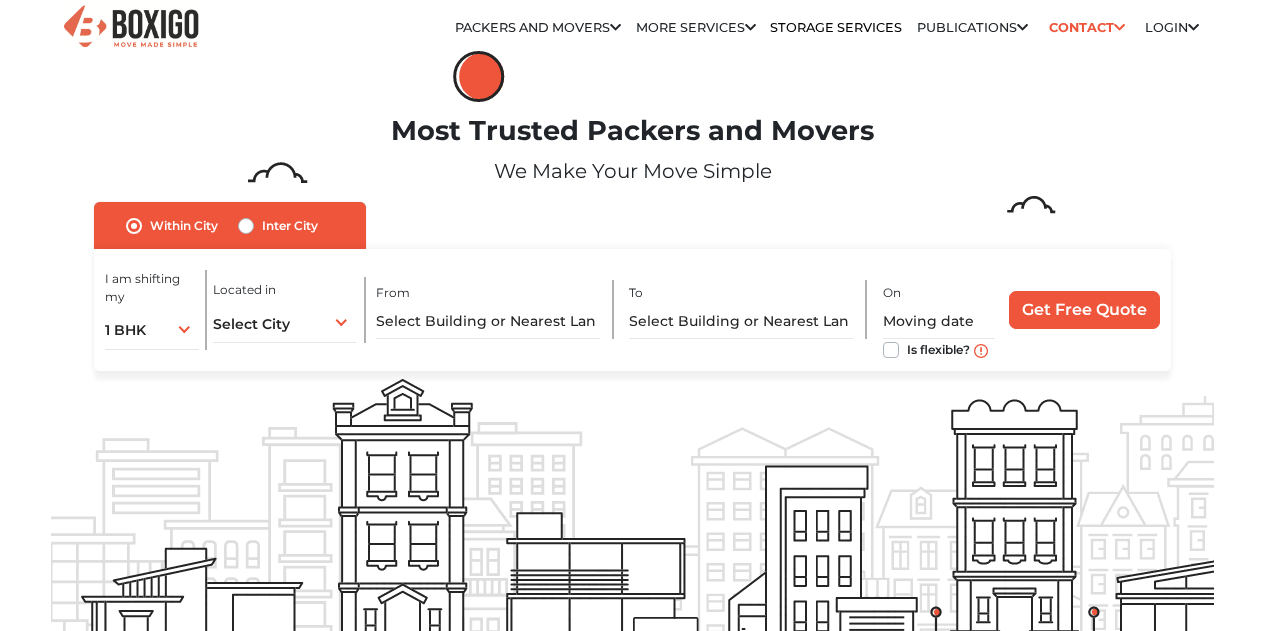 scroll, scrollTop: 0, scrollLeft: 0, axis: both 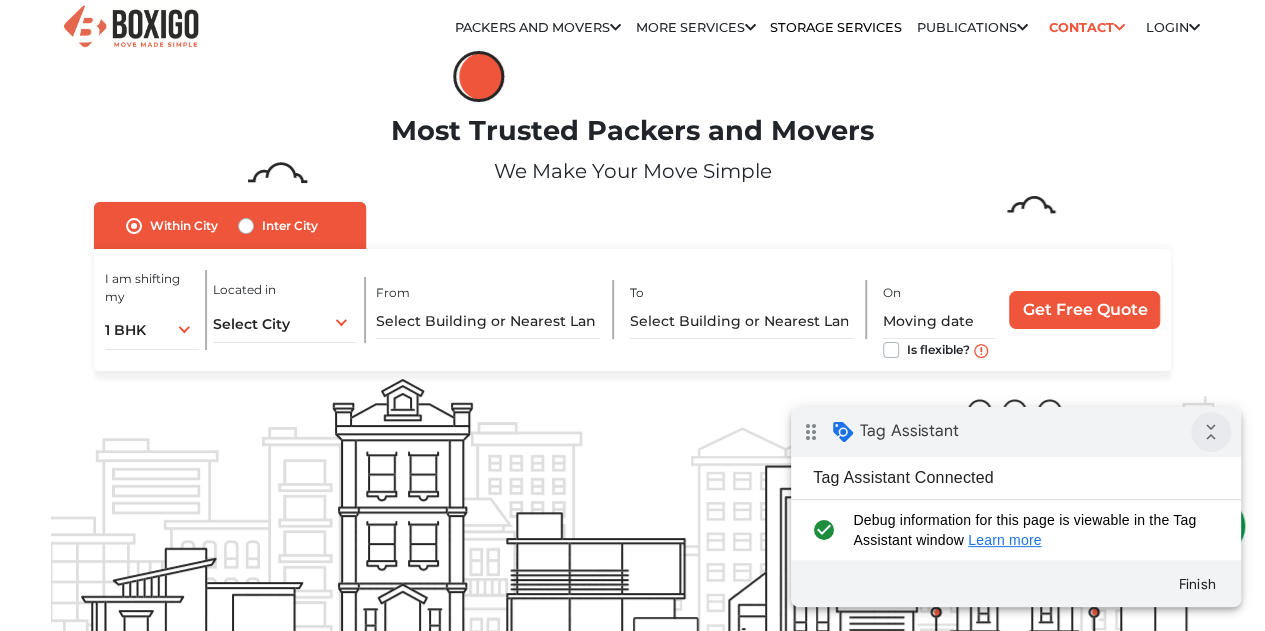 click on "collapse_all" at bounding box center (1211, 432) 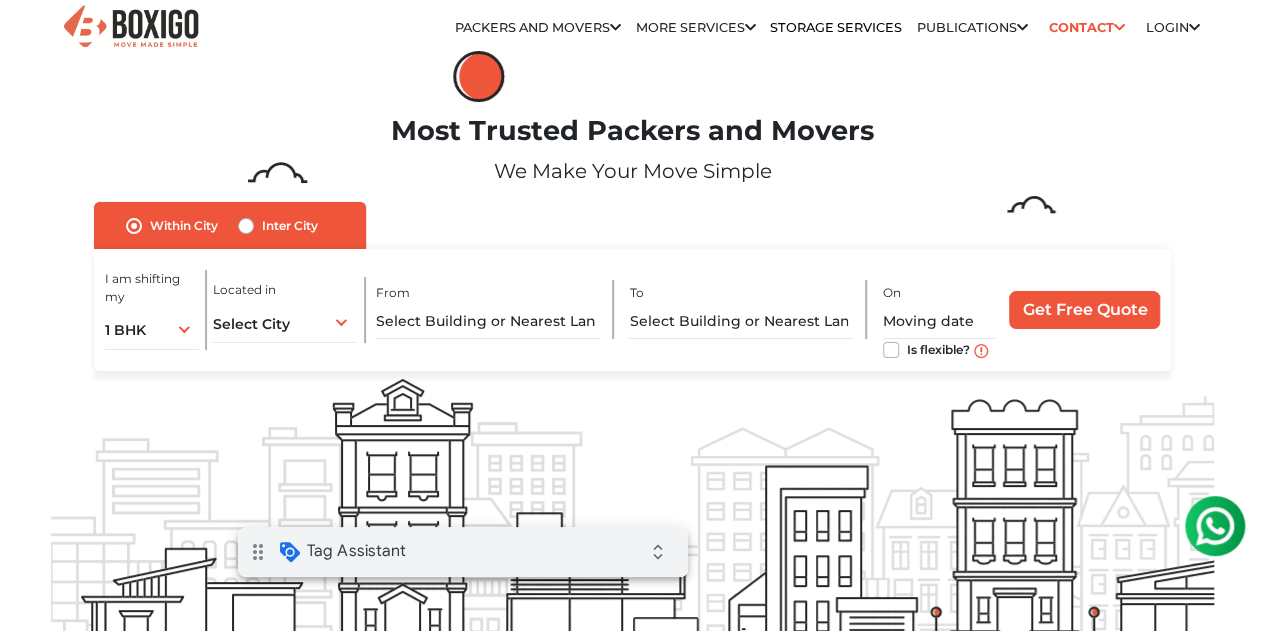 click on "drag_indicator Tag Assistant  expand_all" at bounding box center (463, 552) 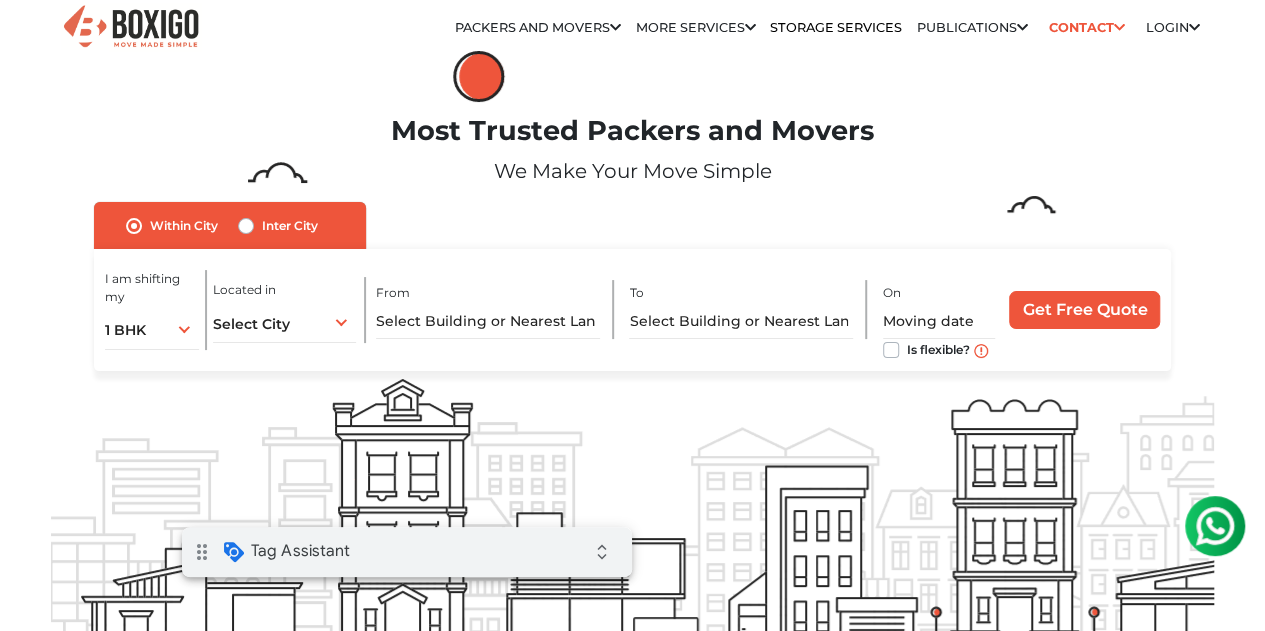 click at bounding box center [1215, 526] 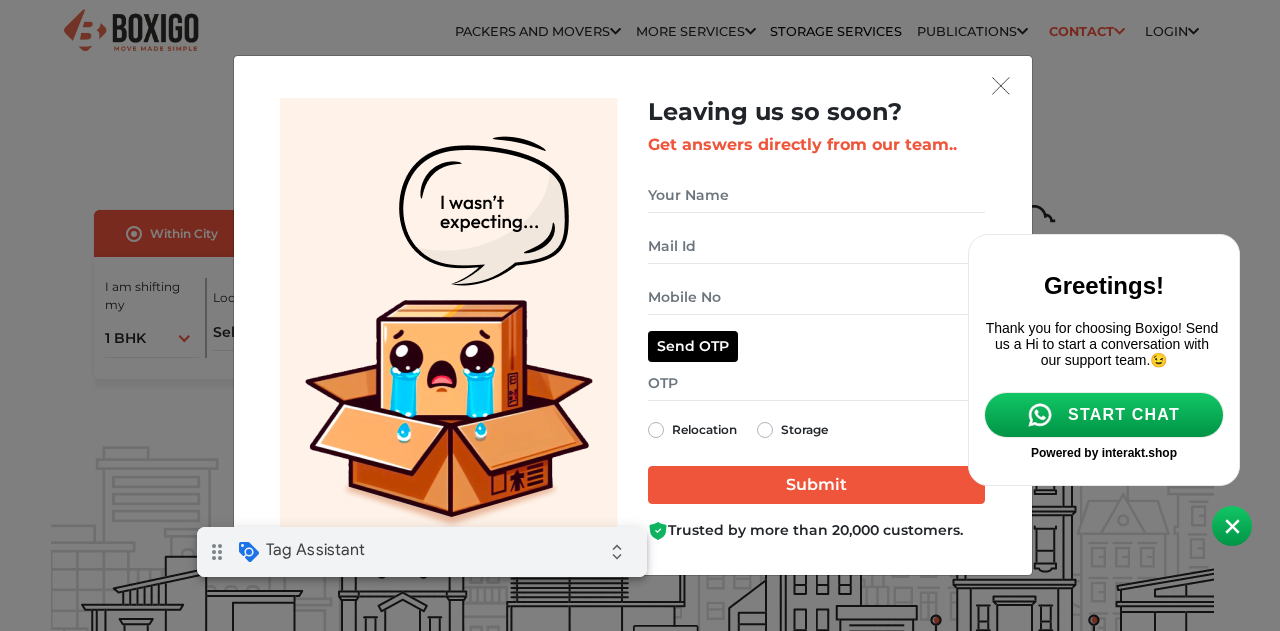 click at bounding box center [1115, 291] 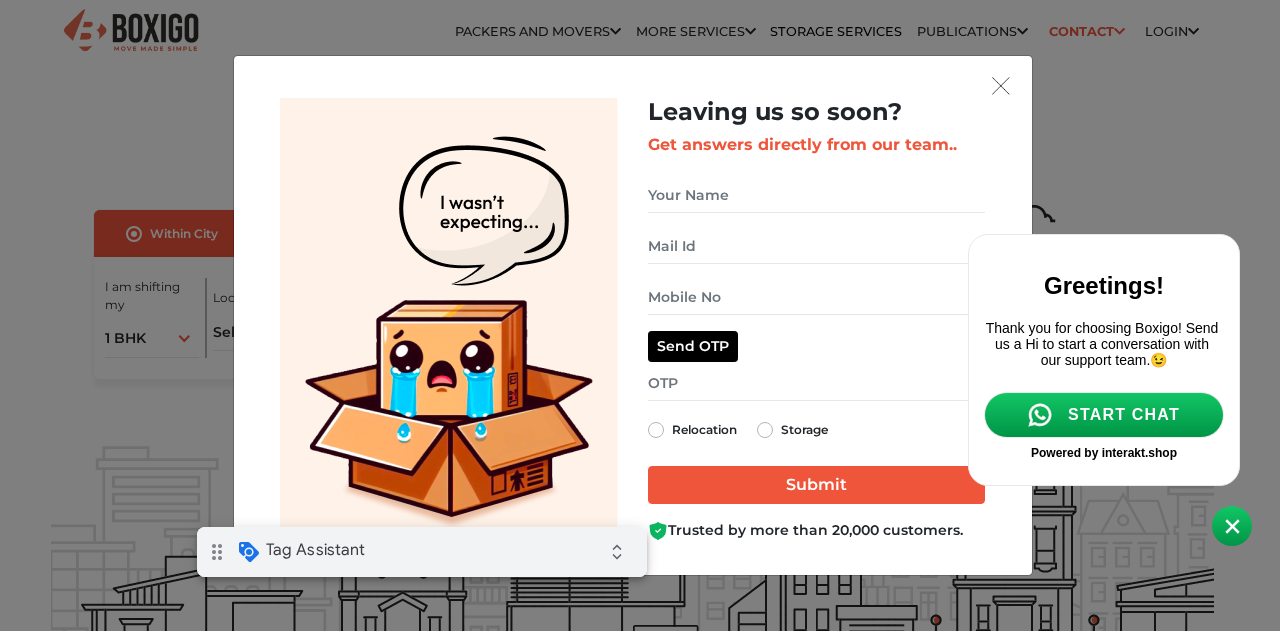 click at bounding box center (1115, 291) 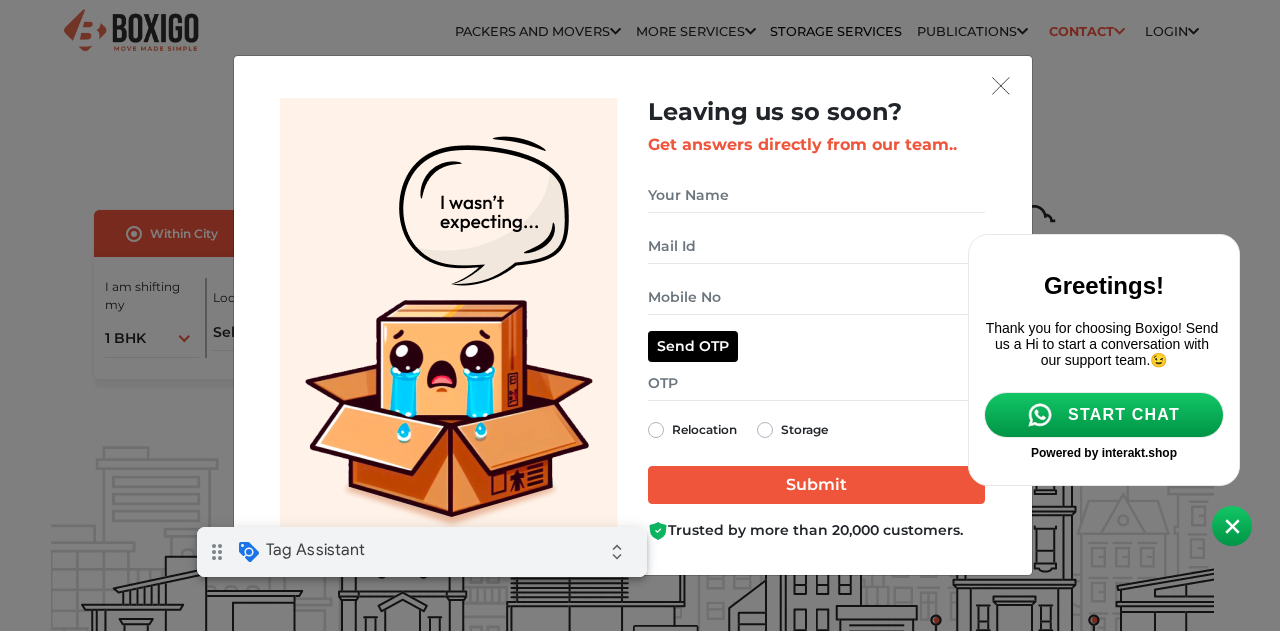 click on "START CHAT" at bounding box center [1124, 415] 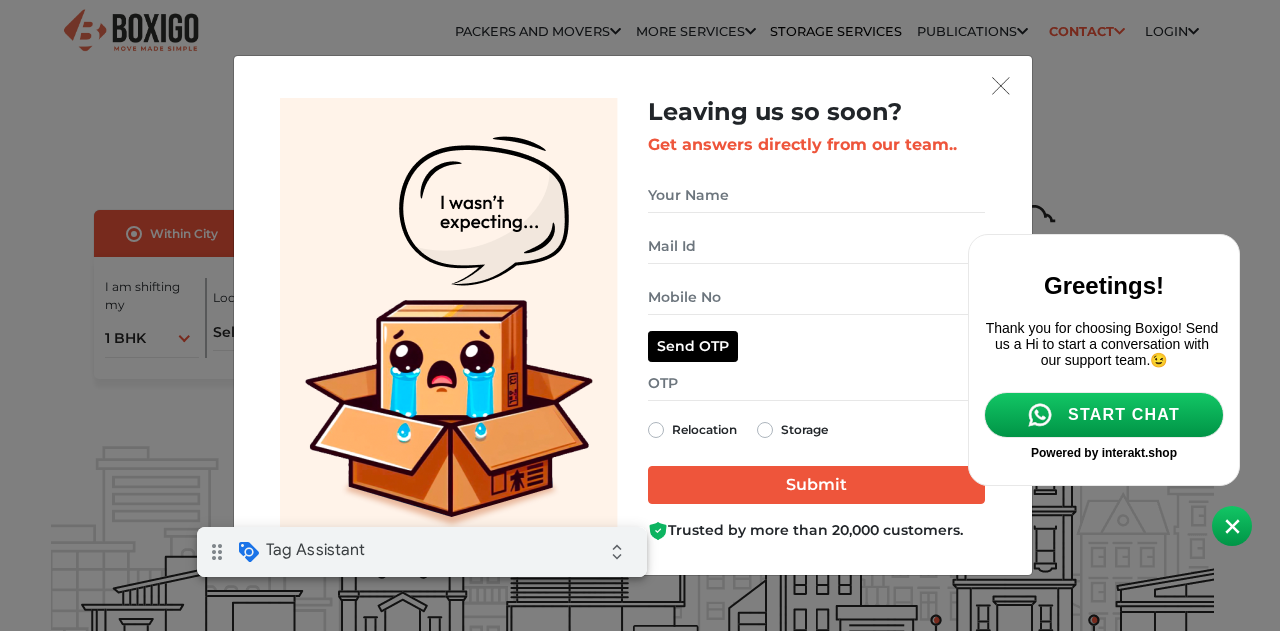 click on "START CHAT" at bounding box center (1124, 415) 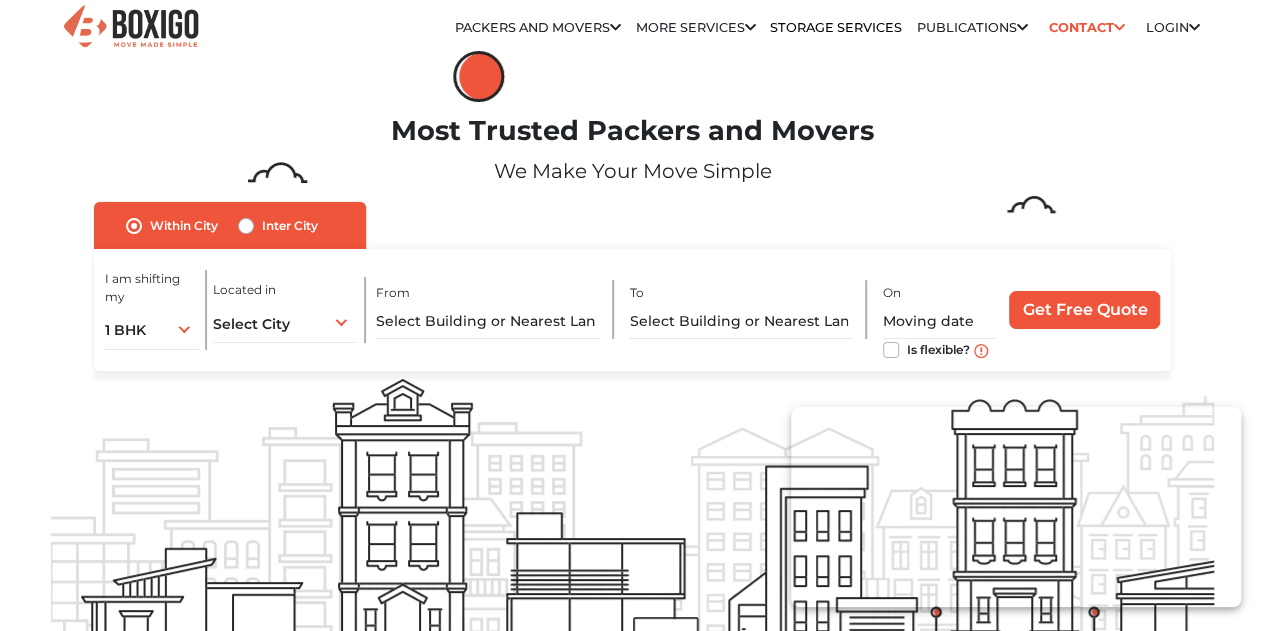scroll, scrollTop: 0, scrollLeft: 0, axis: both 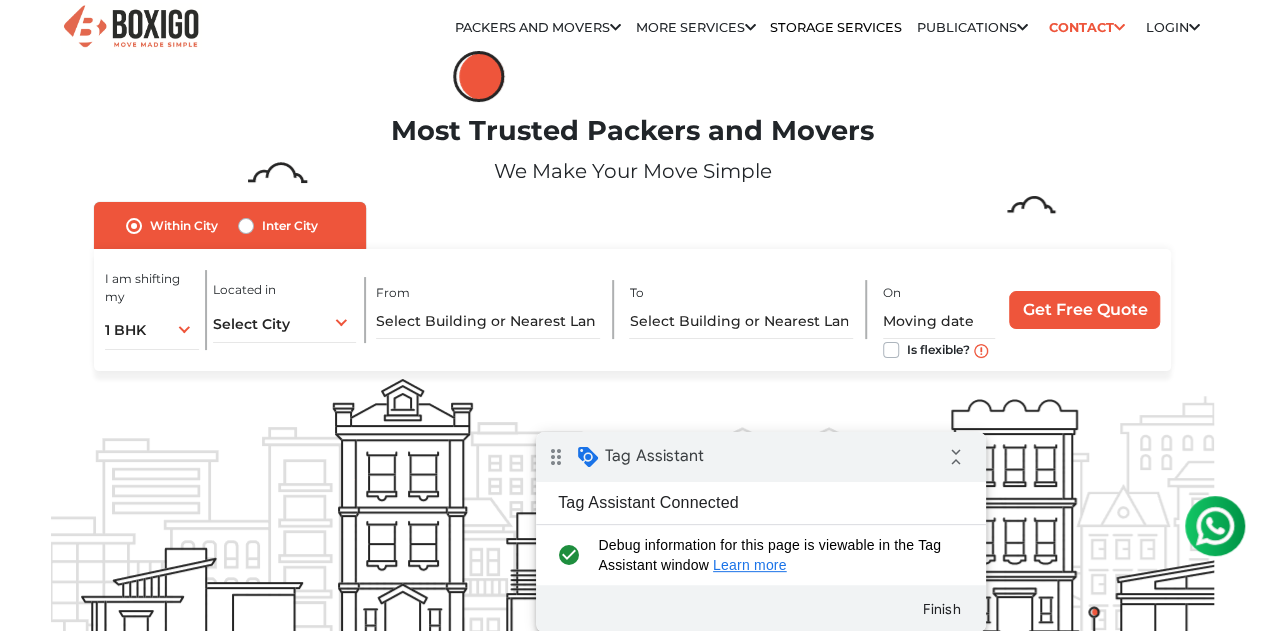 click on "drag_indicator Tag Assistant  collapse_all" at bounding box center (761, 457) 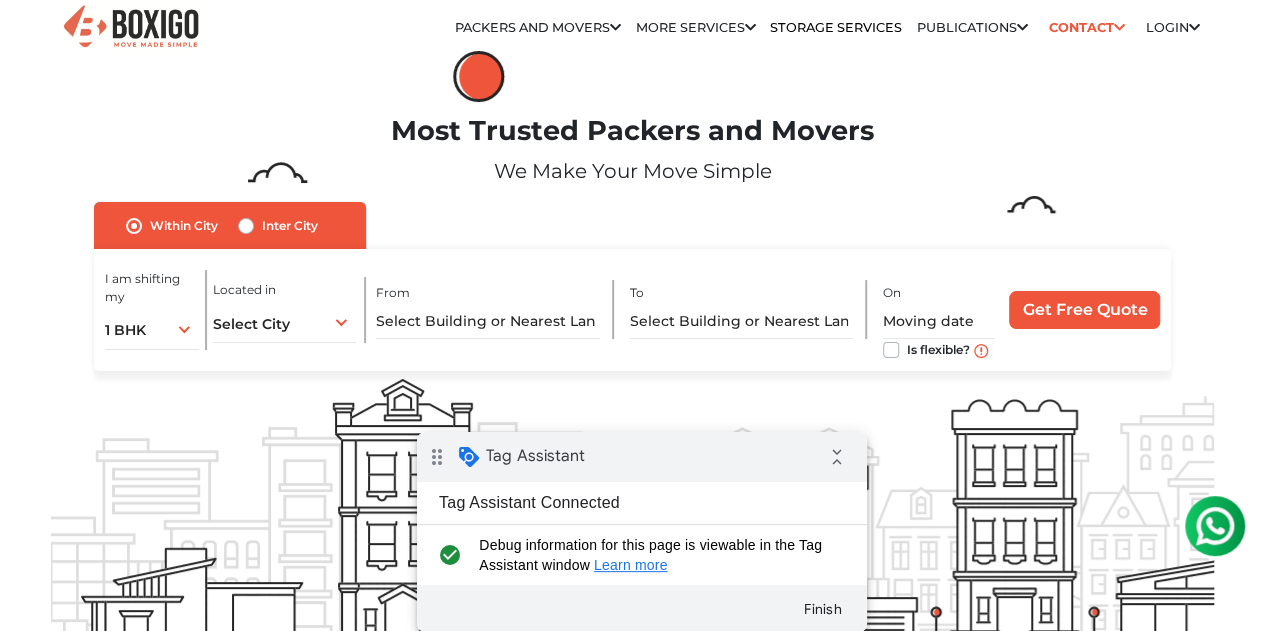 click at bounding box center (1215, 526) 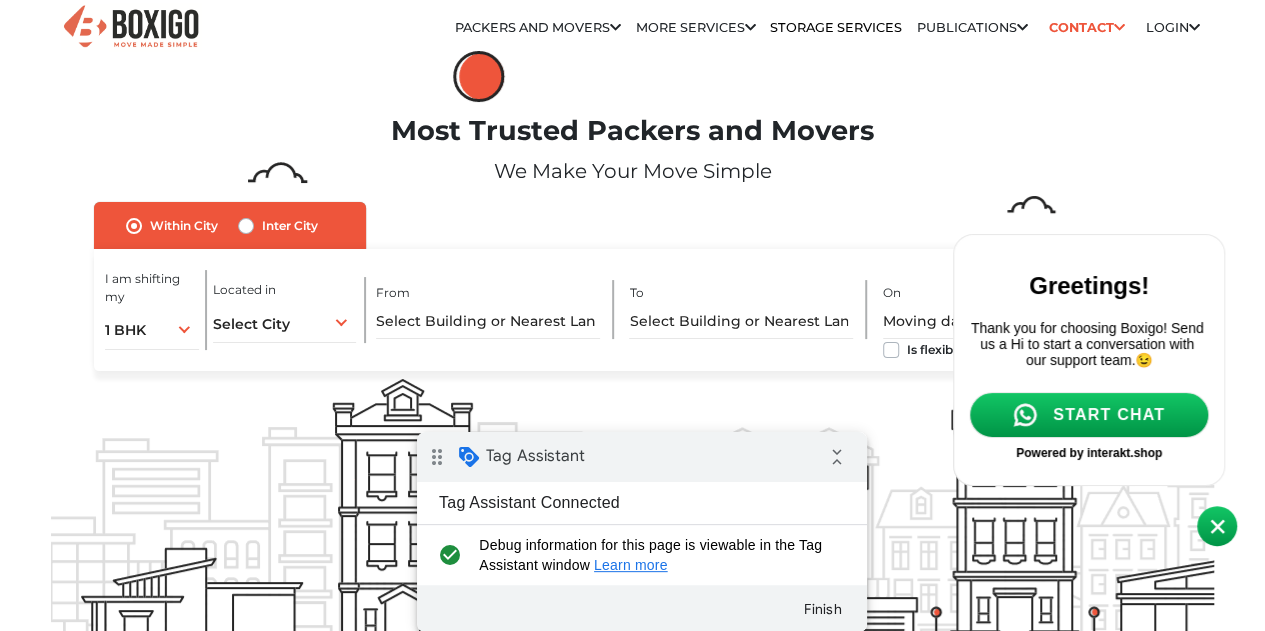 click on "START CHAT" at bounding box center (1109, 415) 